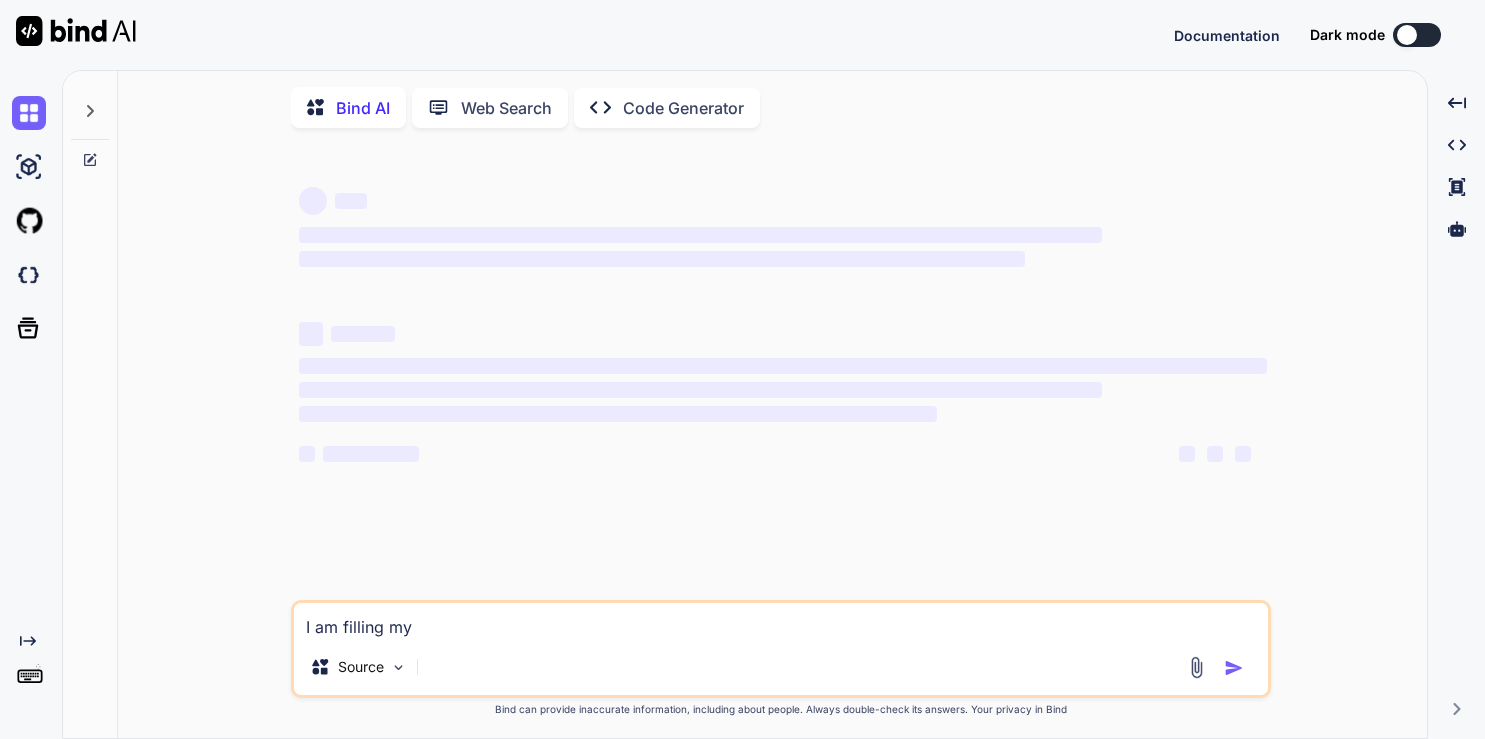 type on "x" 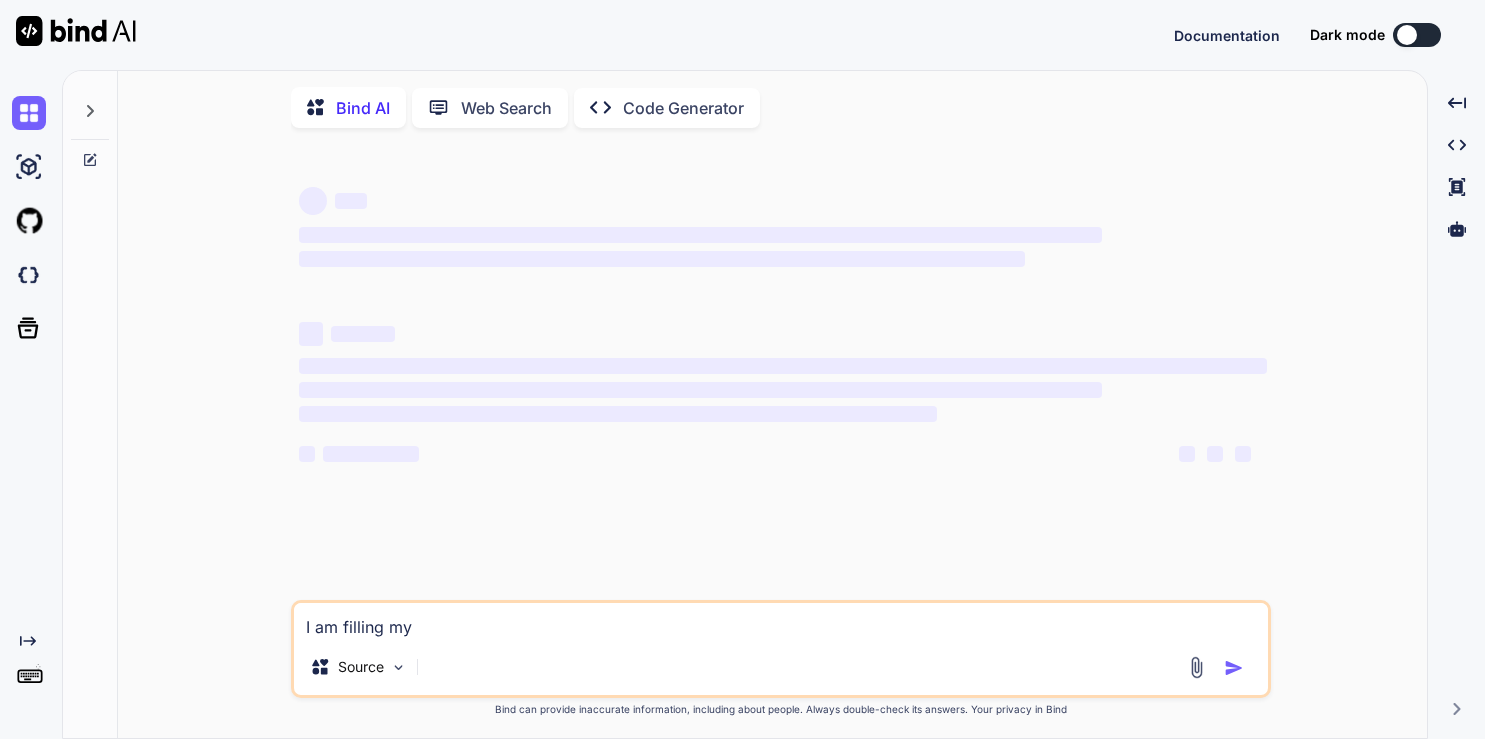 scroll, scrollTop: 0, scrollLeft: 0, axis: both 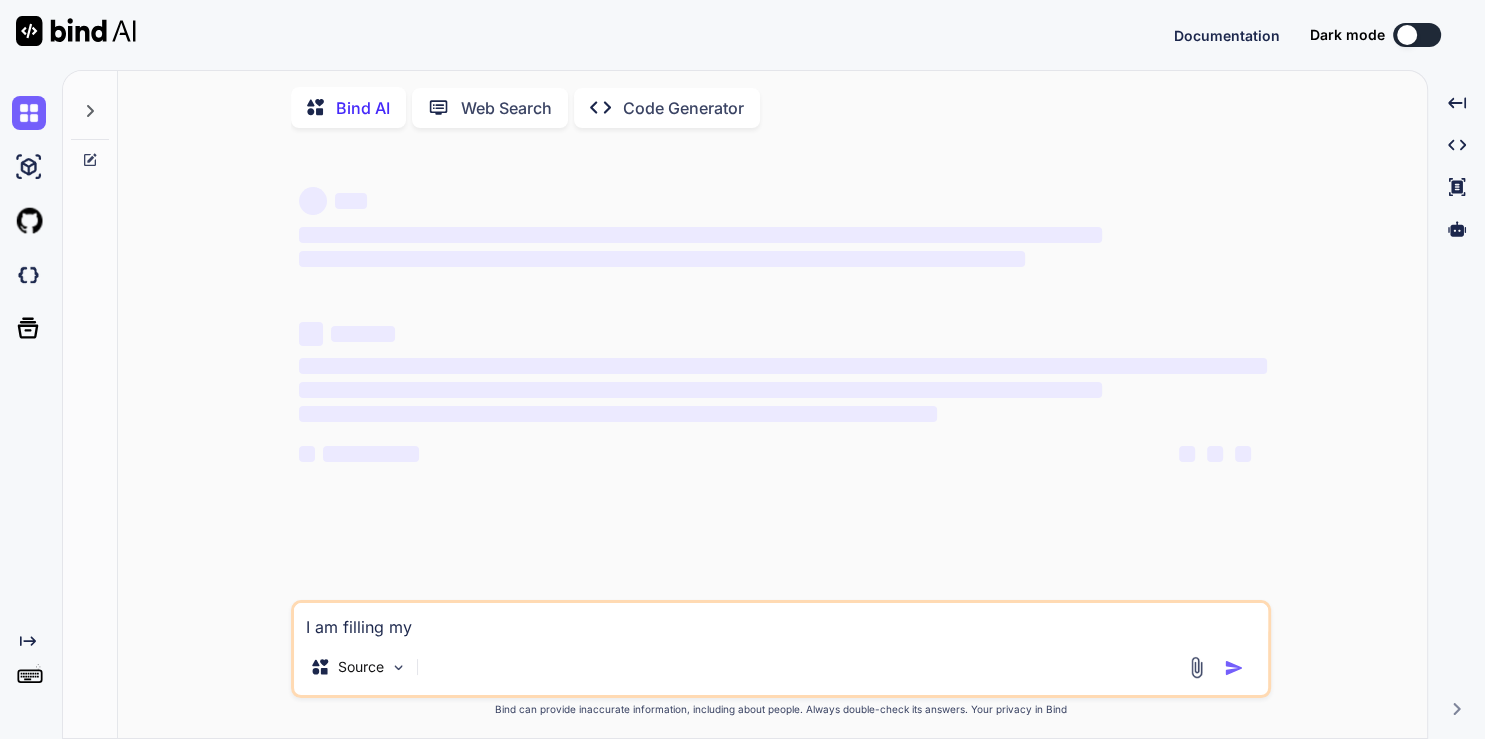 type on "I am filling my r" 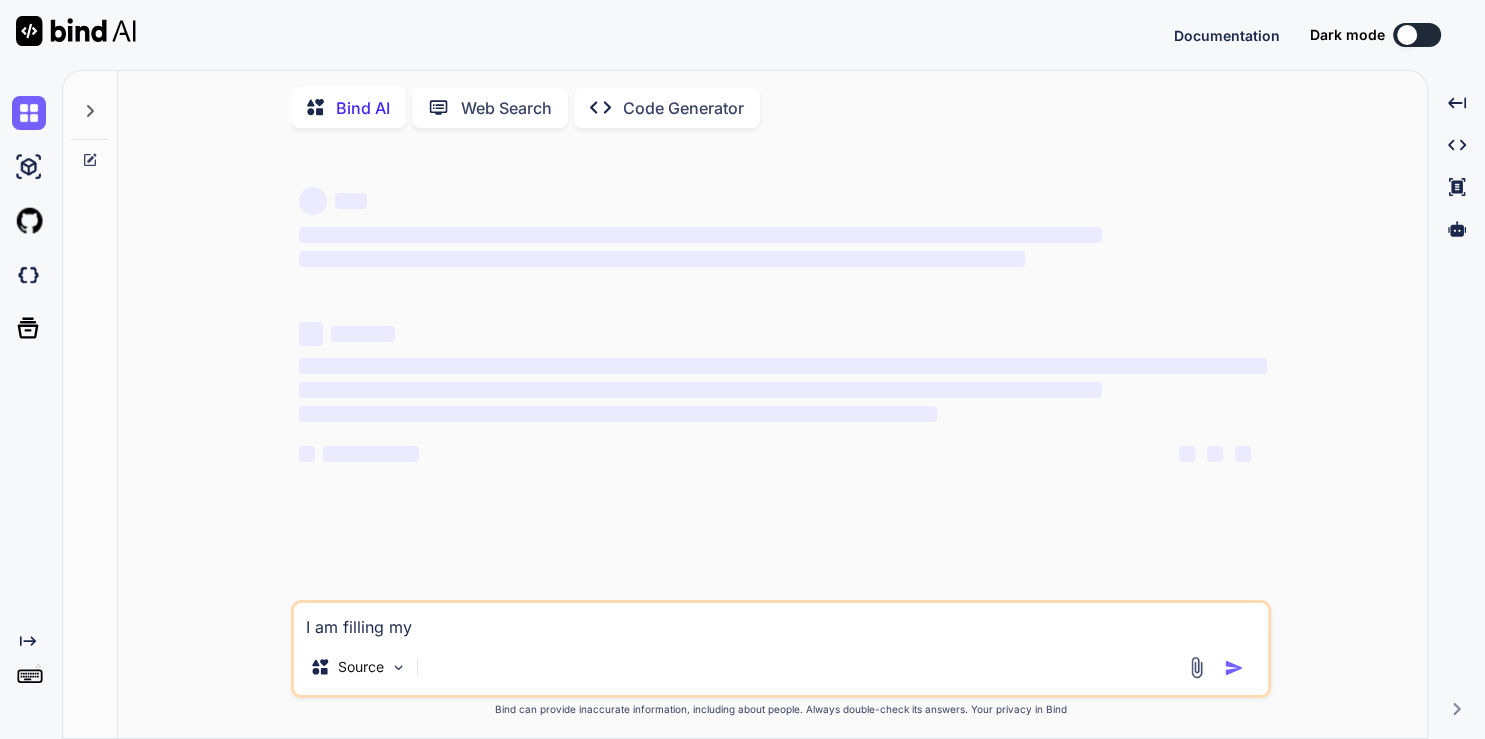 type on "x" 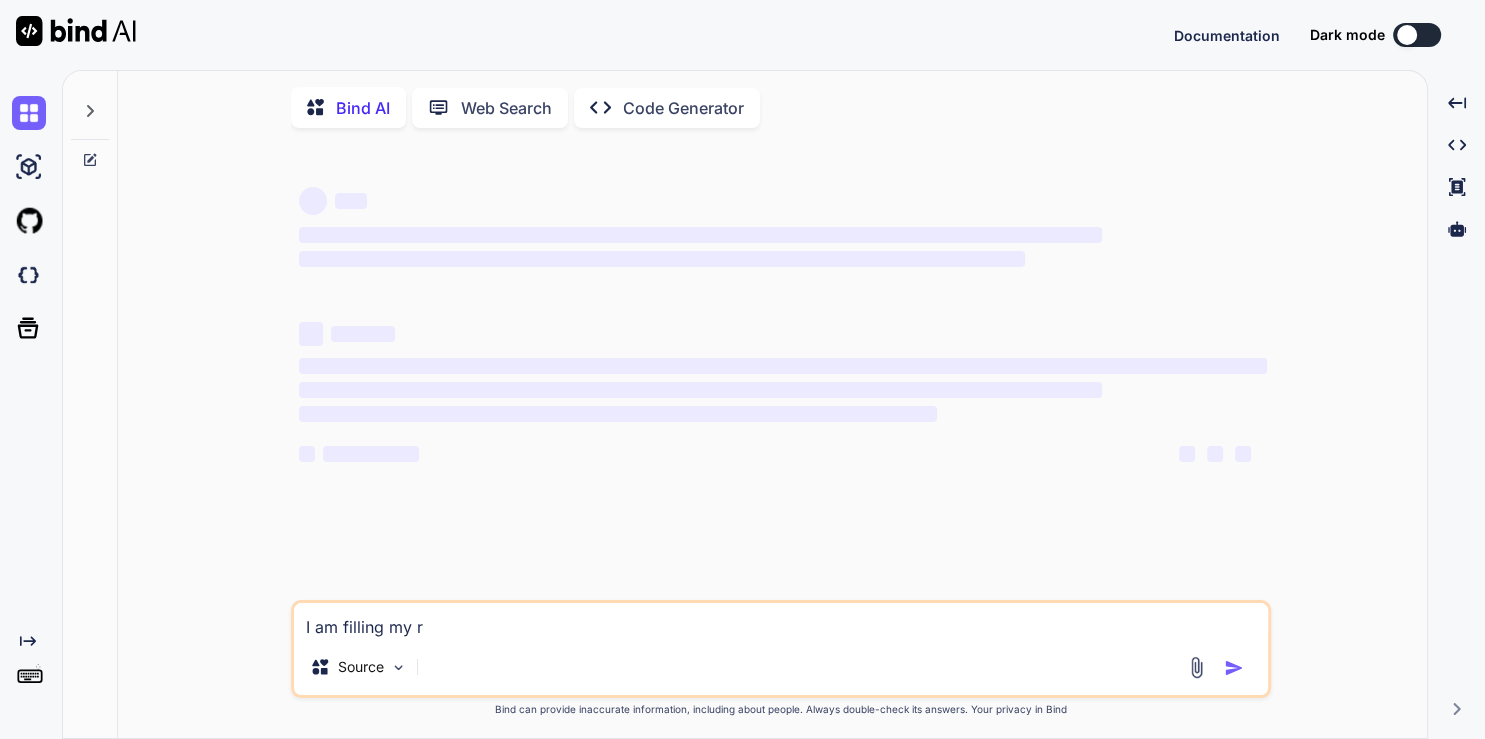 type on "I am filling my re" 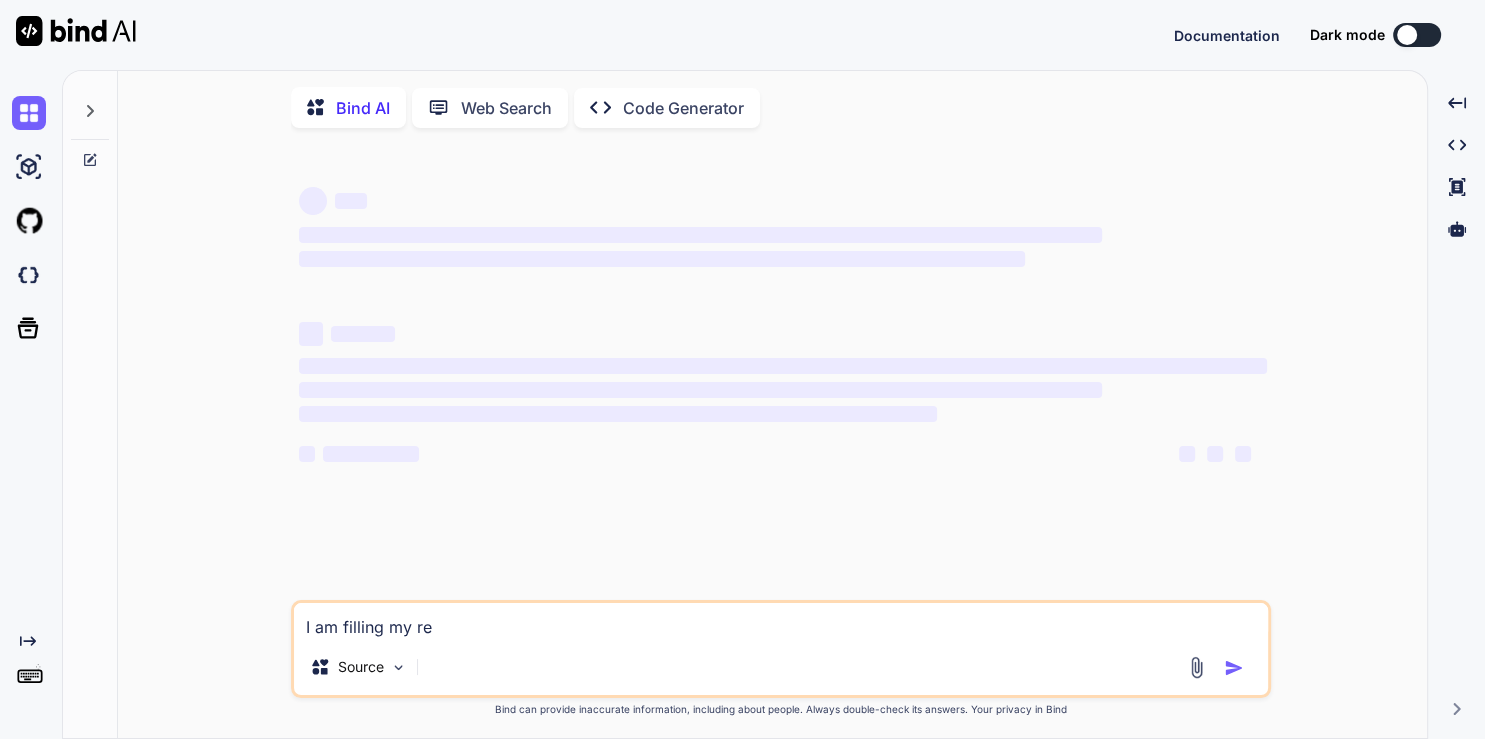 type on "I am filling my rev" 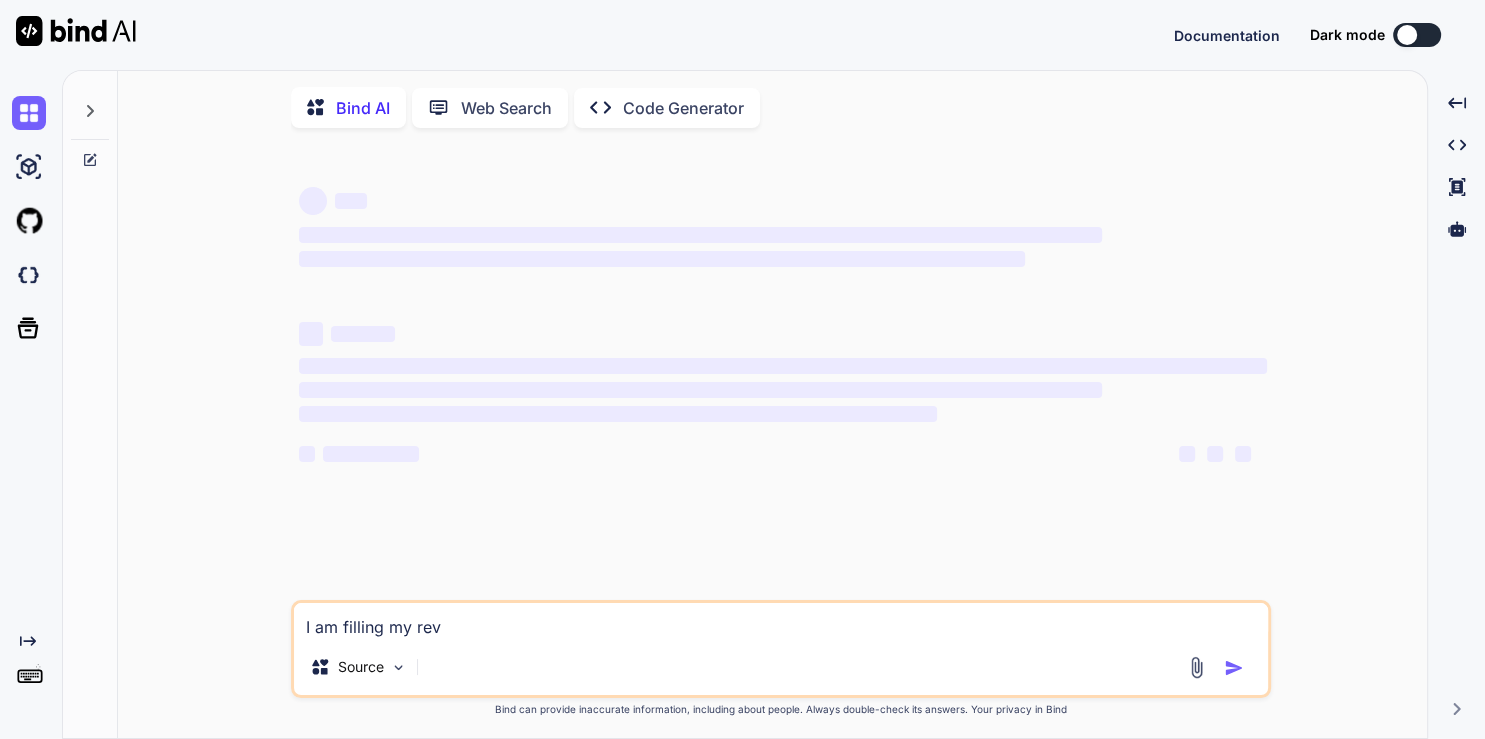 type on "I am filling my revi" 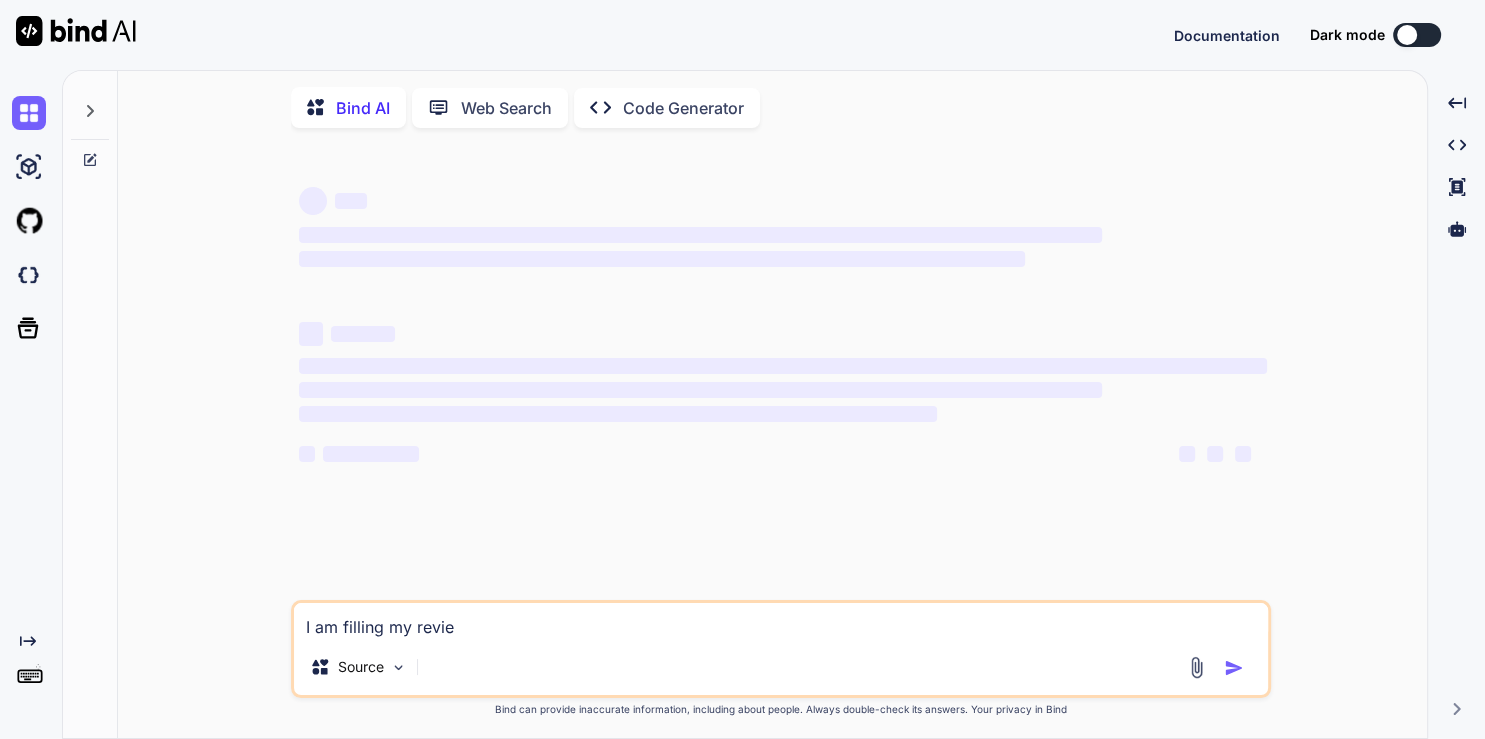 type on "I am filling my review" 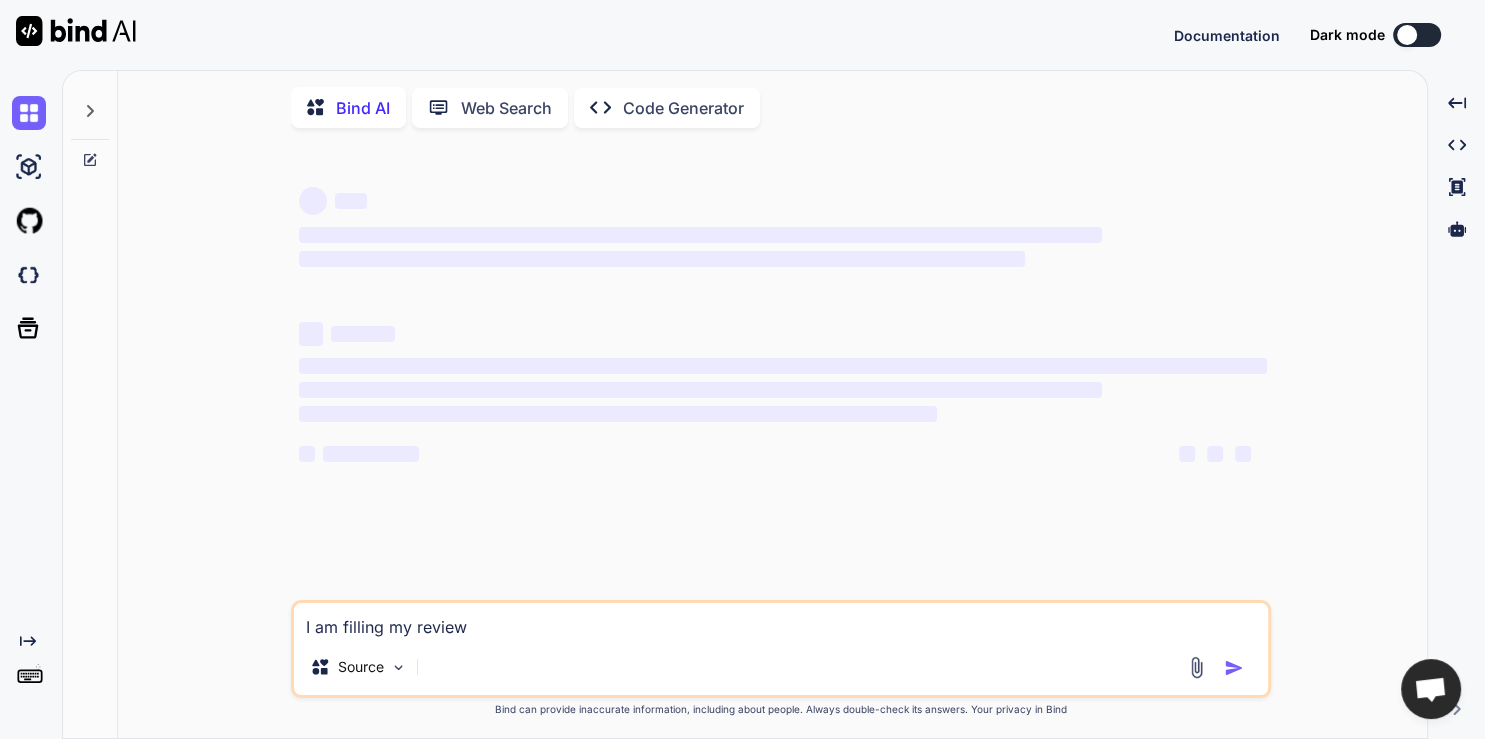 type on "I am filling my review" 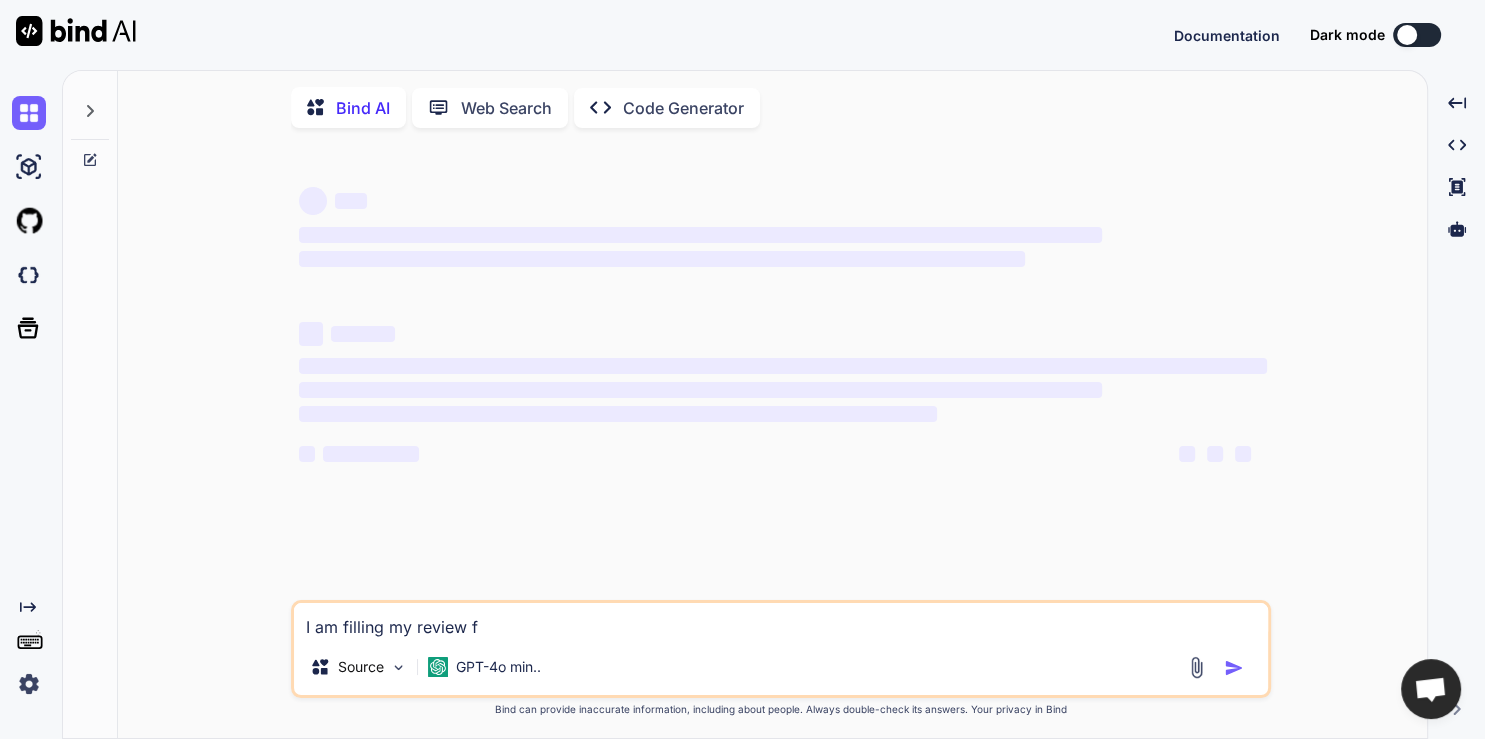 type on "I am filling my review fo" 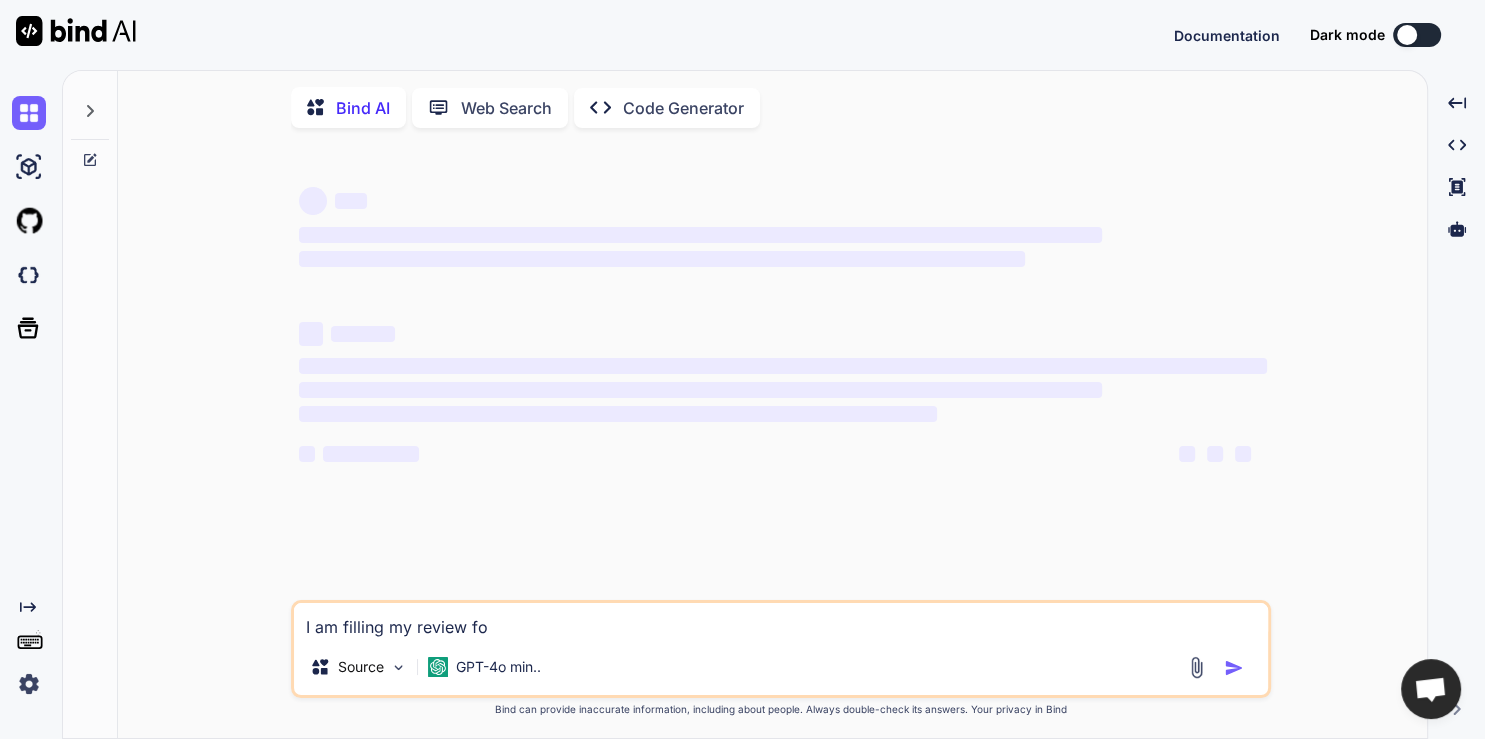 type on "I am filling my review for" 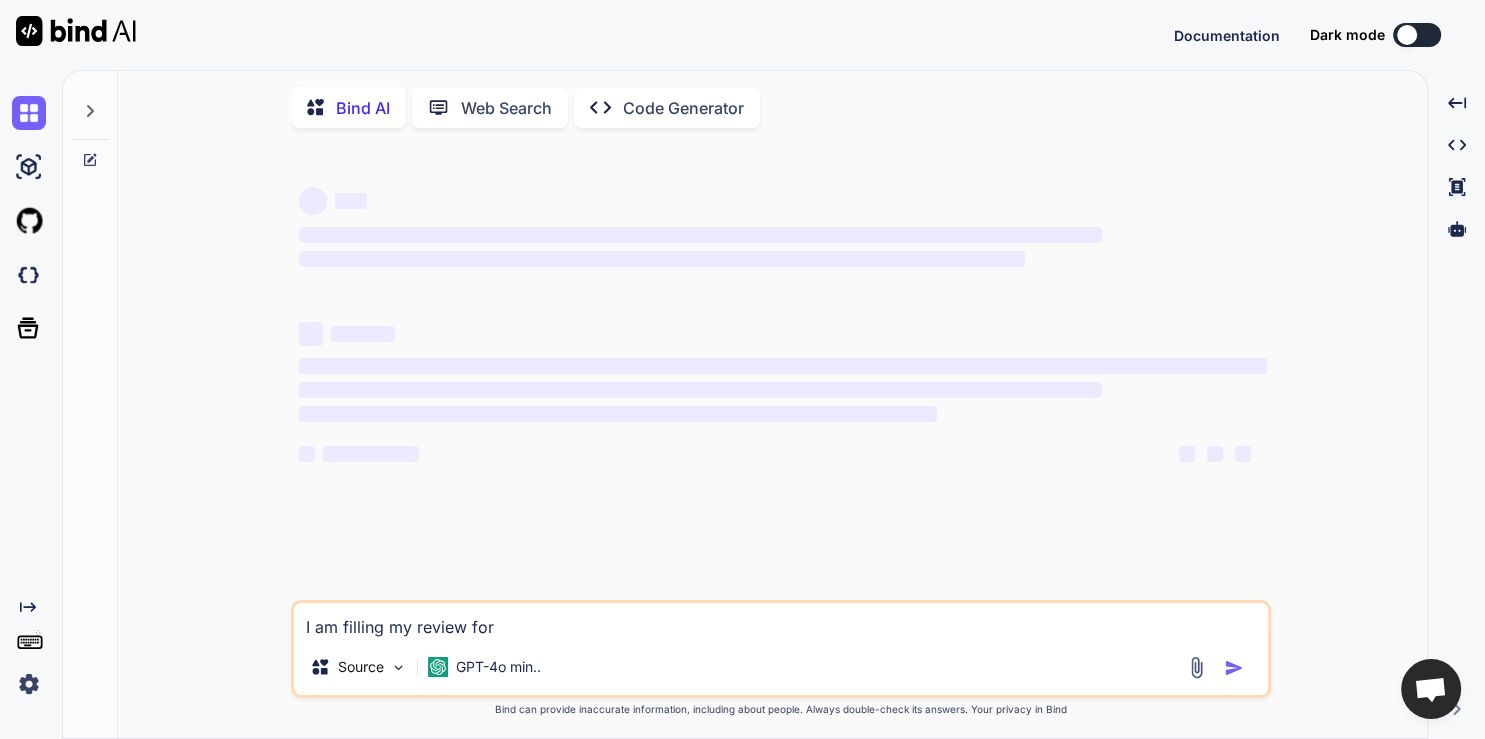 type on "I am filling my review fo" 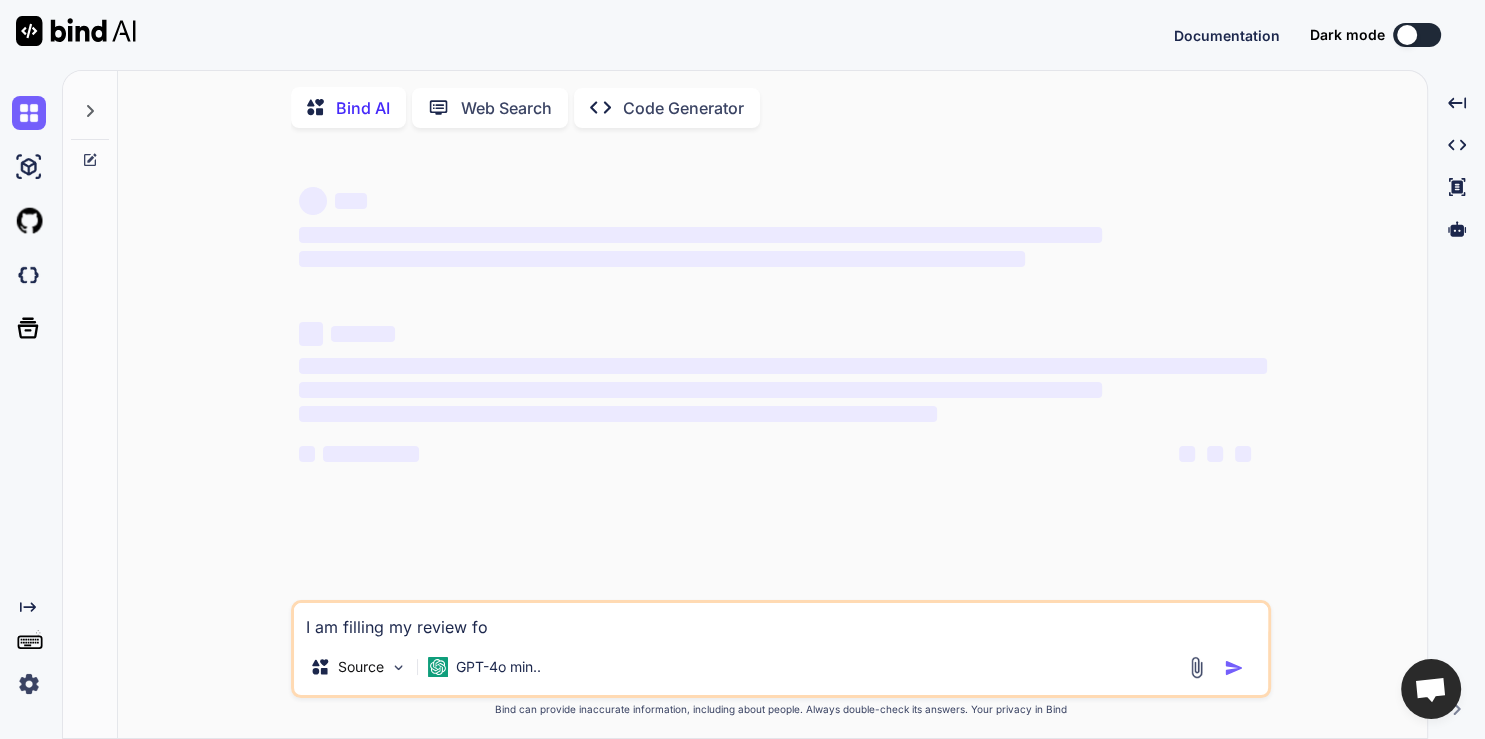type on "x" 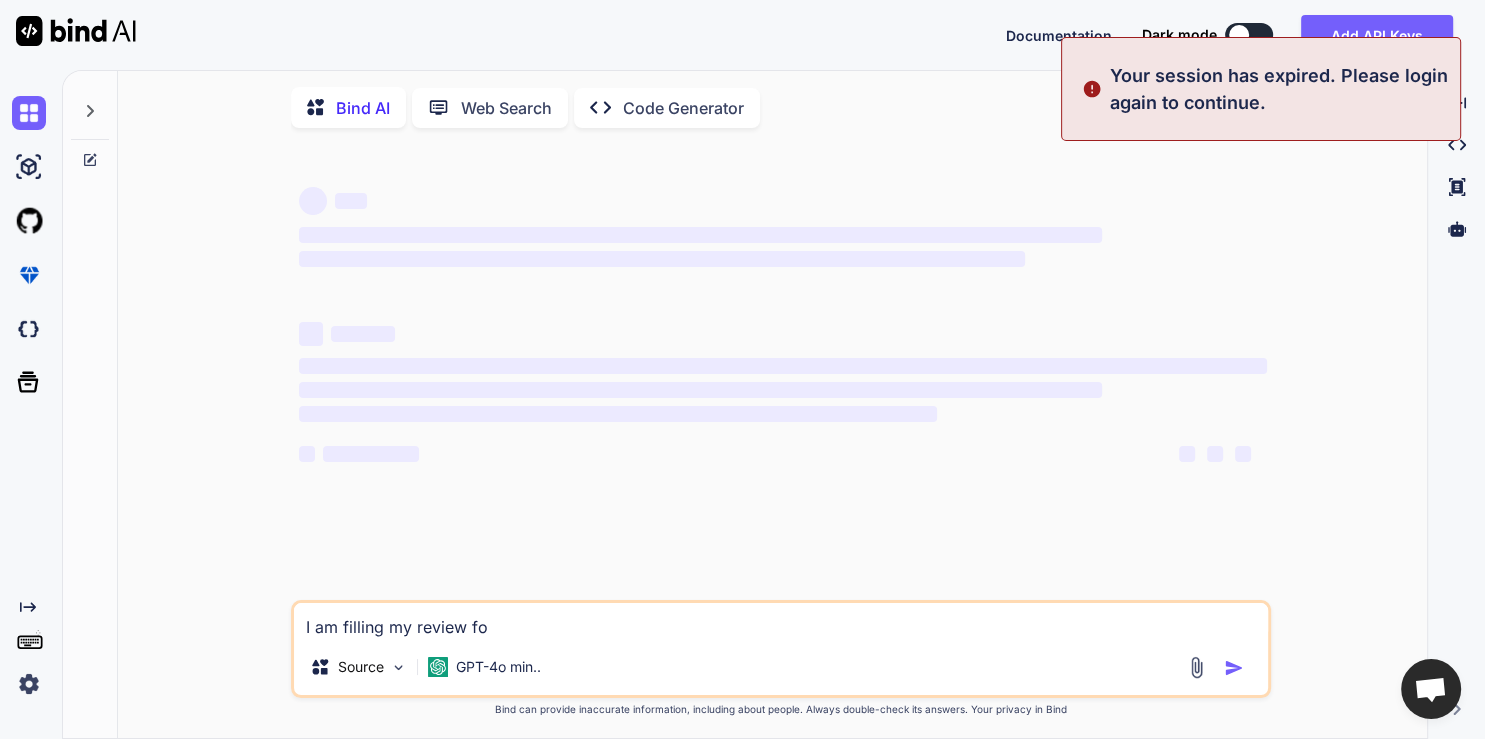 type on "I am filling my review for" 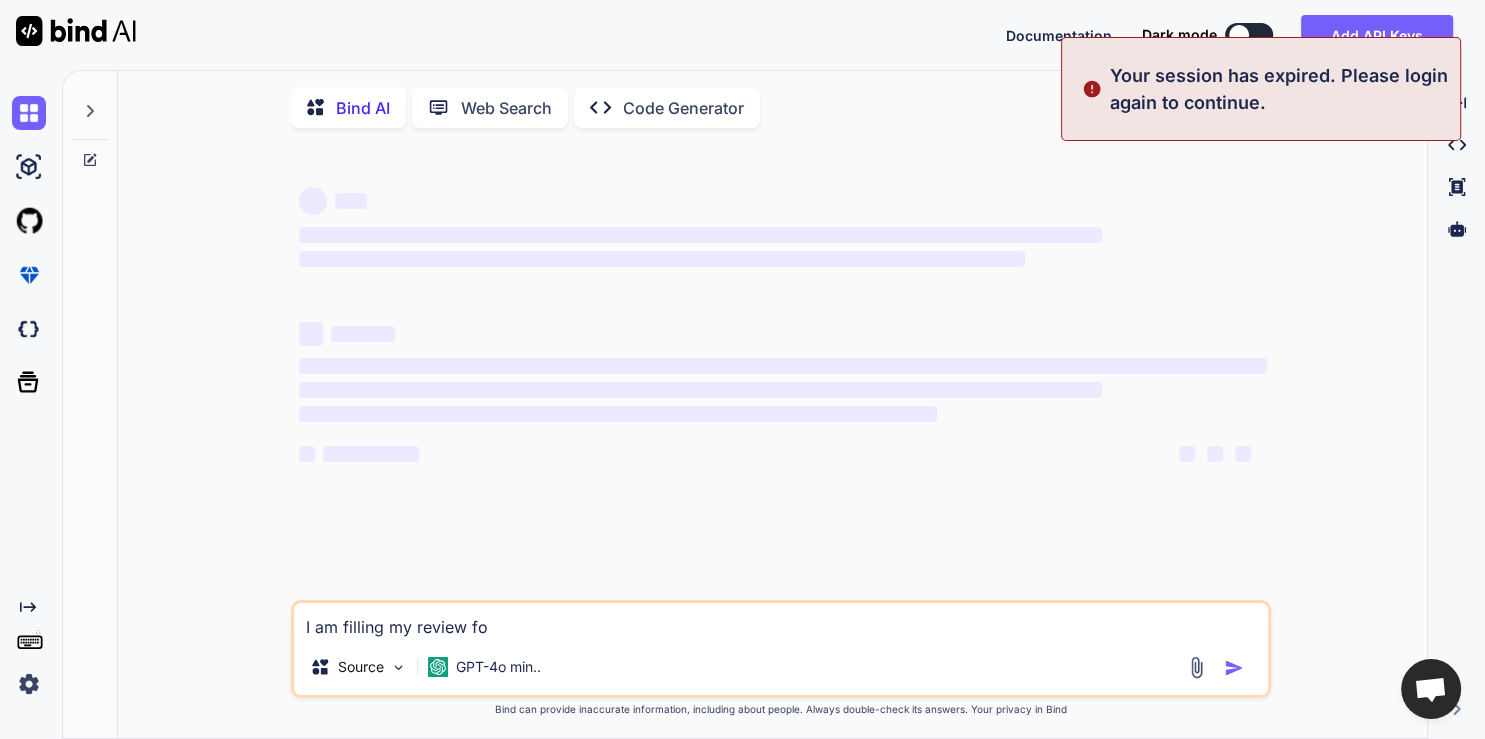type on "x" 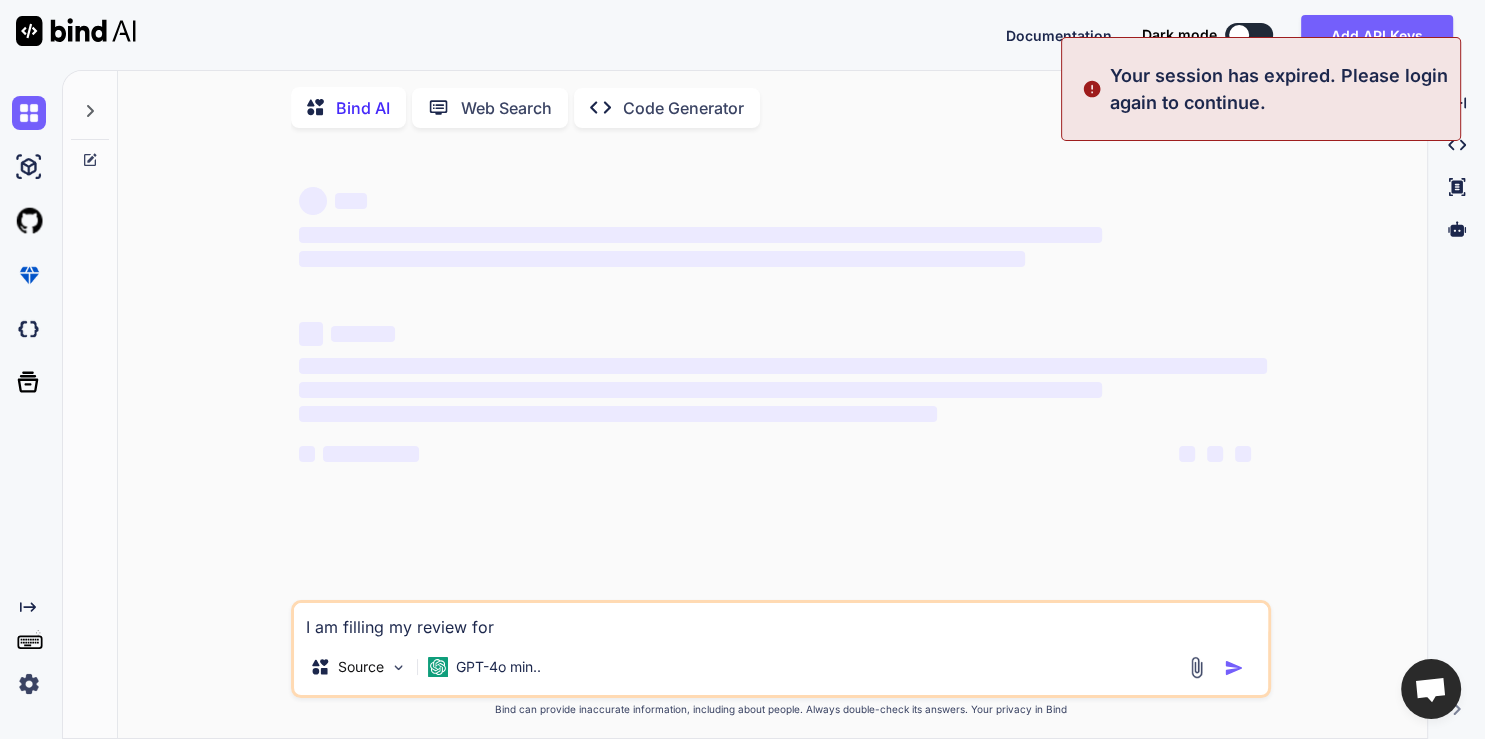 type on "I am filling my review form" 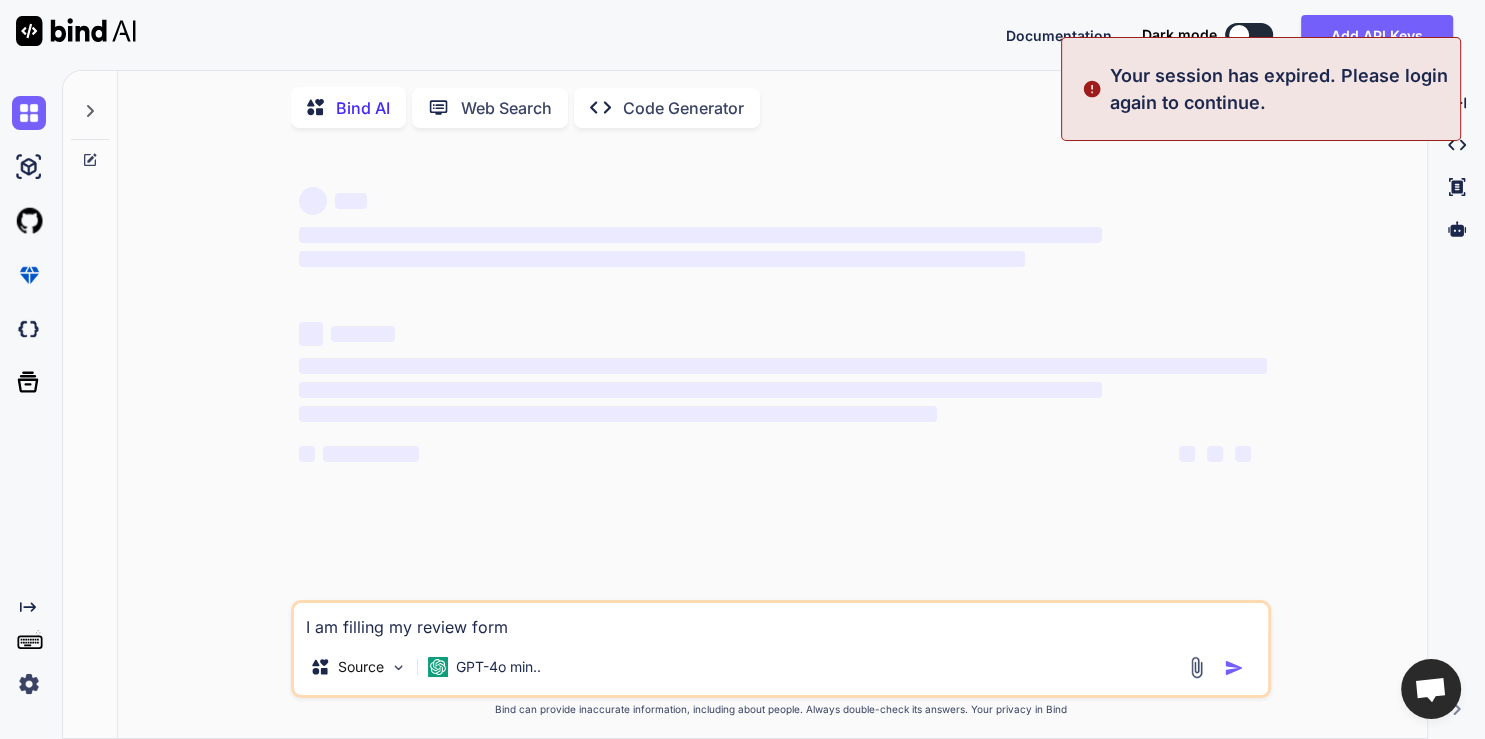 type on "I am filling my review form" 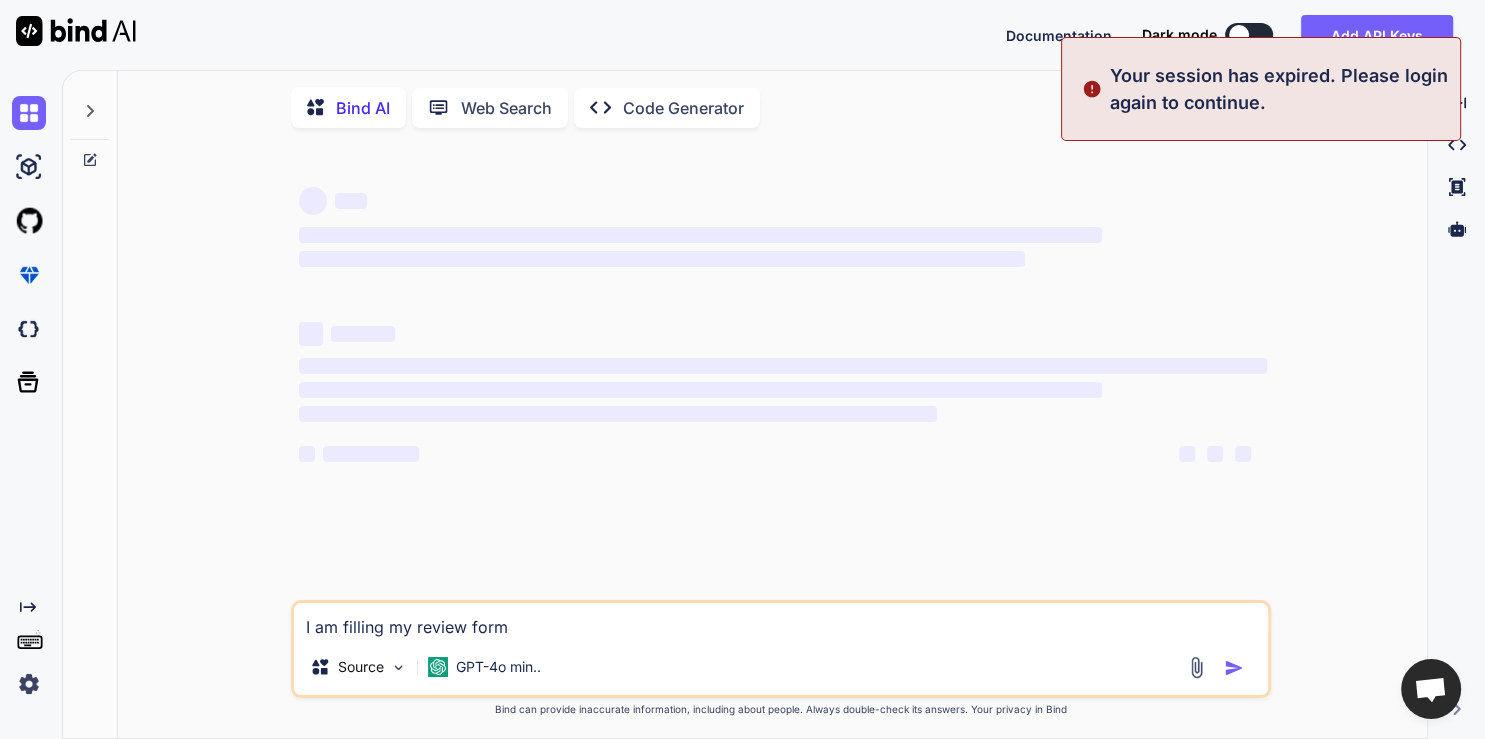 type on "x" 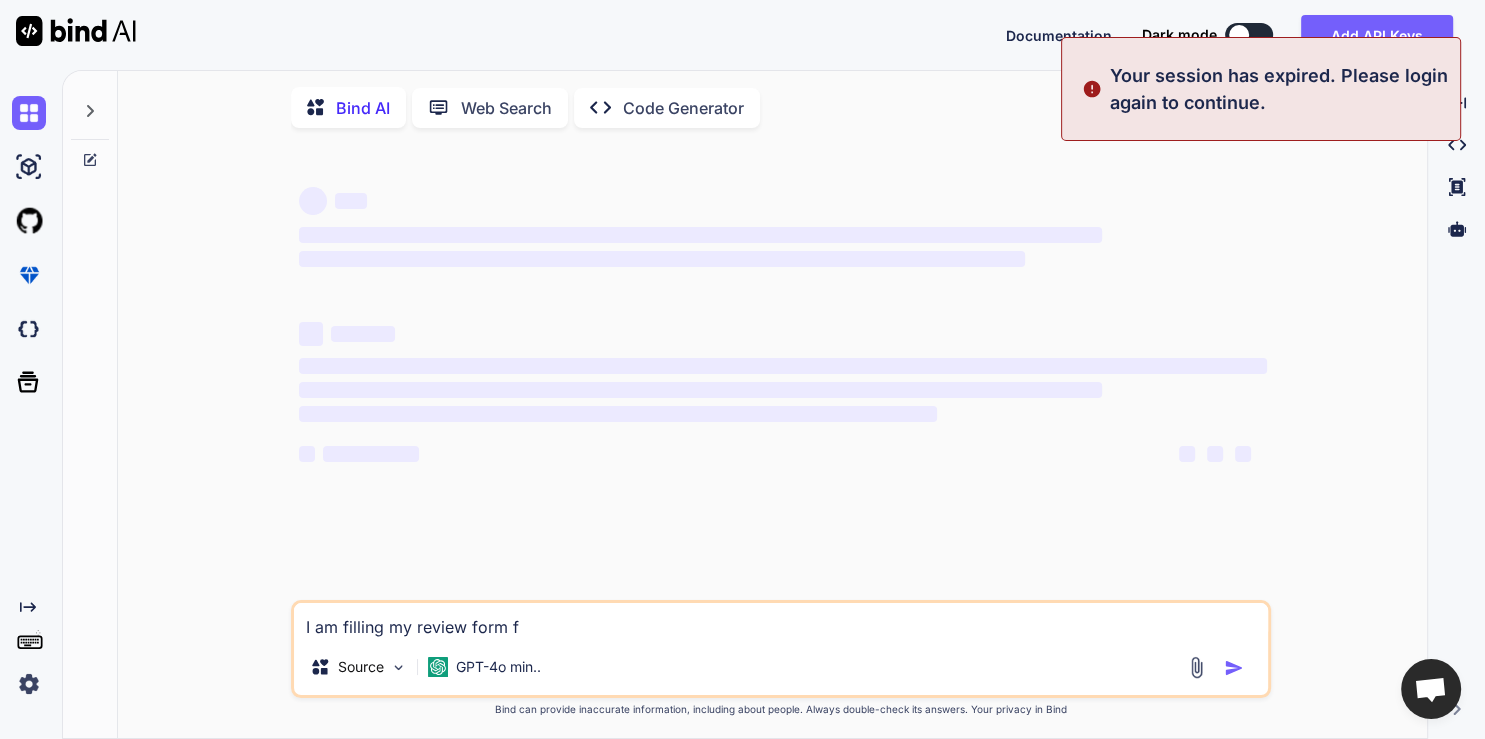 type on "I am filling my review form fo" 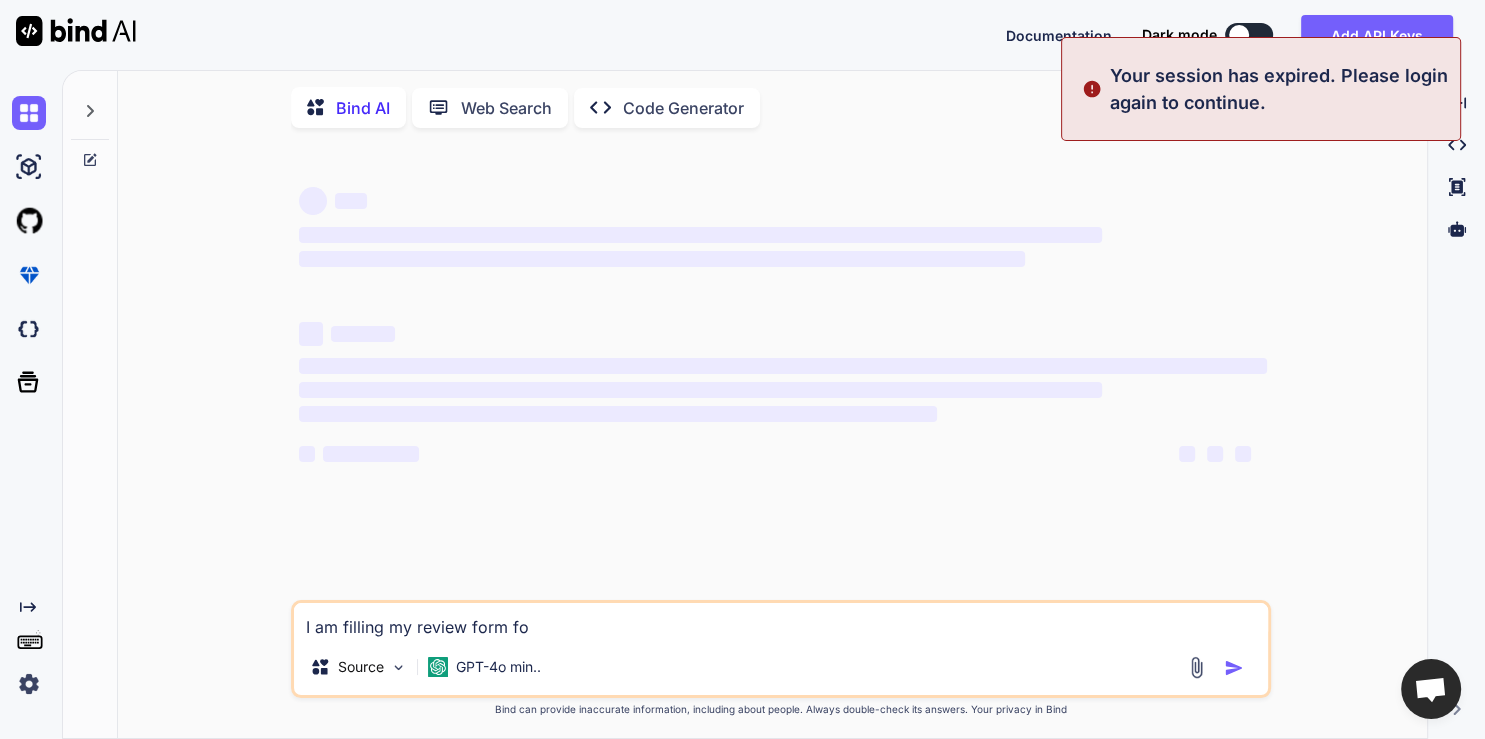 type on "I am filling my review form for" 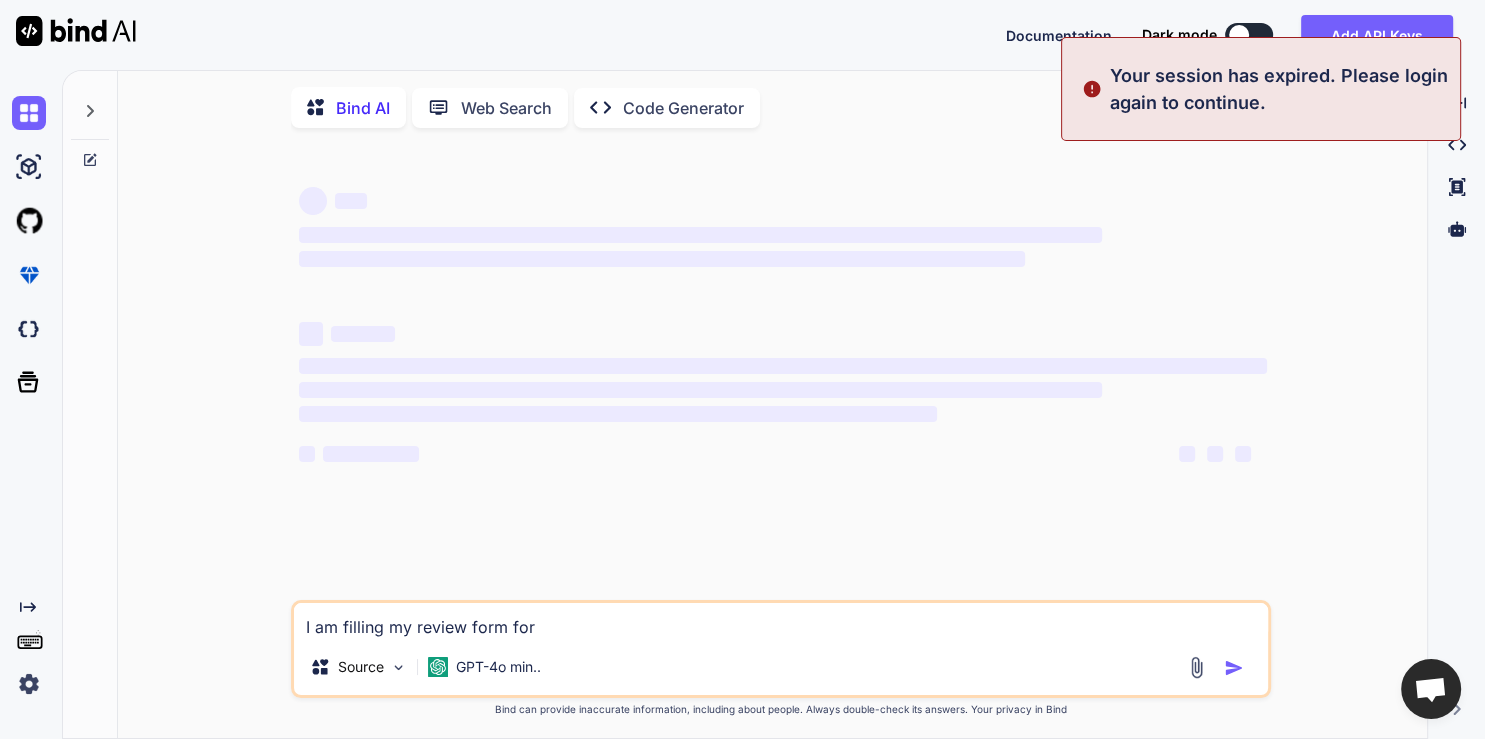 type on "x" 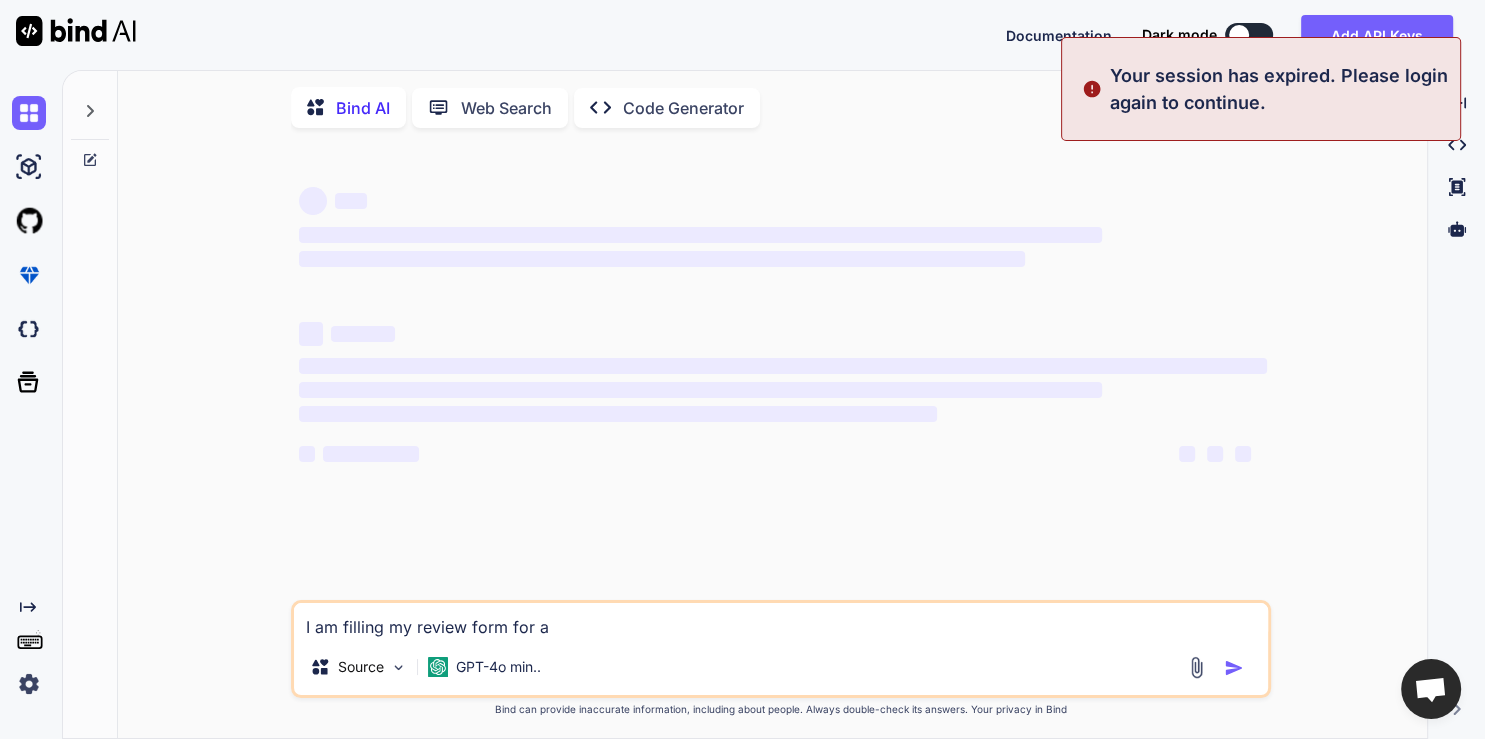 type on "x" 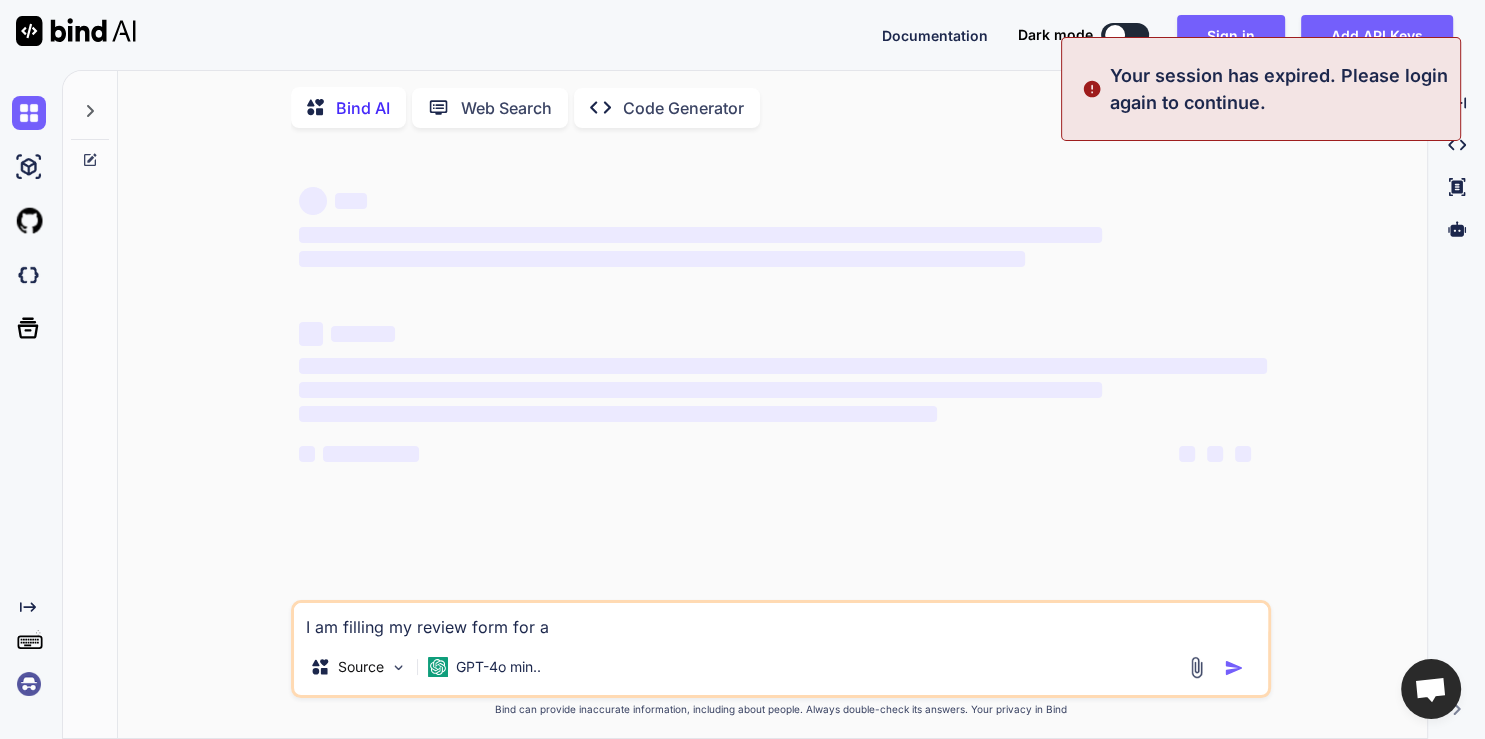 type on "I am filling my review form for ap" 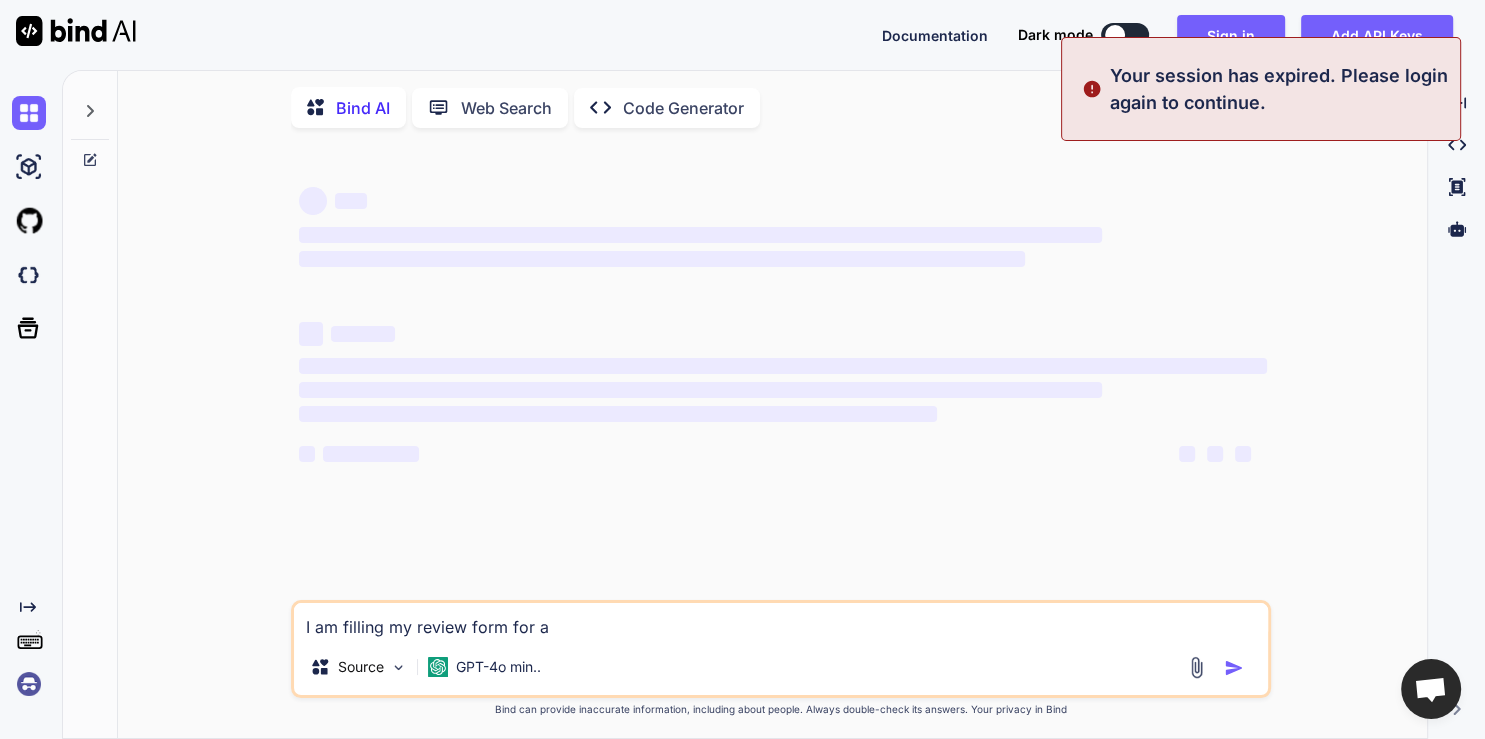 type on "x" 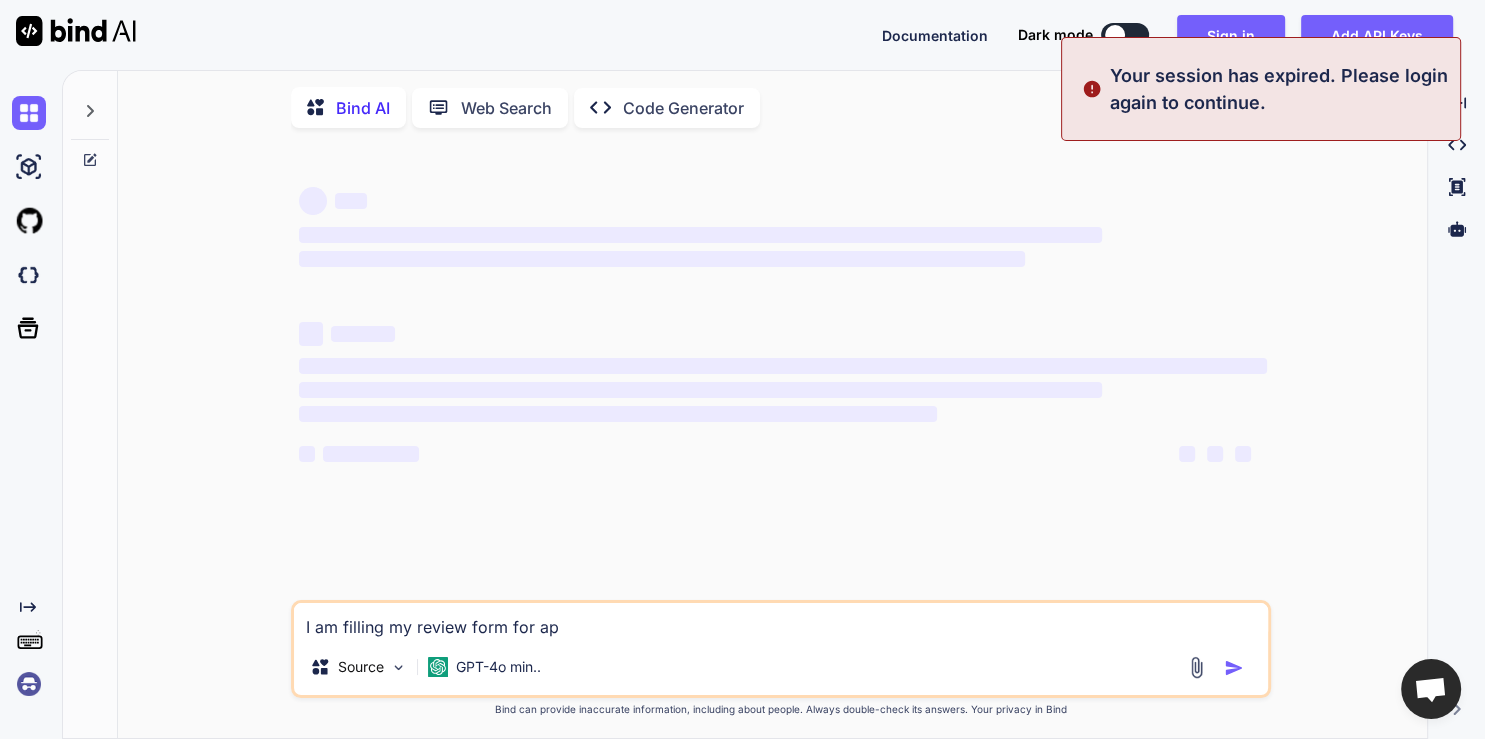type on "I am filling my review form for app" 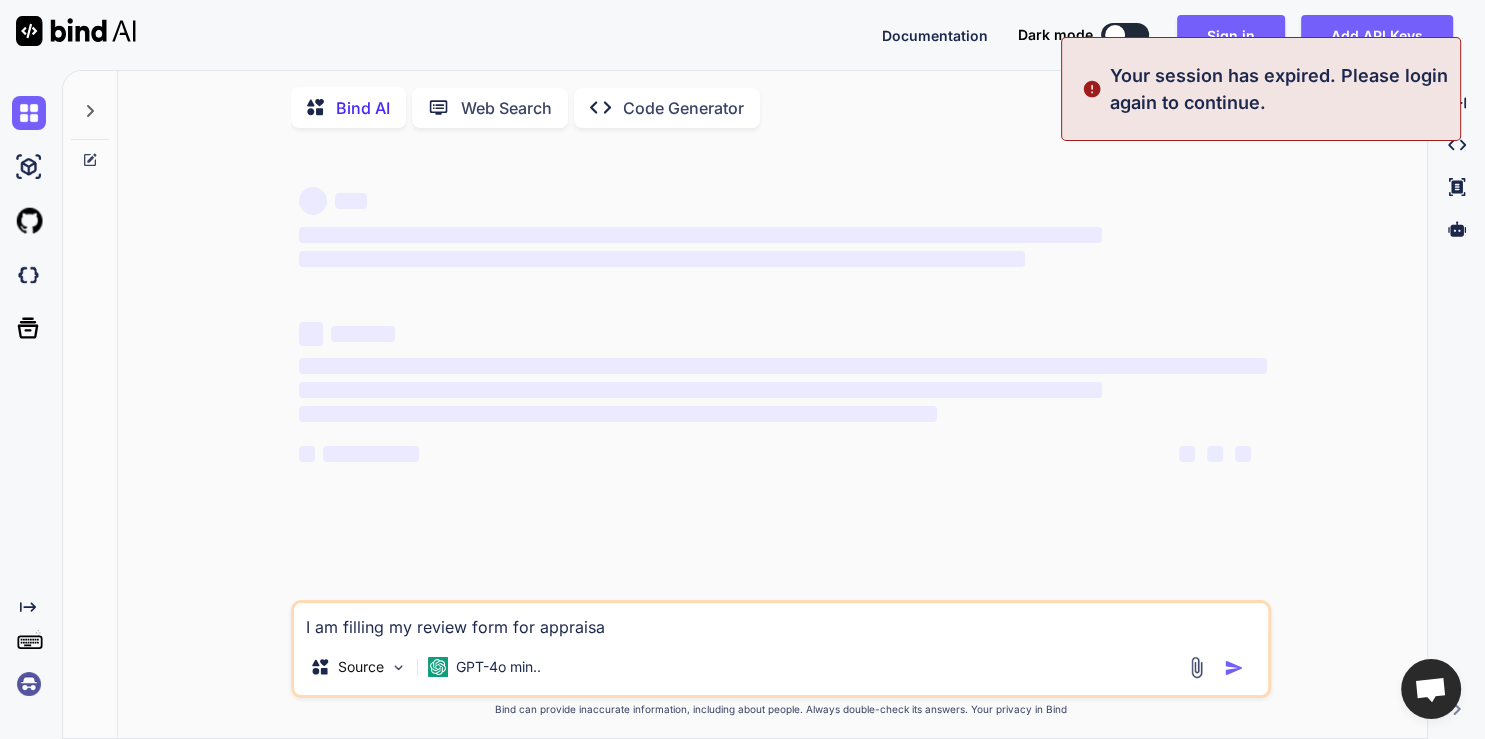 type on "I am filling my review form for appraisal" 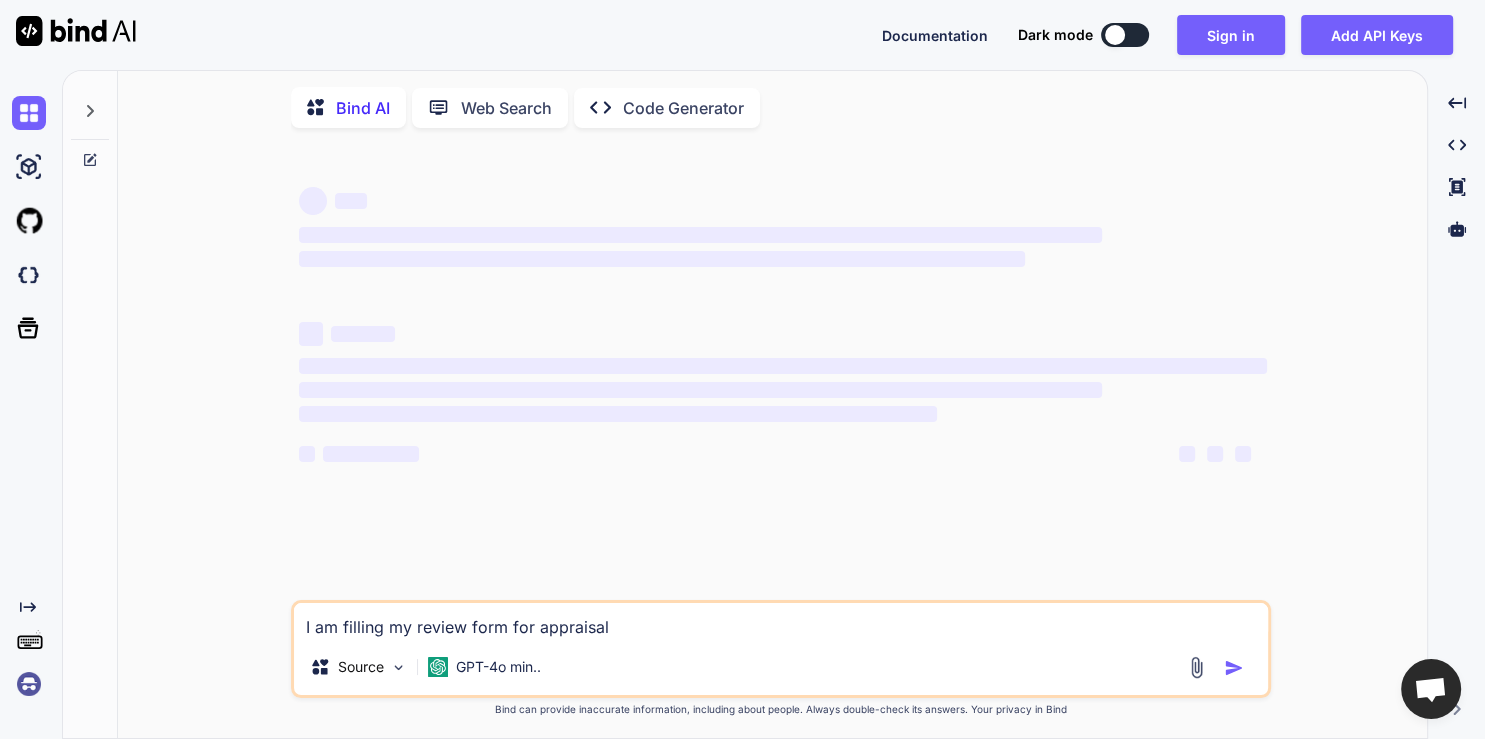 type on "x" 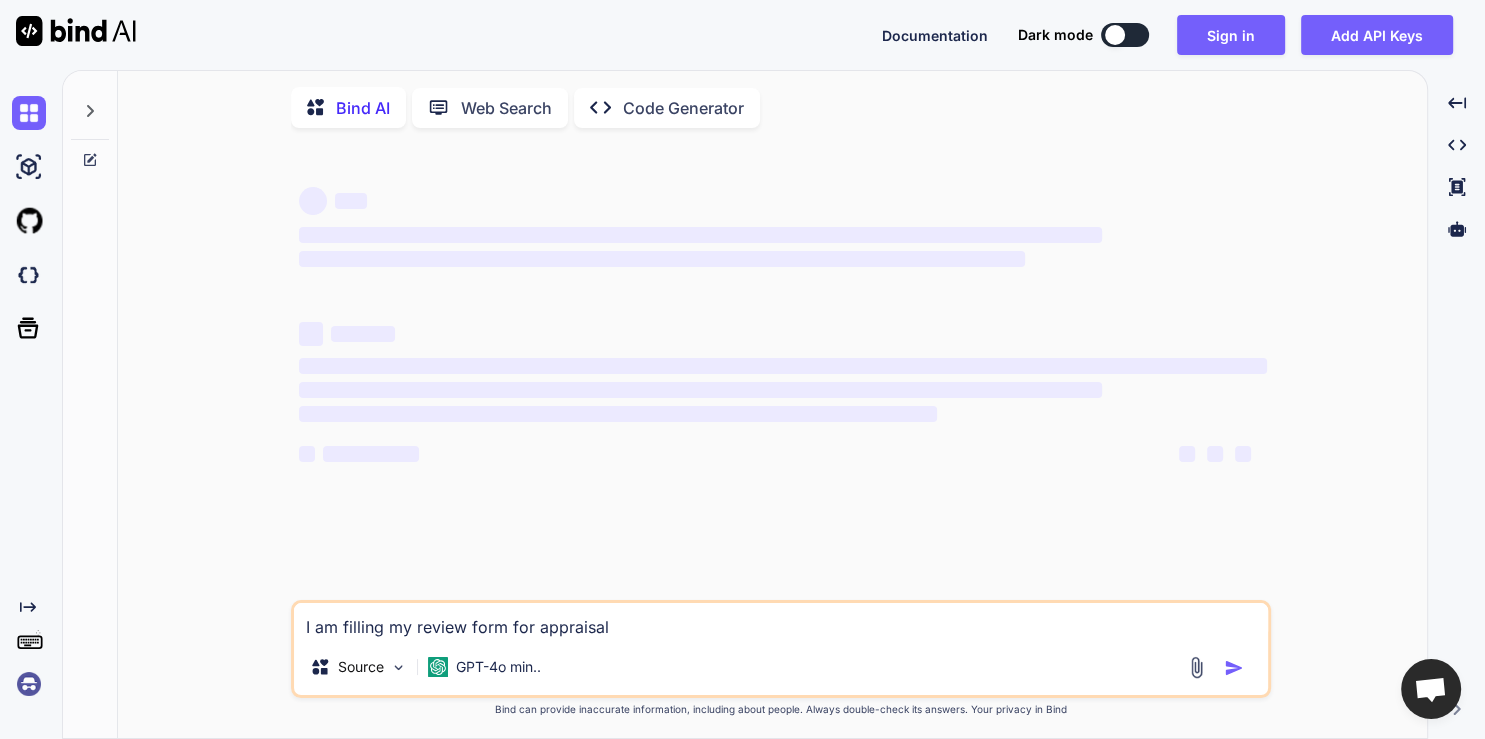 type on "I am filling my review form for appraisal." 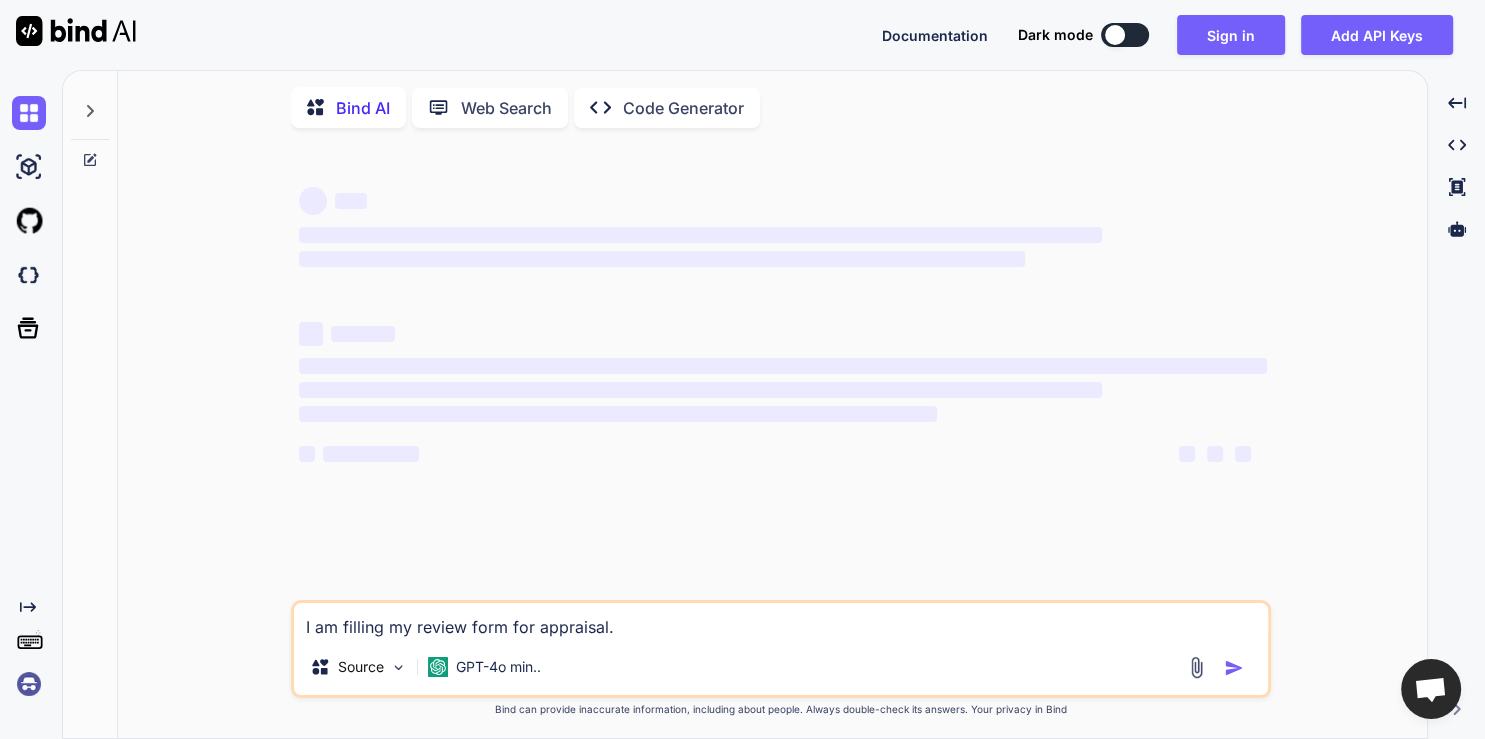 type on "I am filling my review form for appraisal." 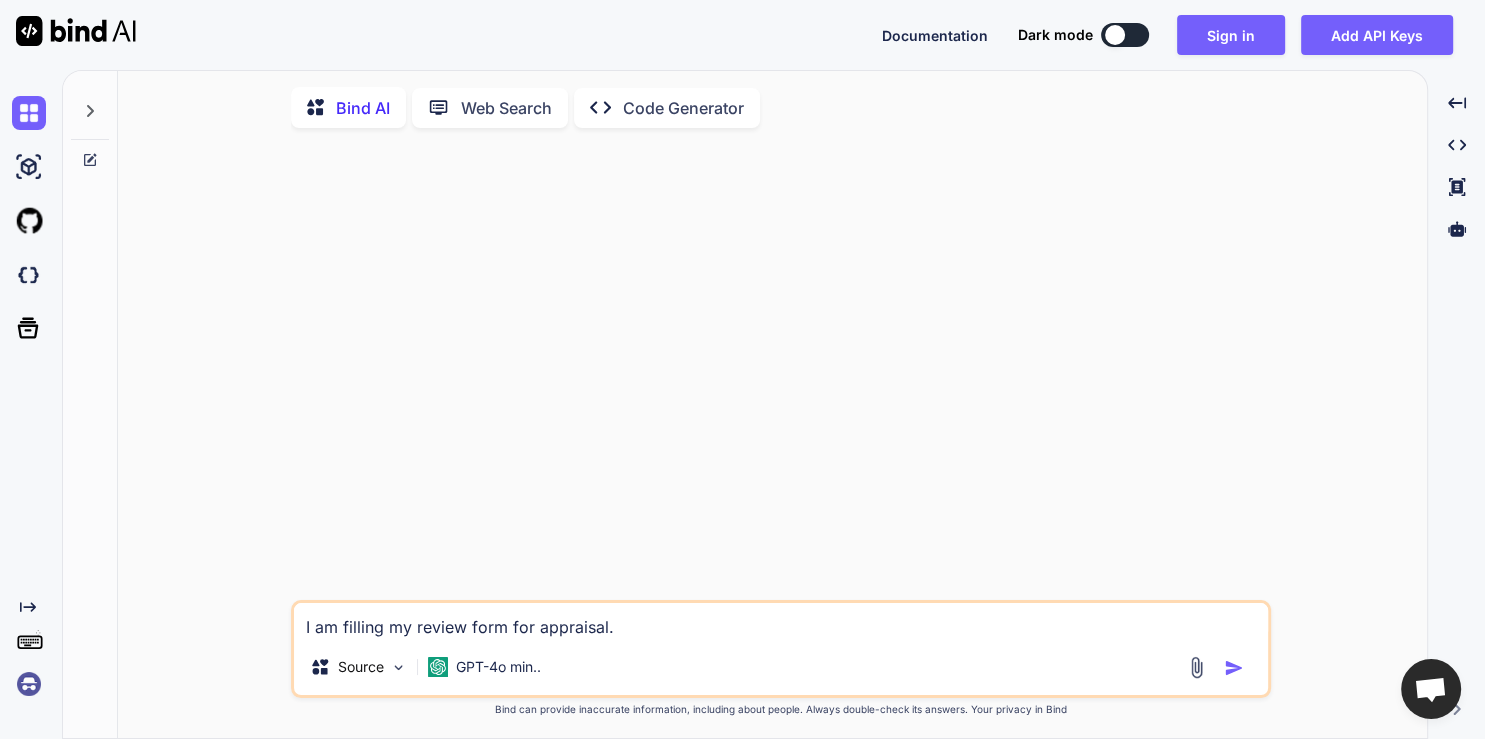 type on "I am filling my review form for appraisal. I" 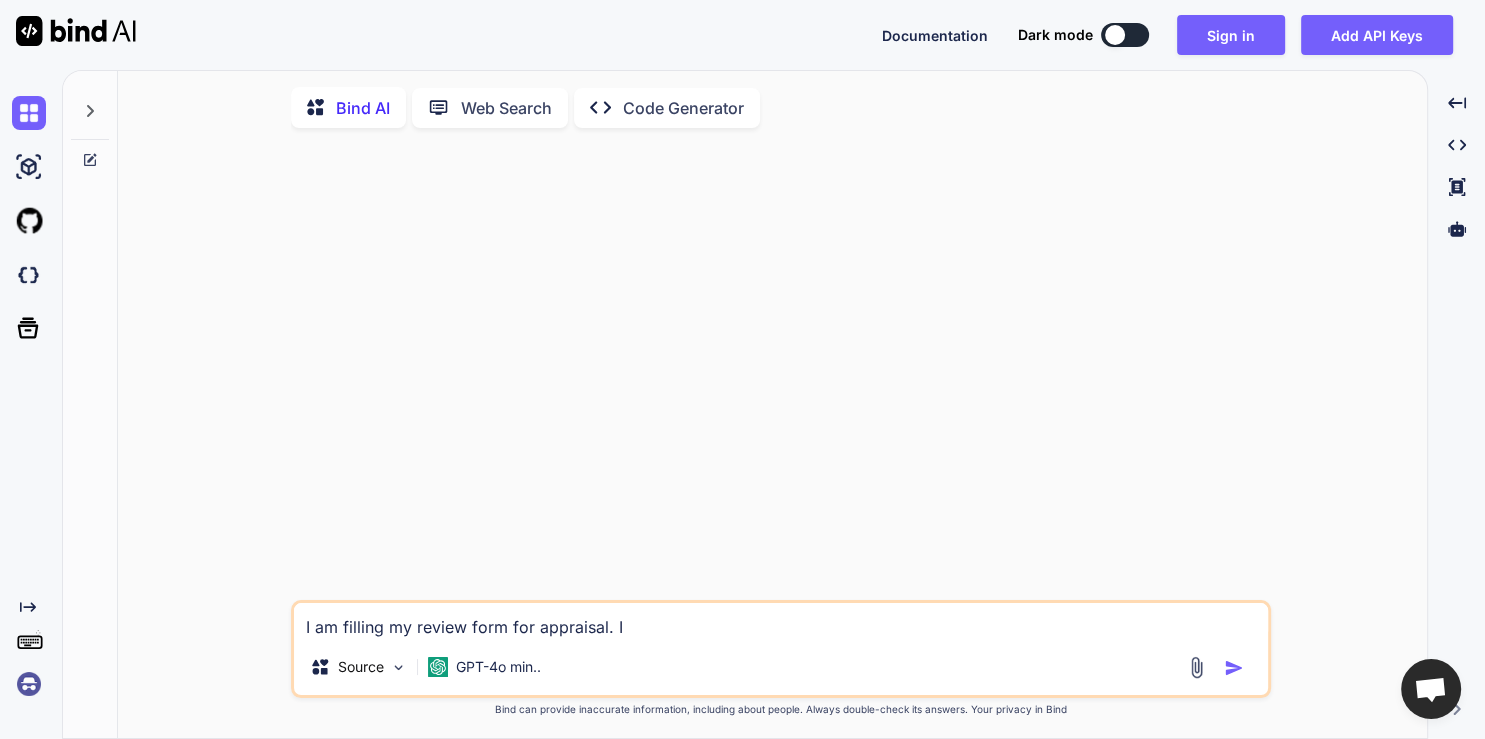 type on "I am filling my review form for appraisal. I" 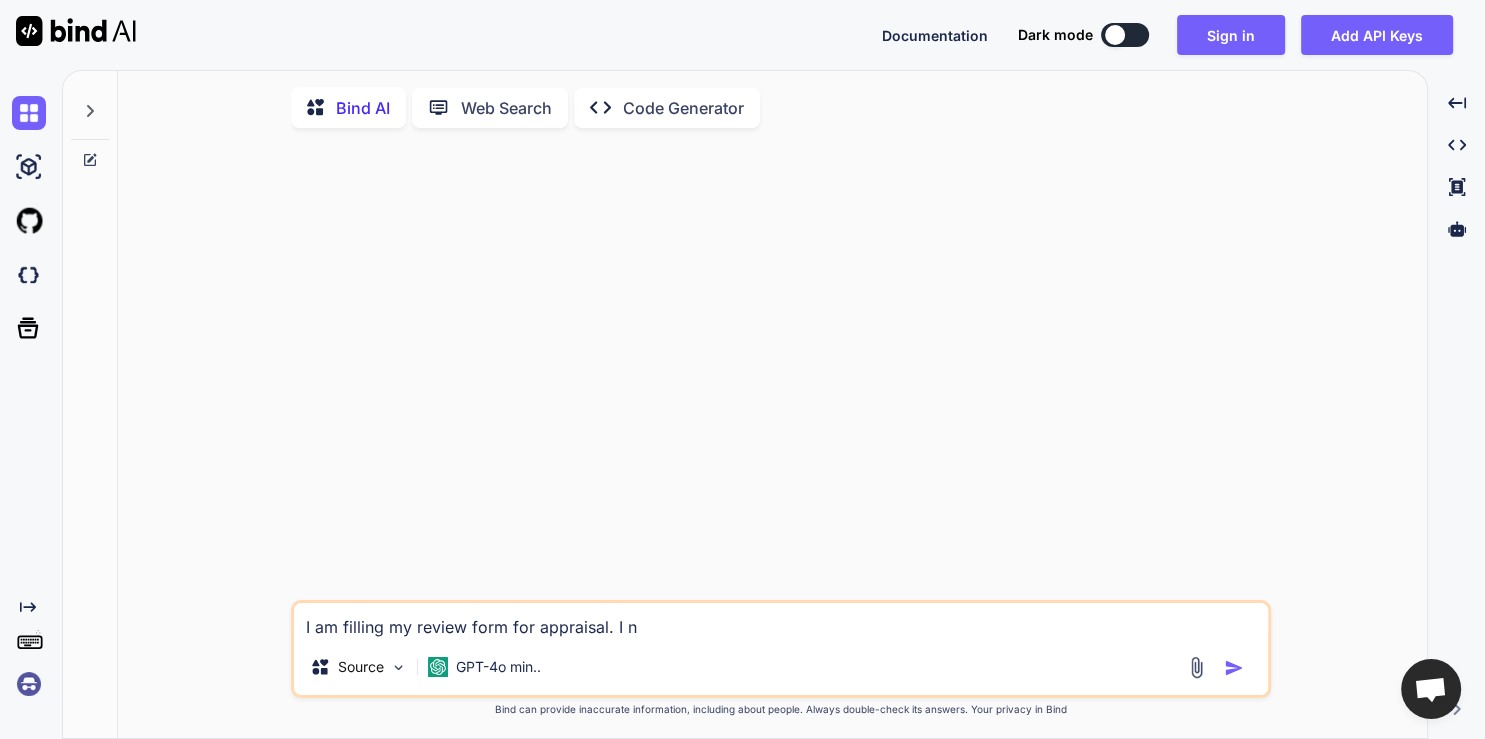 type on "I am filling my review form for appraisal. I ne" 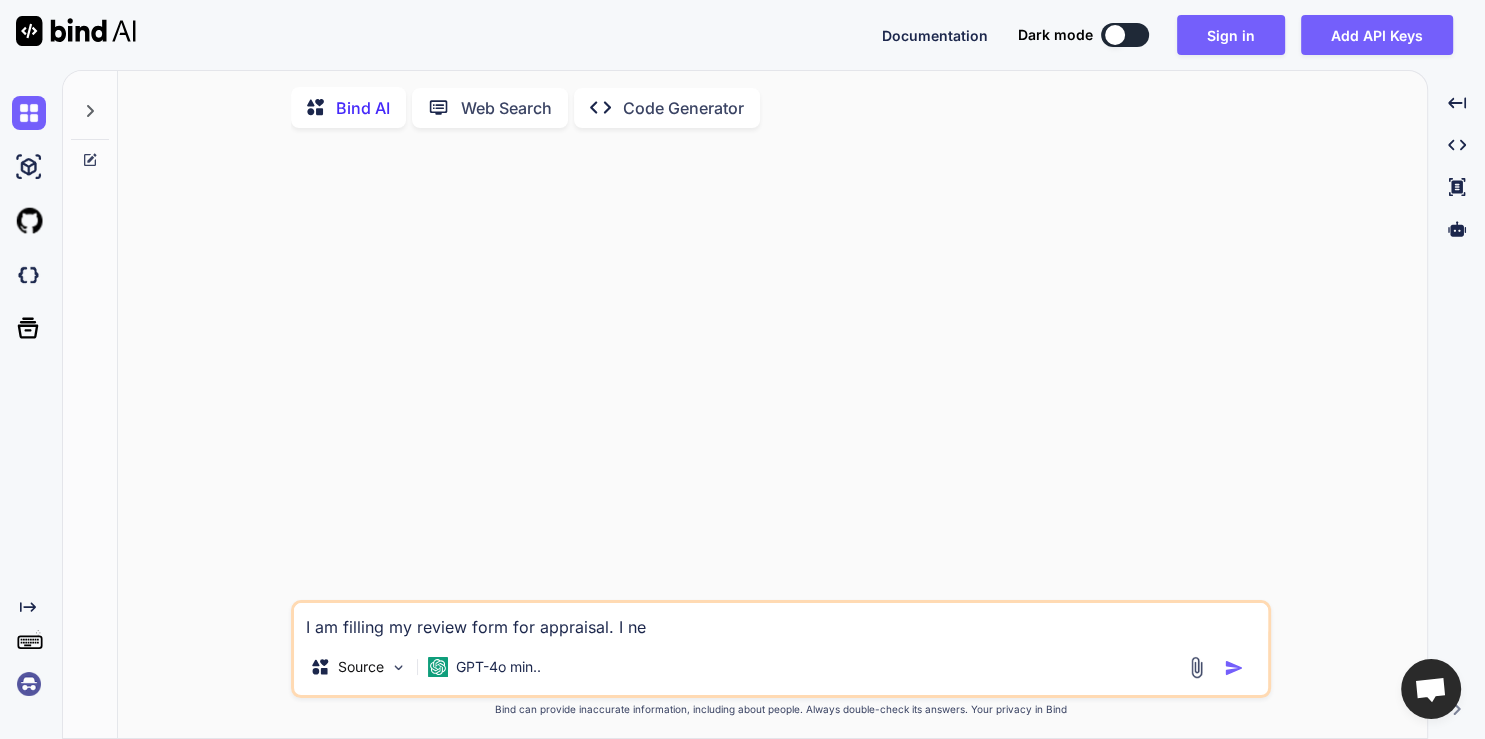 type on "I am filling my review form for appraisal. I nee" 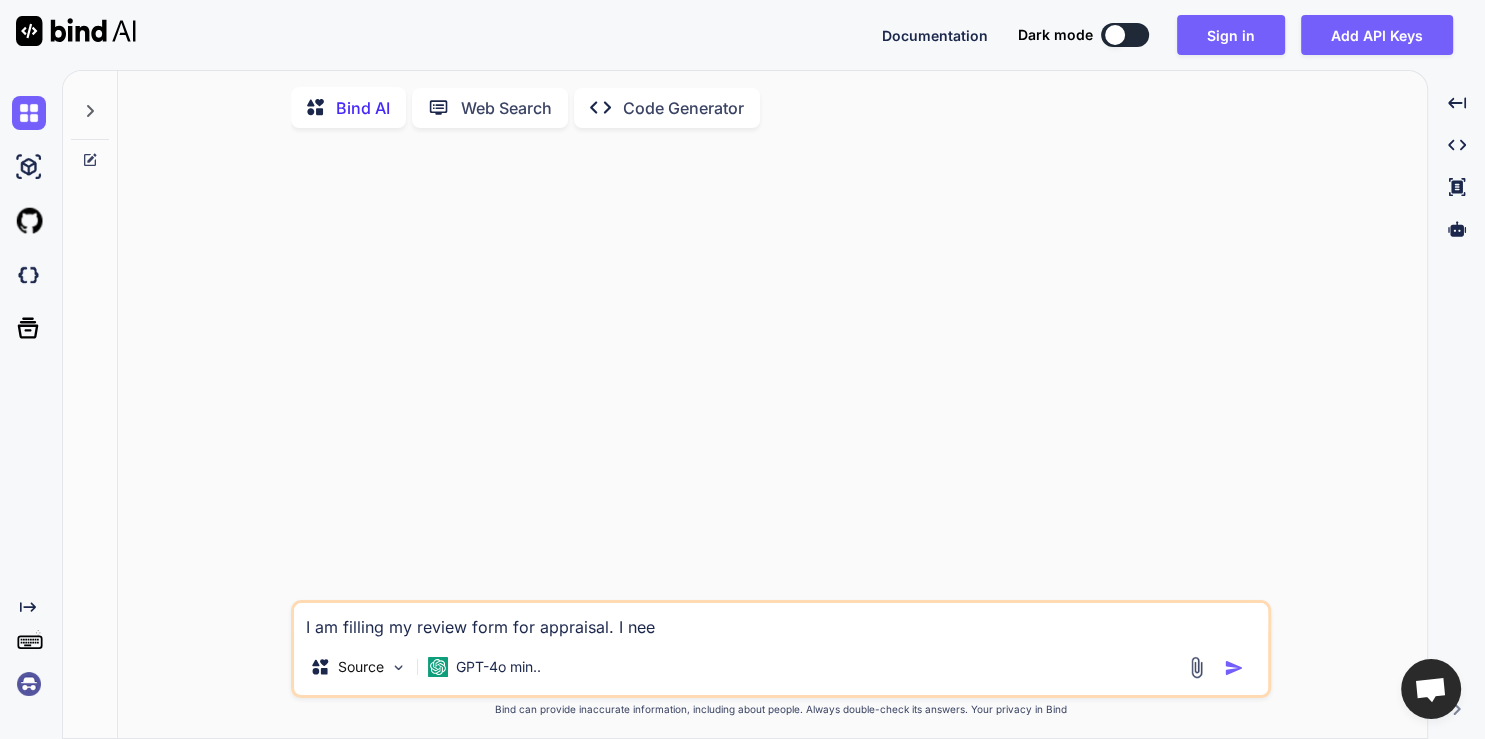 type on "I am filling my review form for appraisal. I need" 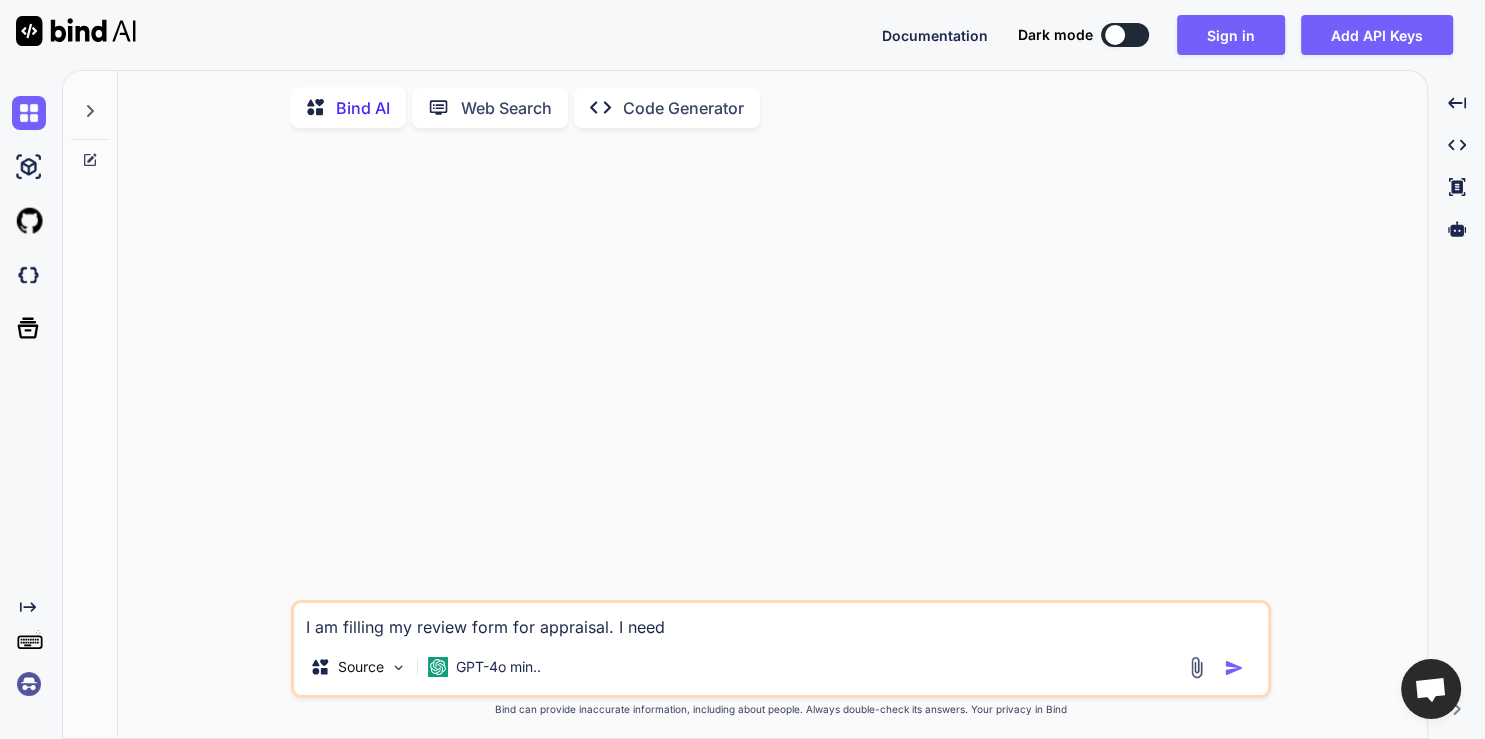 type on "I am filling my review form for appraisal. I need" 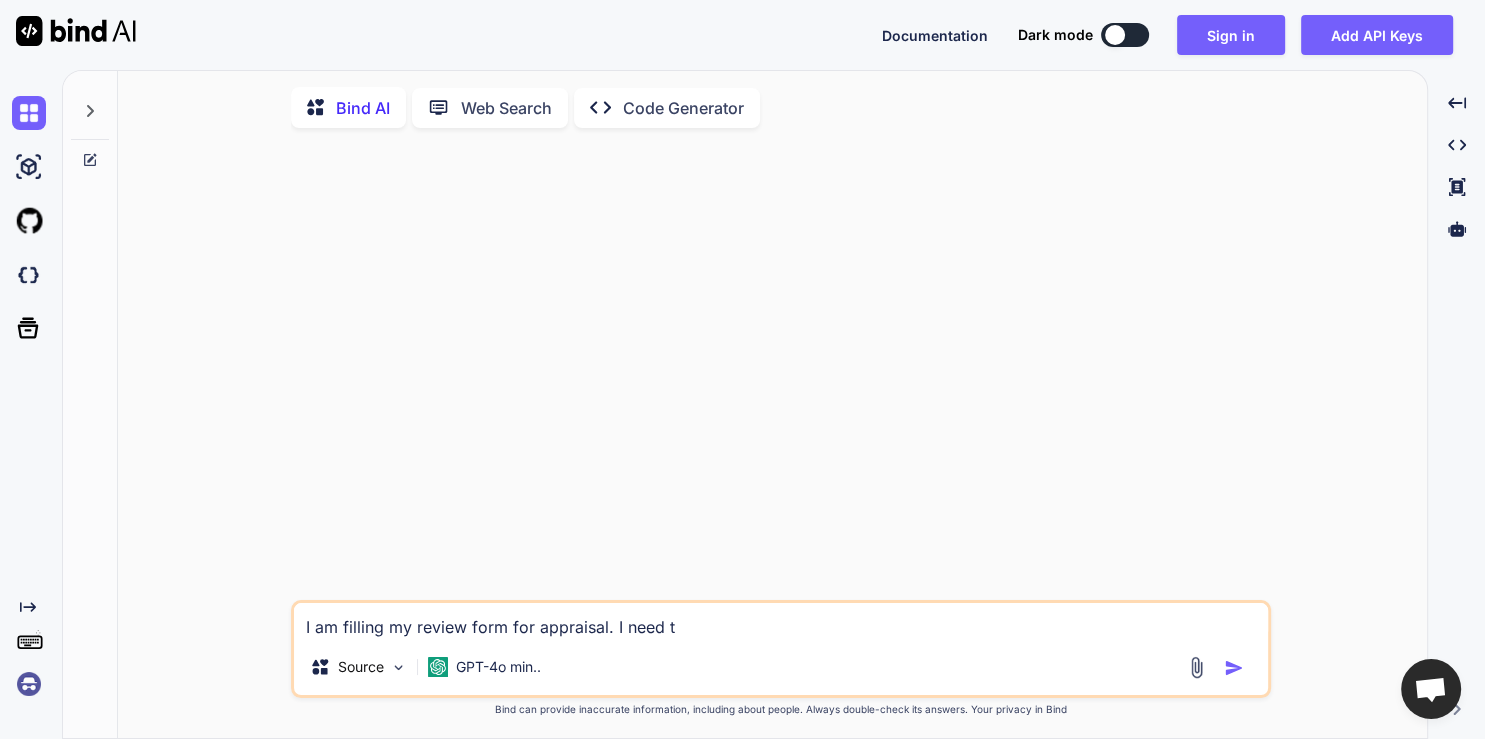 type on "I am filling my review form for appraisal. I need to" 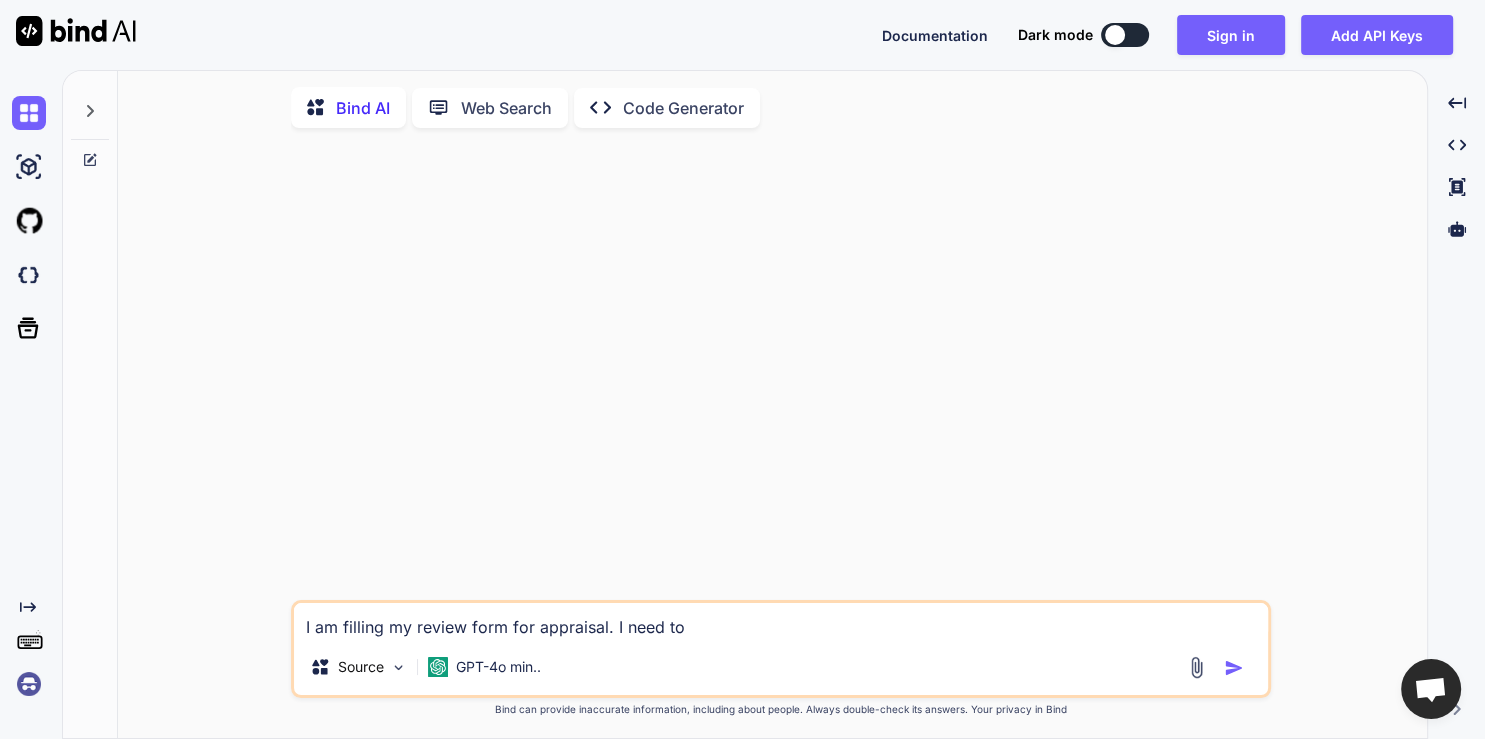 type on "x" 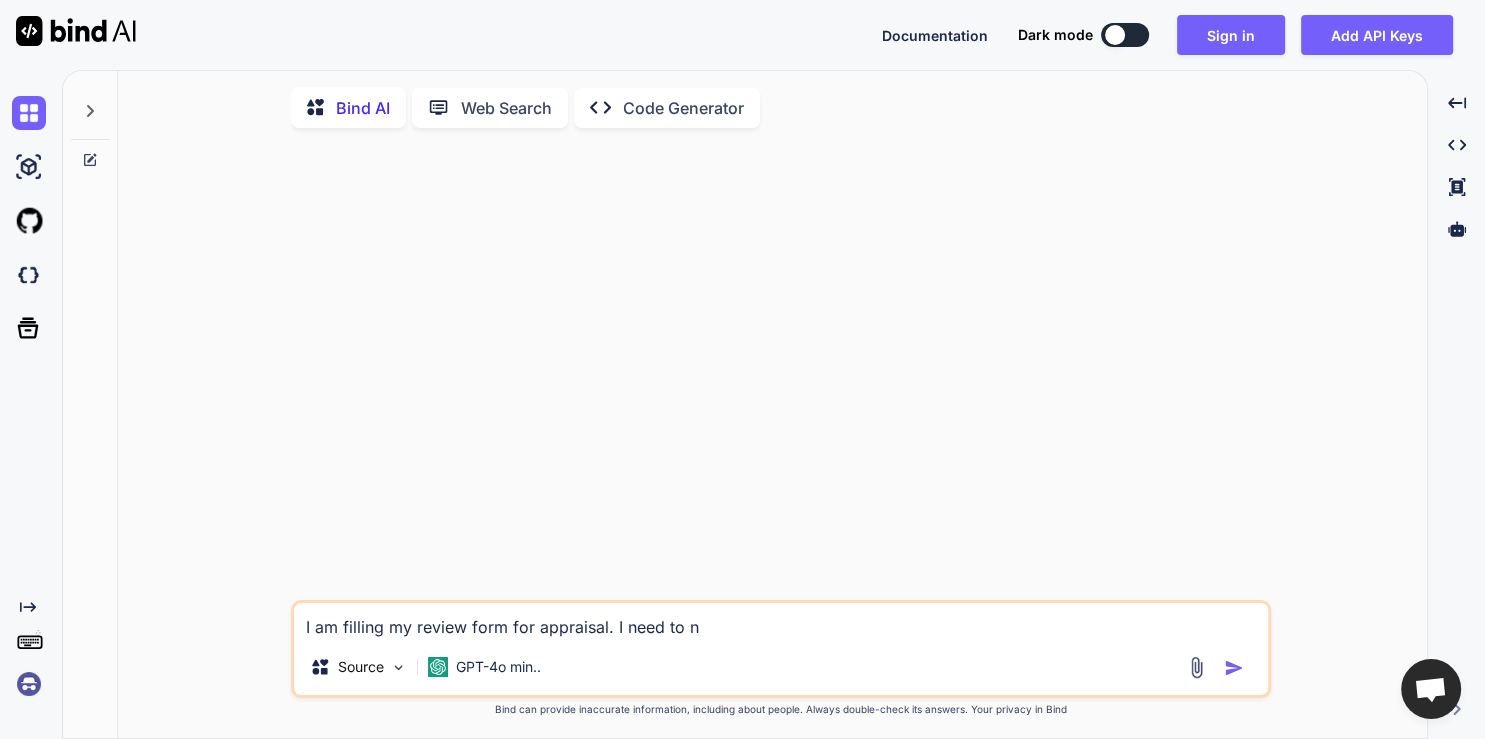 type on "I am filling my review form for appraisal. I need to no" 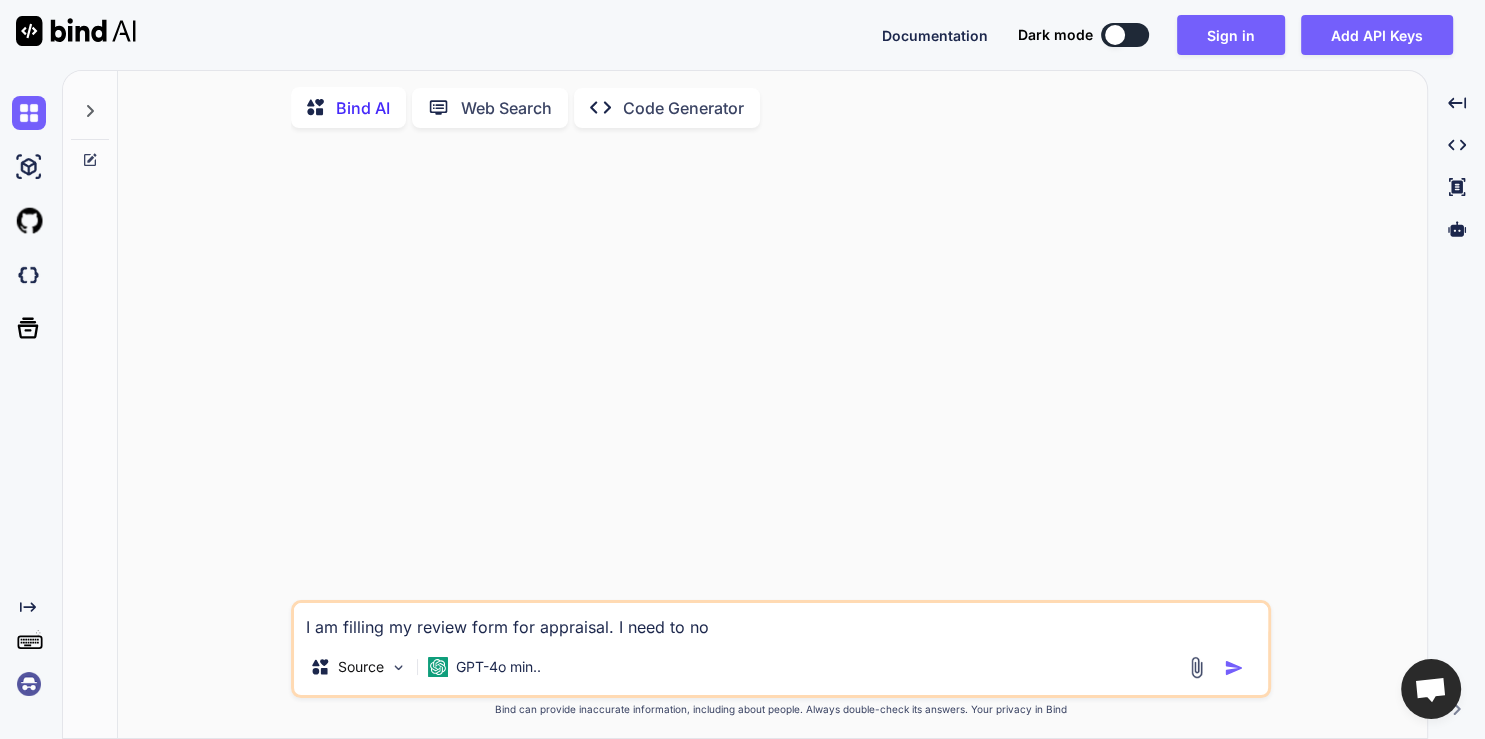 type on "x" 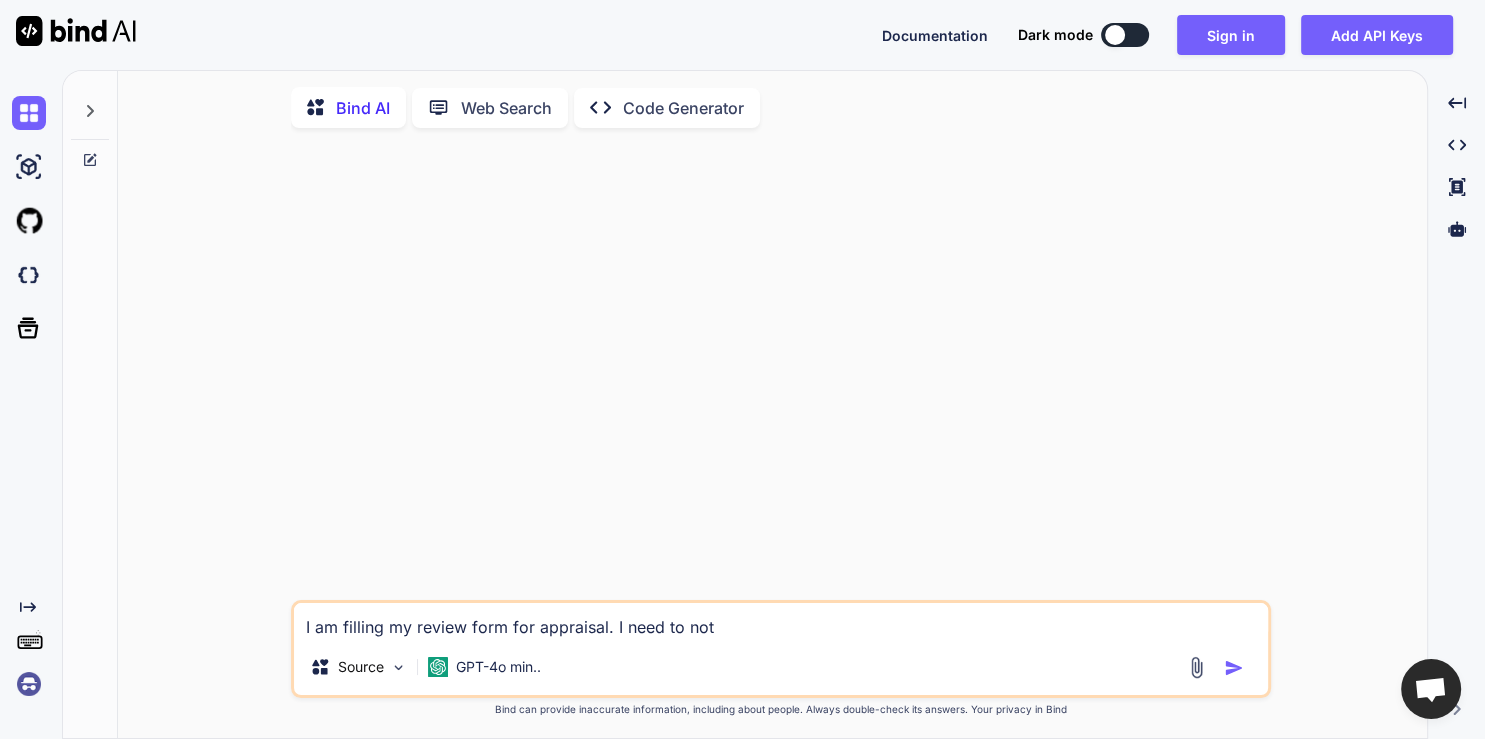 type on "I am filling my review form for appraisal. I need to note" 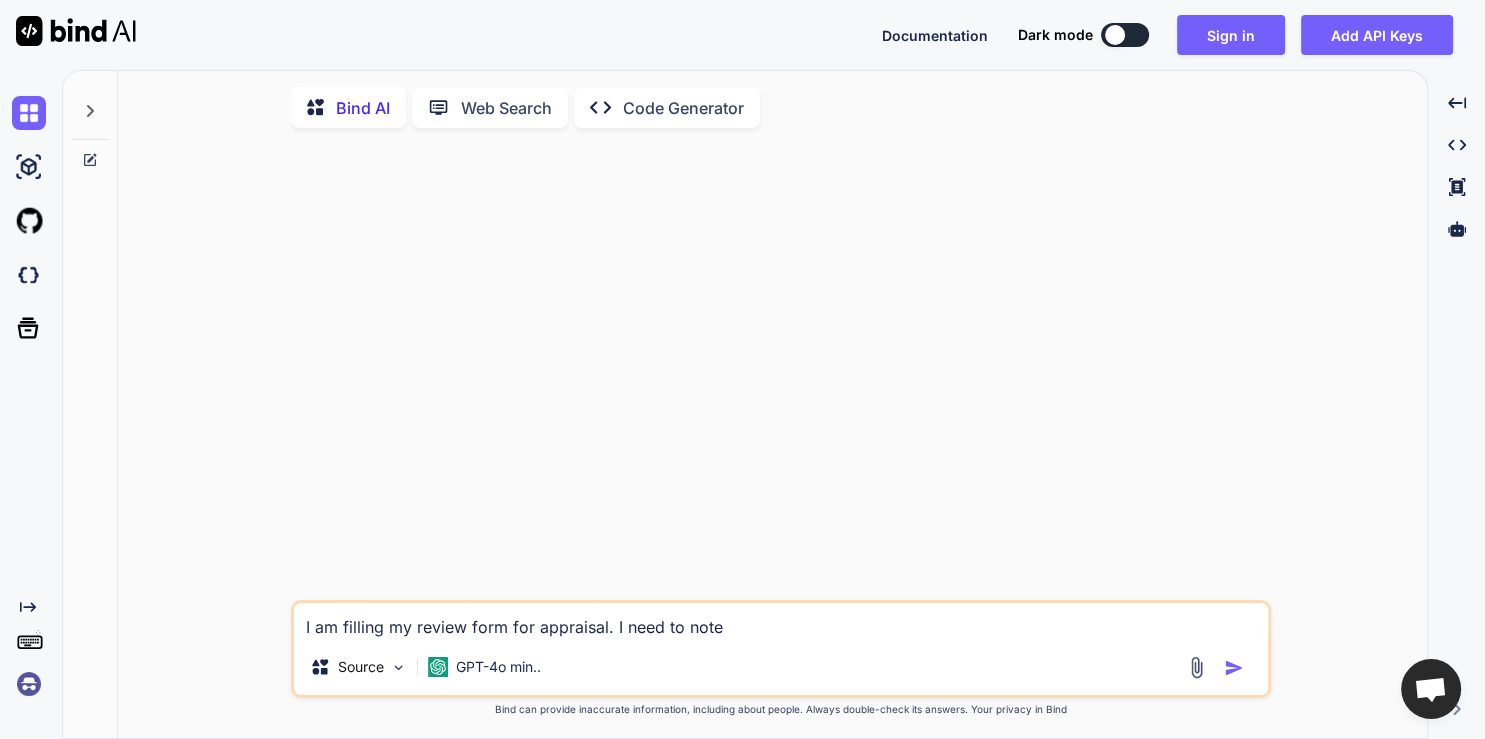 type on "I am filling my review form for appraisal. I need to note" 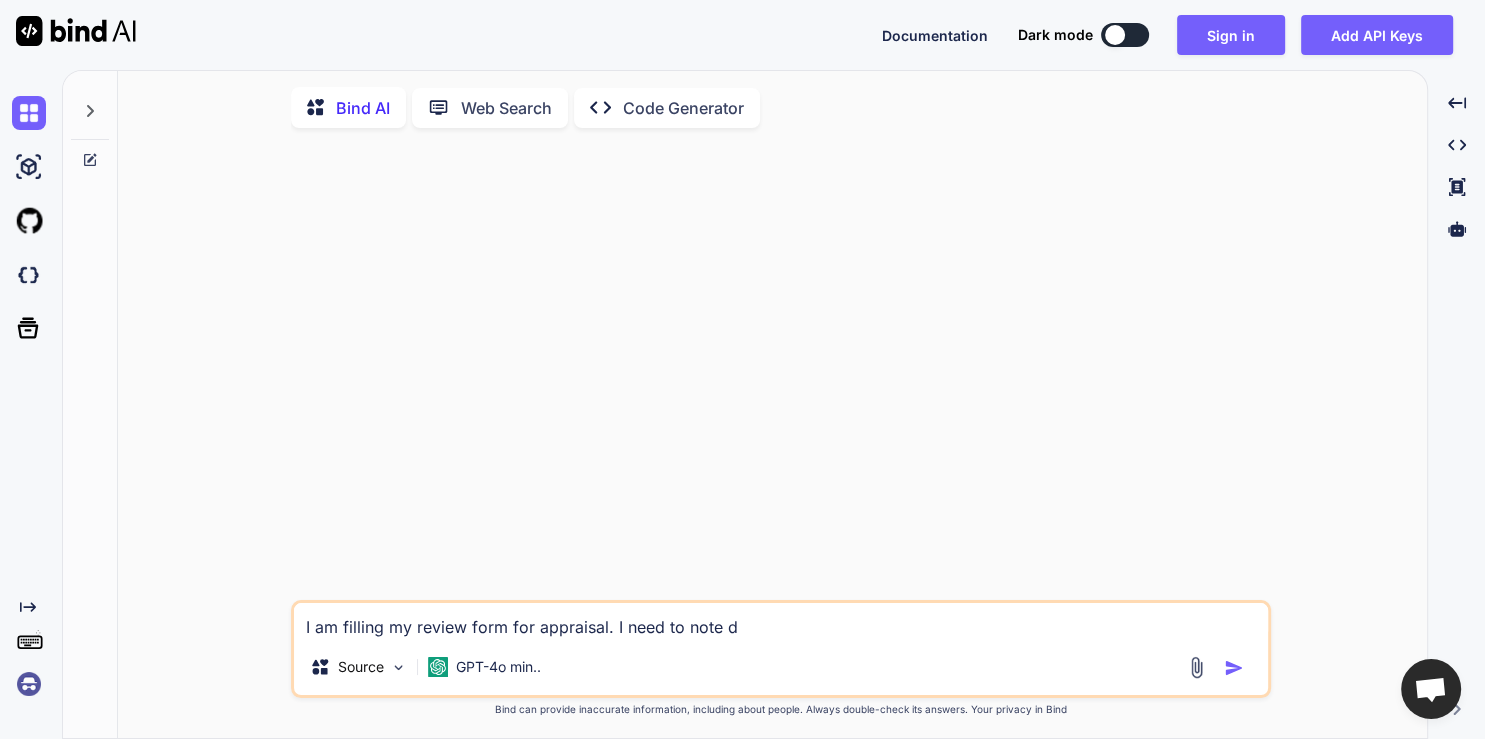 type on "I am filling my review form for appraisal. I need to note do" 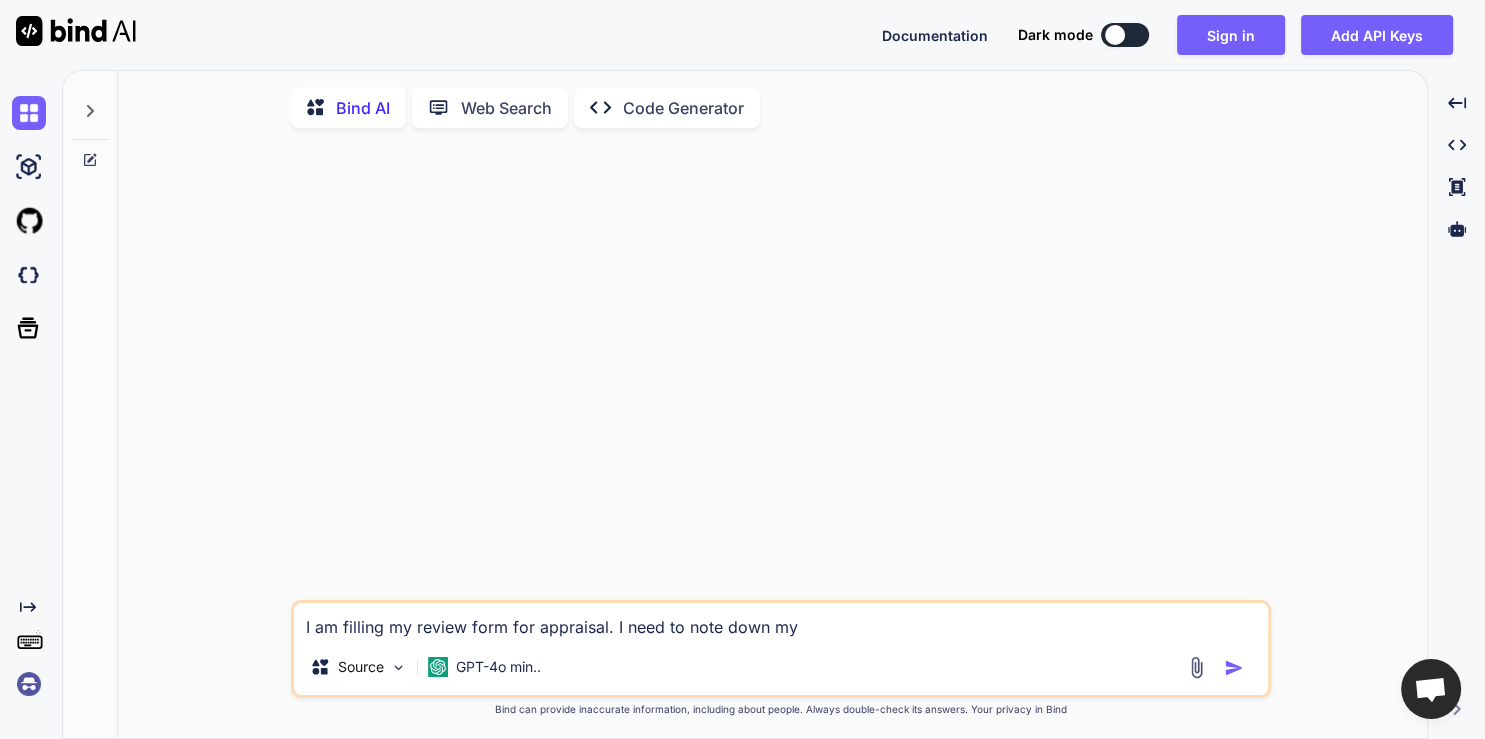 type on "I am filling my review form for appraisal. I need to note down my" 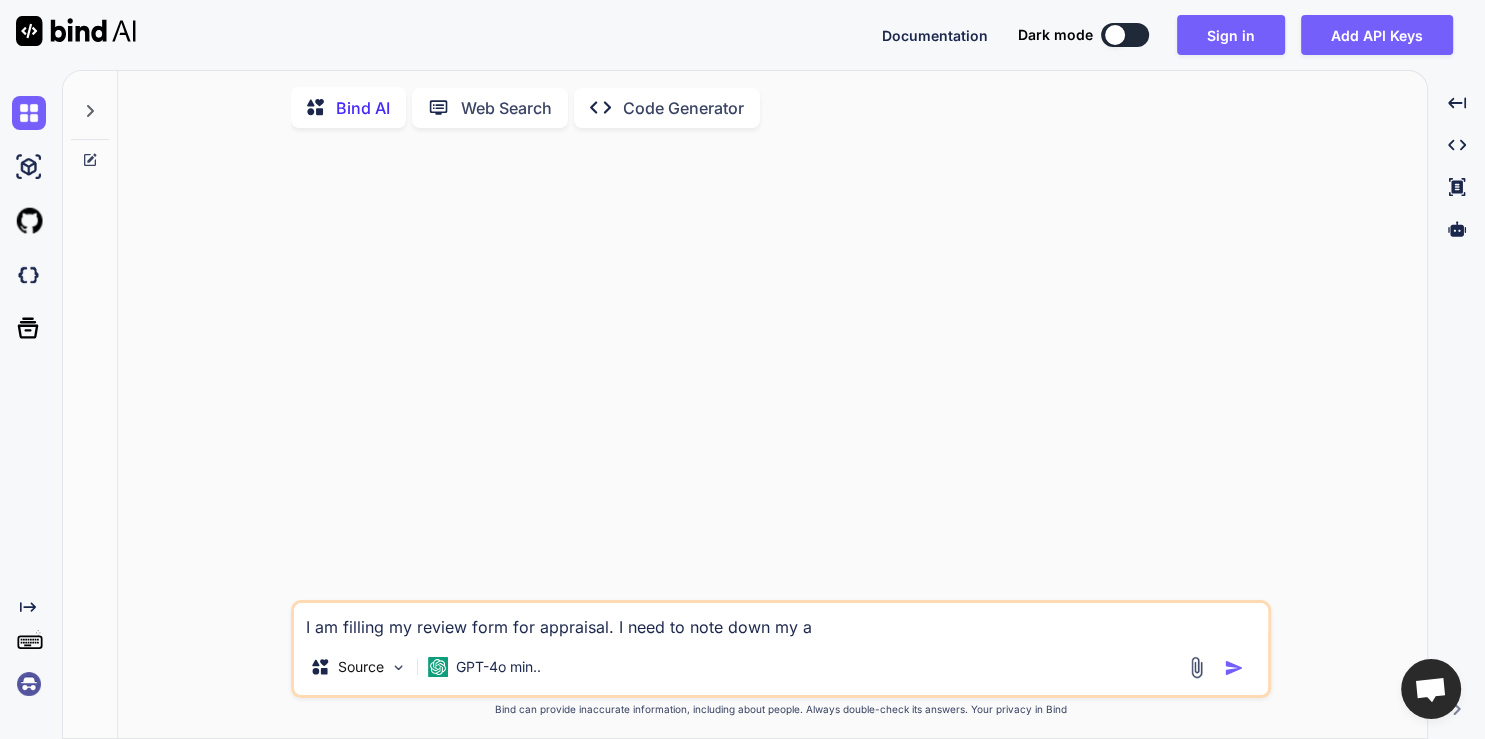 type on "I am filling my review form for appraisal. I need to note down my ac" 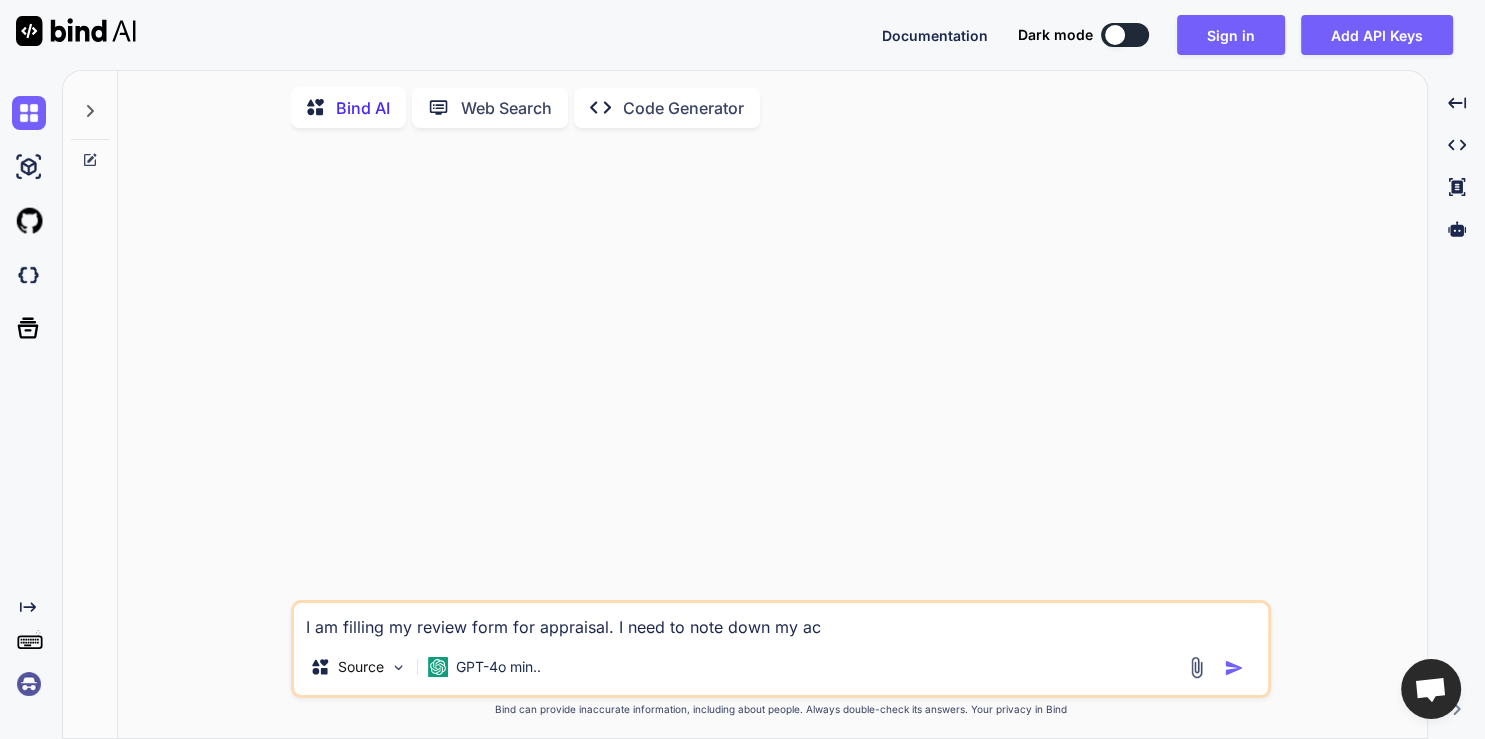 type on "I am filling my review form for appraisal. I need to note down my ach" 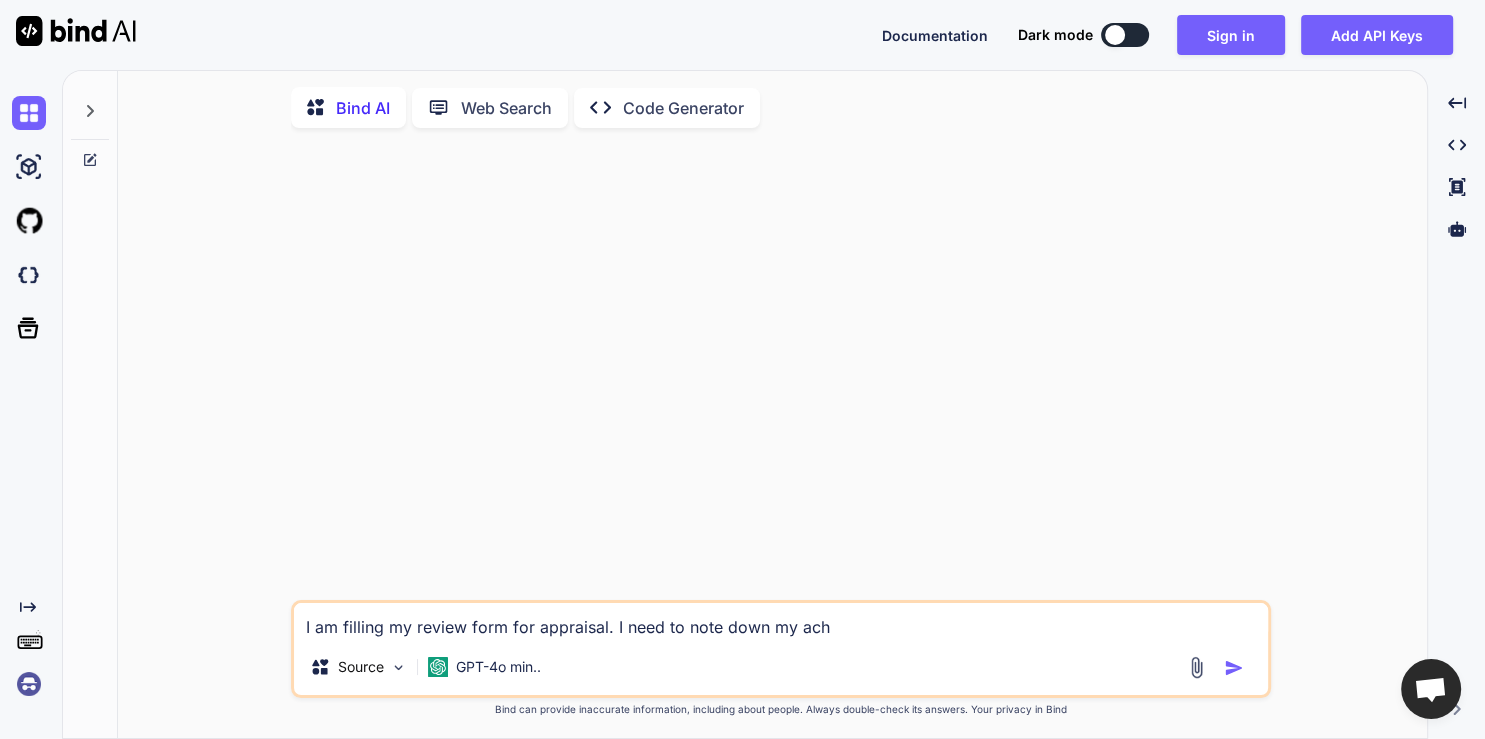 type on "I am filling my review form for appraisal. I need to note down my achi" 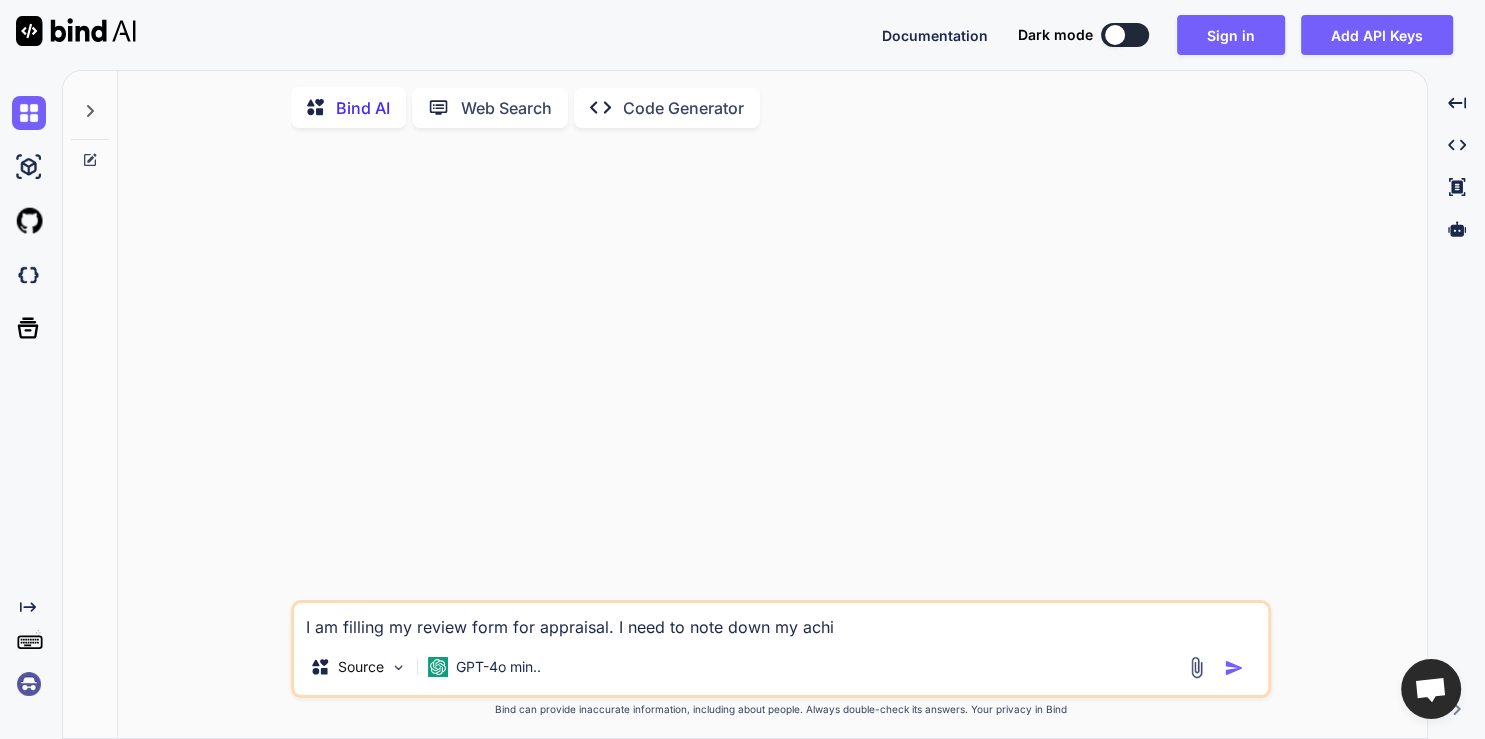 type on "I am filling my review form for appraisal. I need to note down my achie" 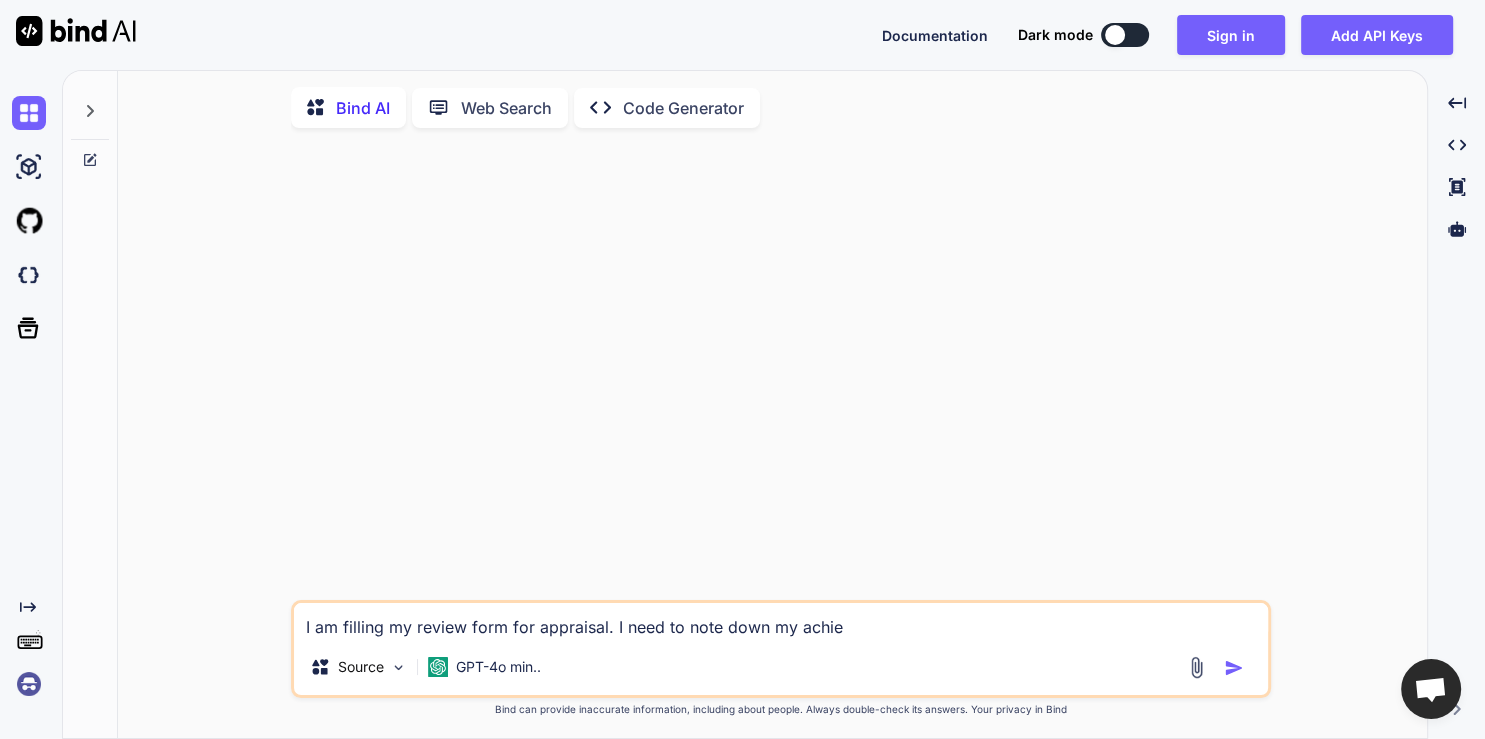 type on "I am filling my review form for appraisal. I need to note down my achiev" 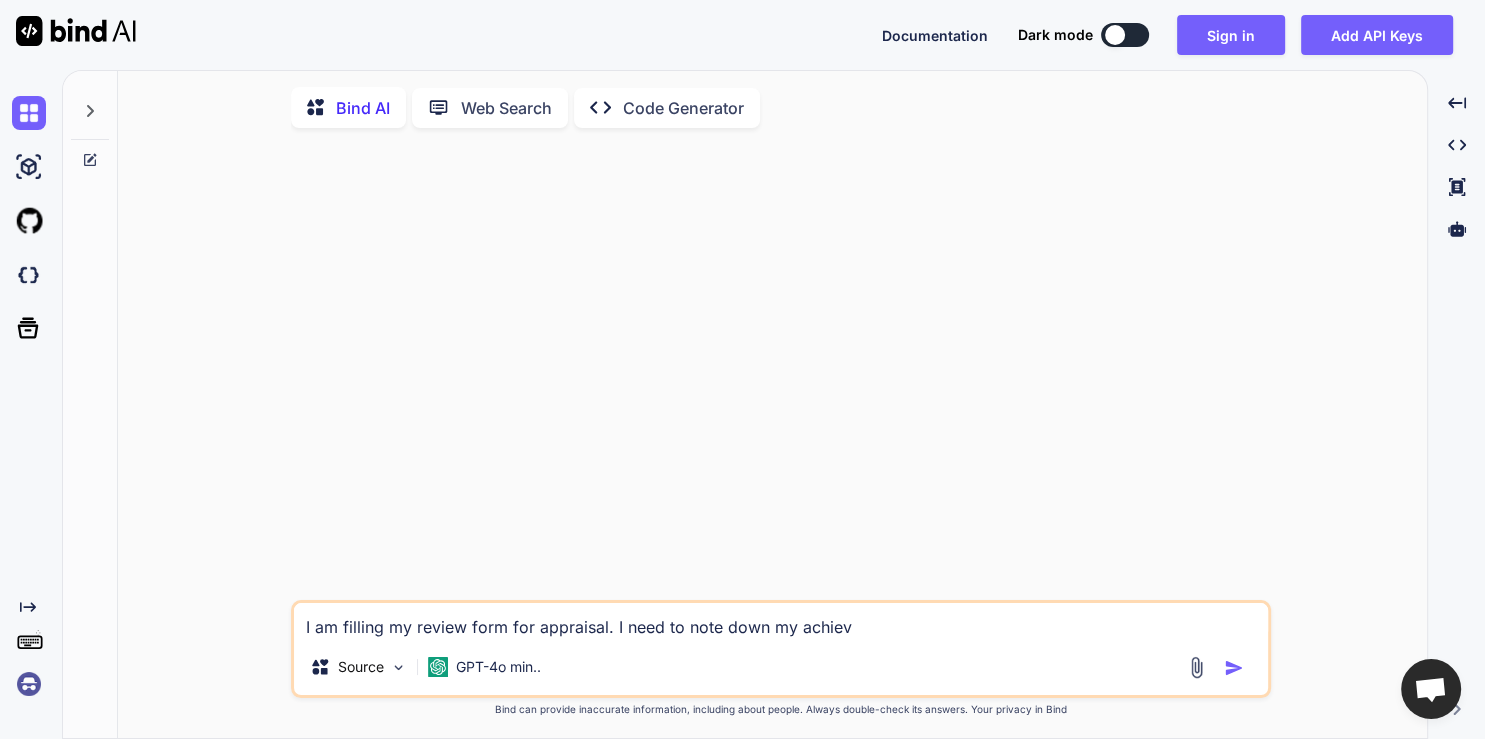 type on "I am filling my review form for appraisal. I need to note down my achievm" 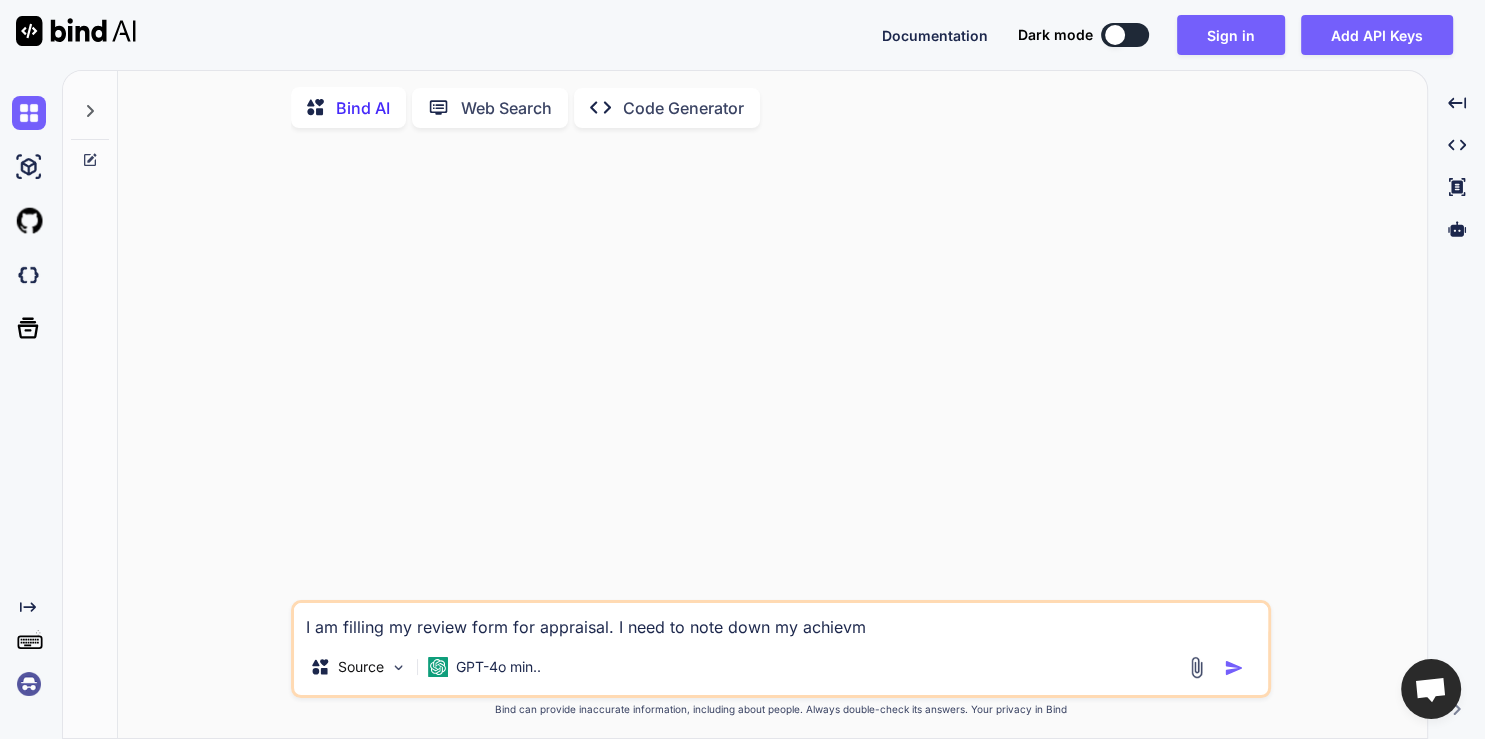 type on "I am filling my review form for appraisal. I need to note down my achievme" 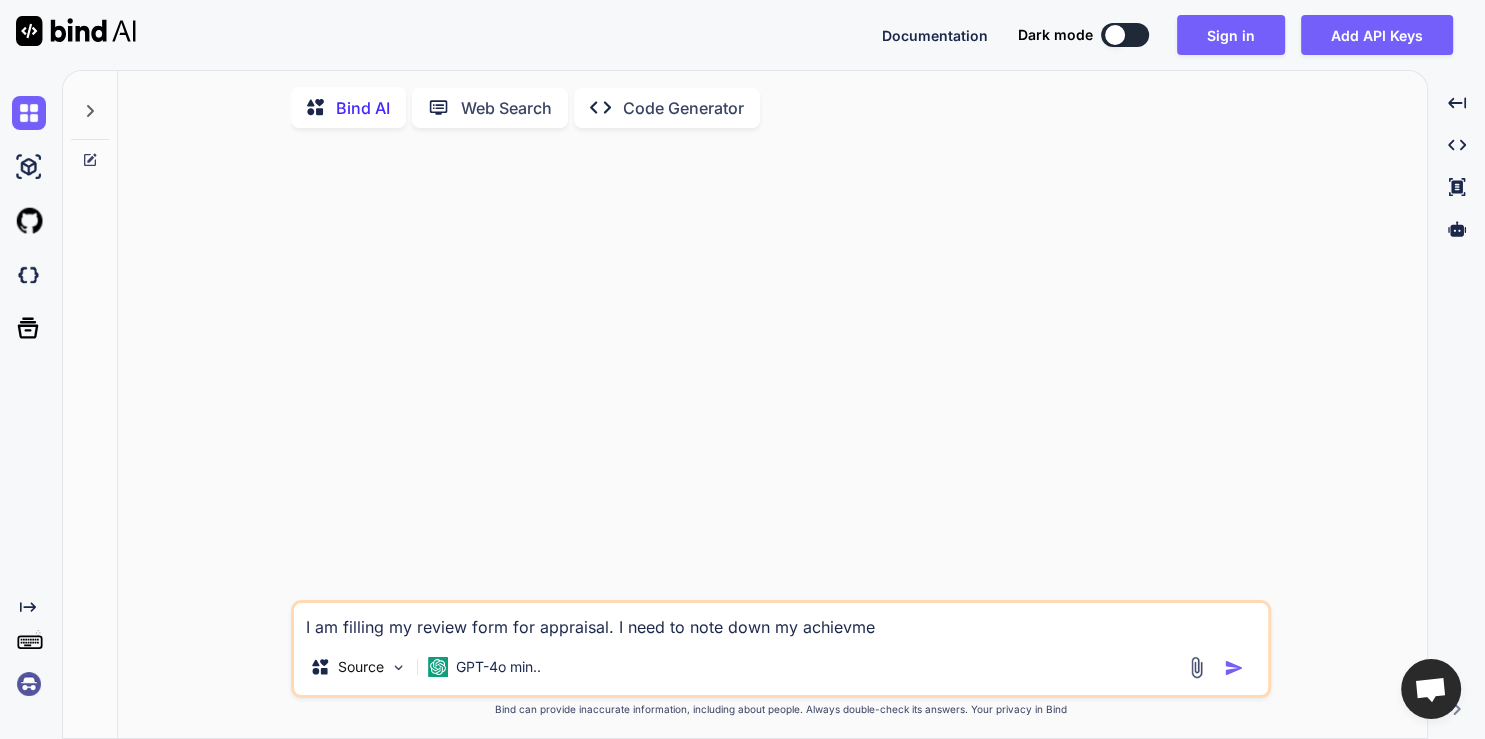 type on "I am filling my review form for appraisal. I need to note down my achievmen" 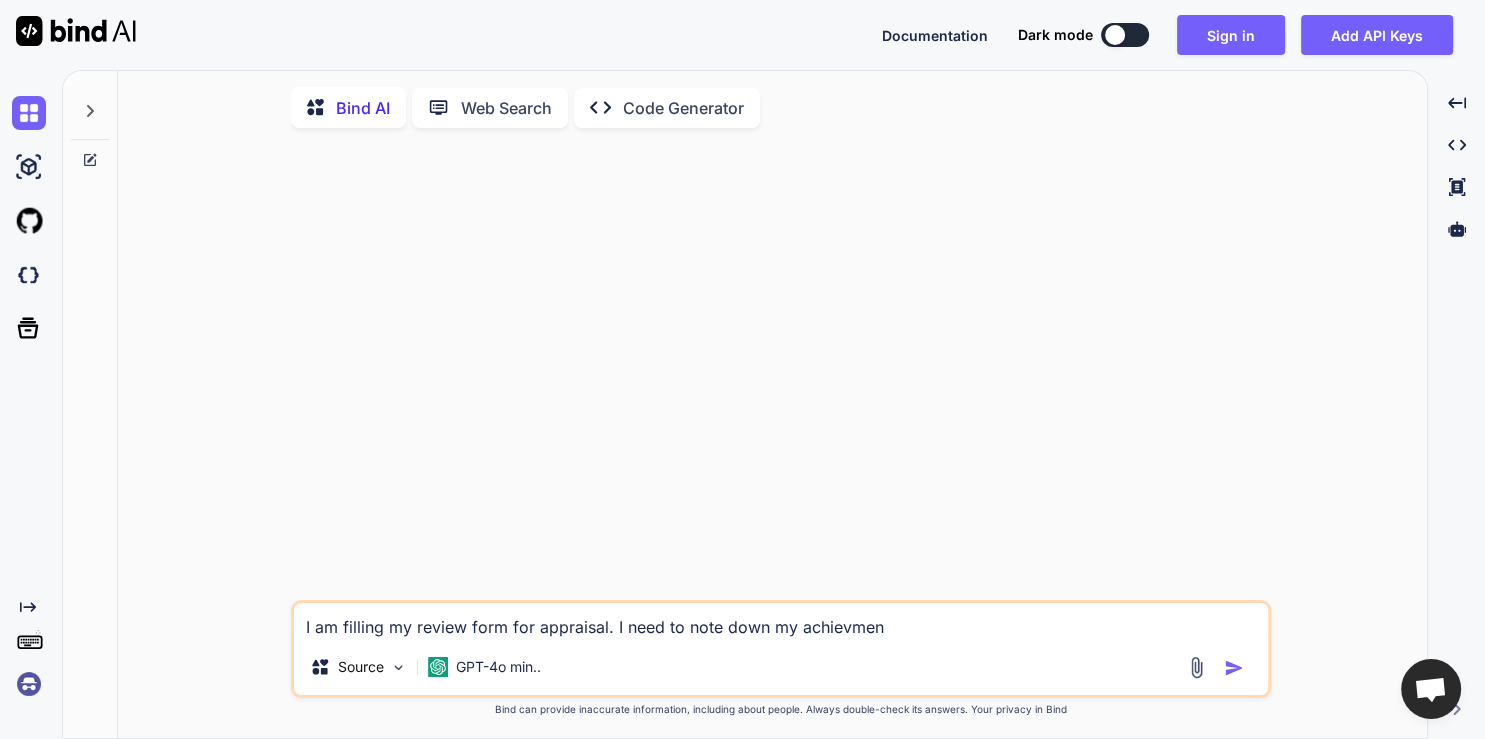 type on "I am filling my review form for appraisal. I need to note down my achievment" 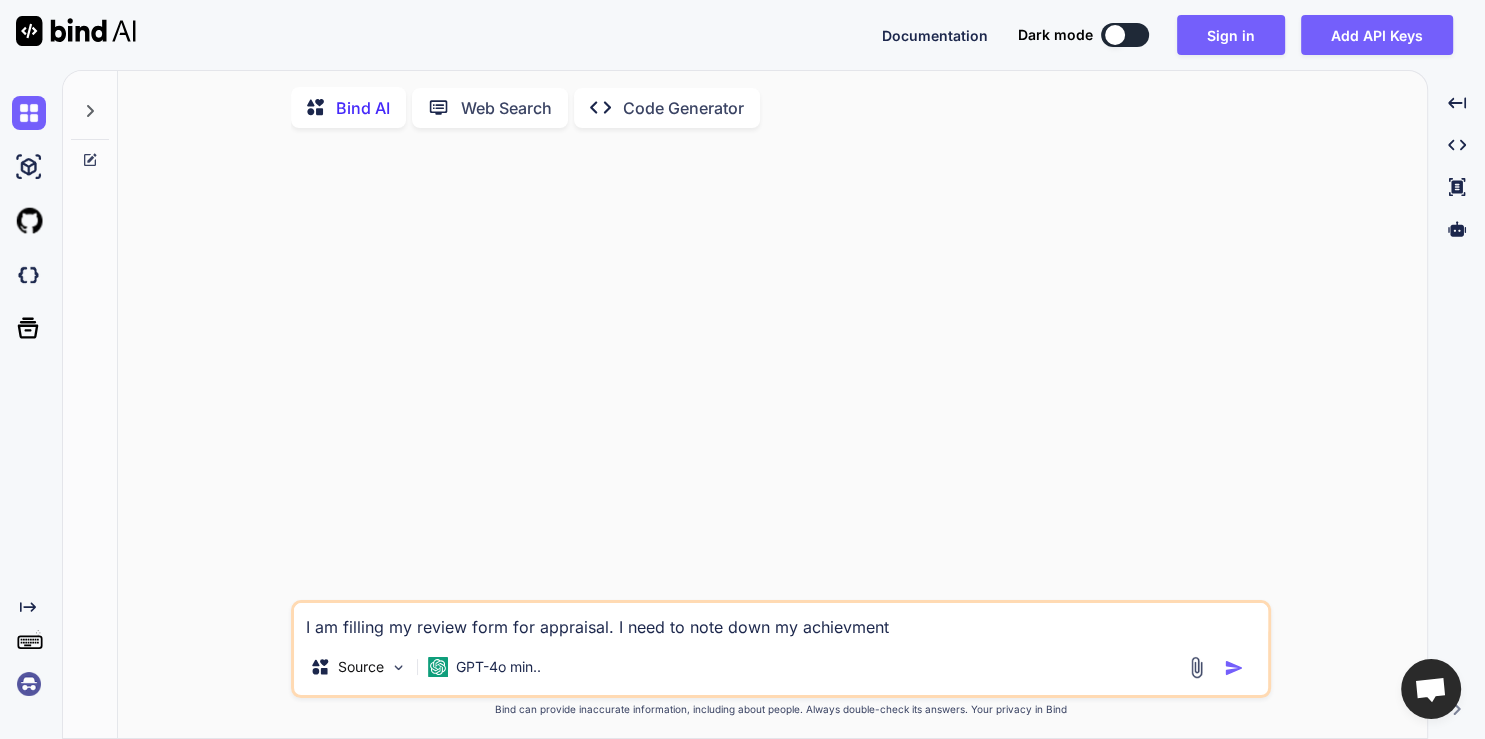 type on "I am filling my review form for appraisal. I need to note down my achievments" 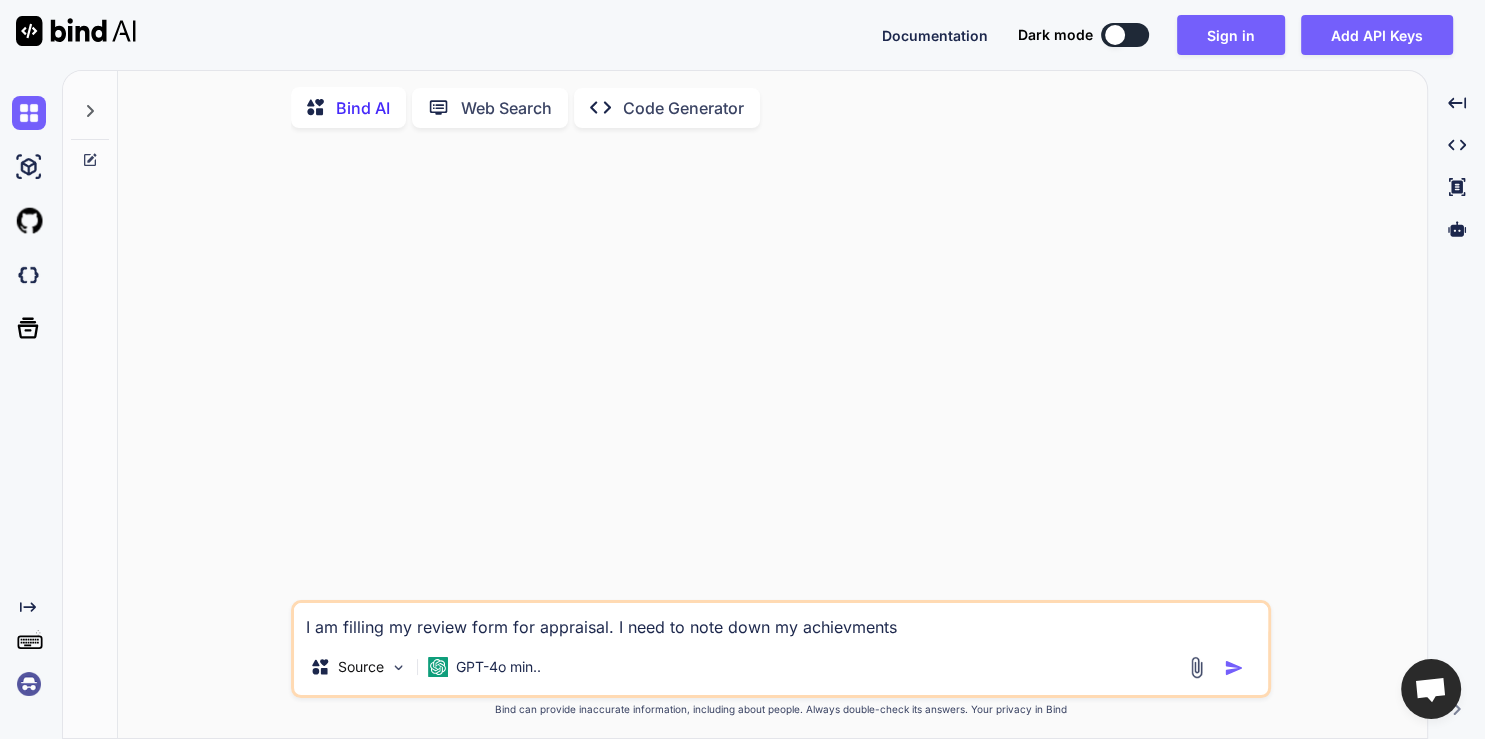type on "I am filling my review form for appraisal. I need to note down my achievments" 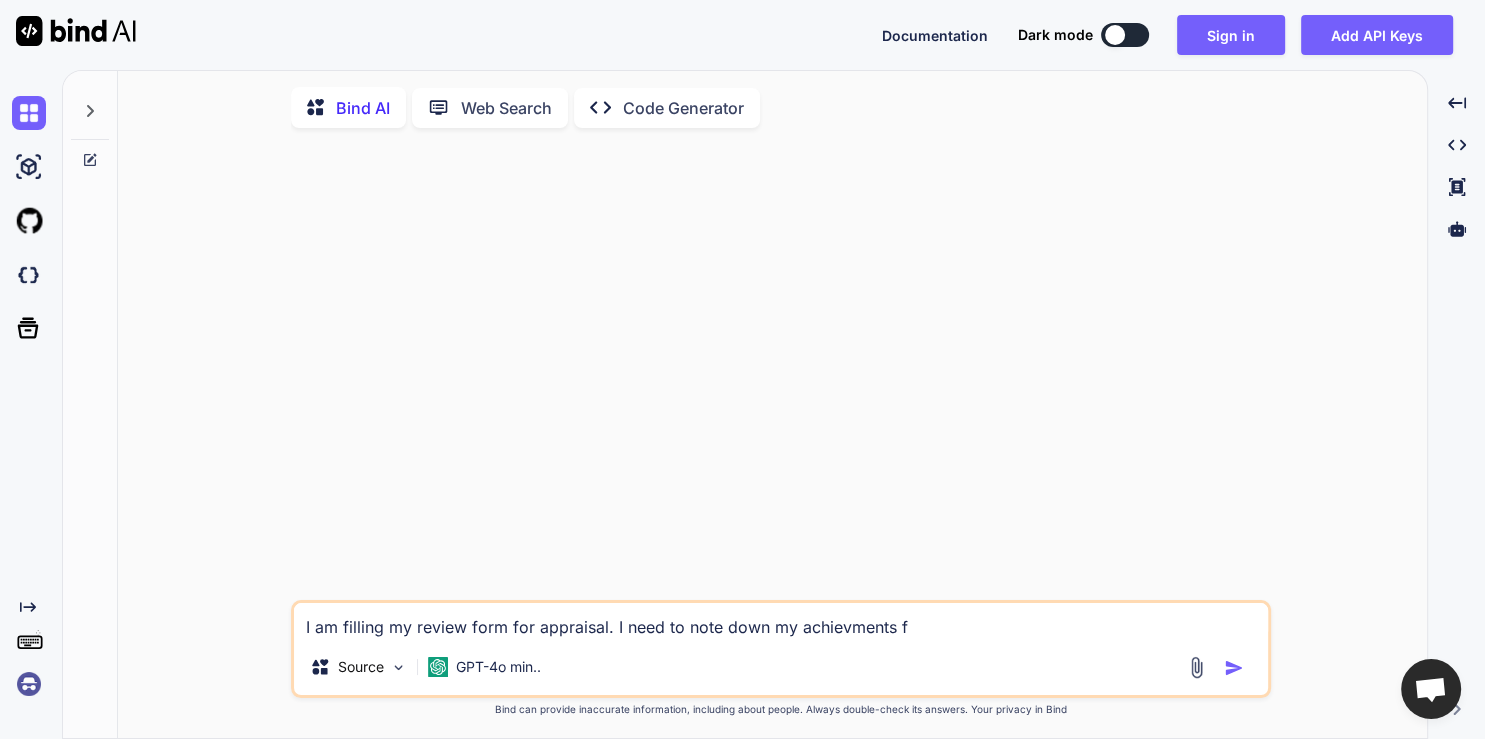 type on "I am filling my review form for appraisal. I need to note down my achievments fo" 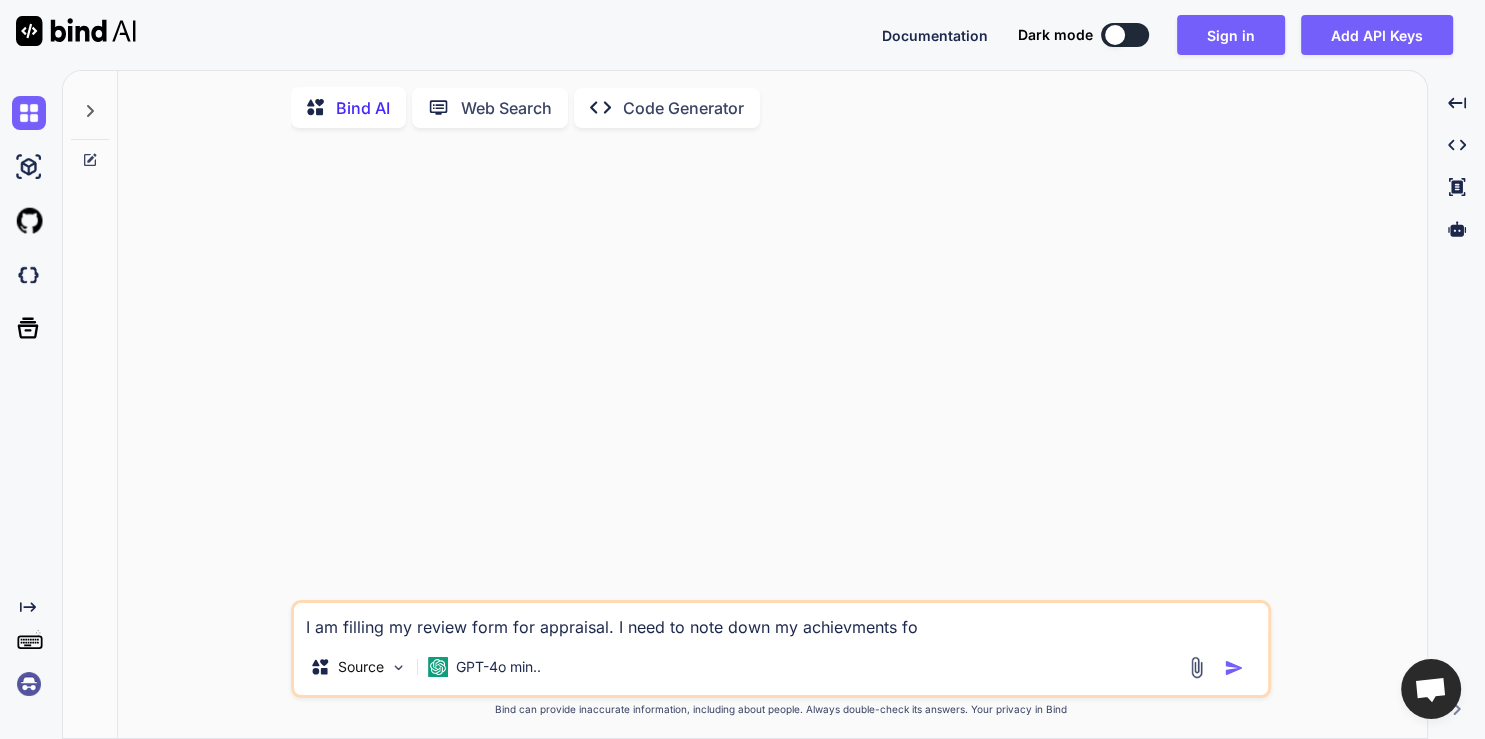type on "I am filling my review form for appraisal. I need to note down my achievments for" 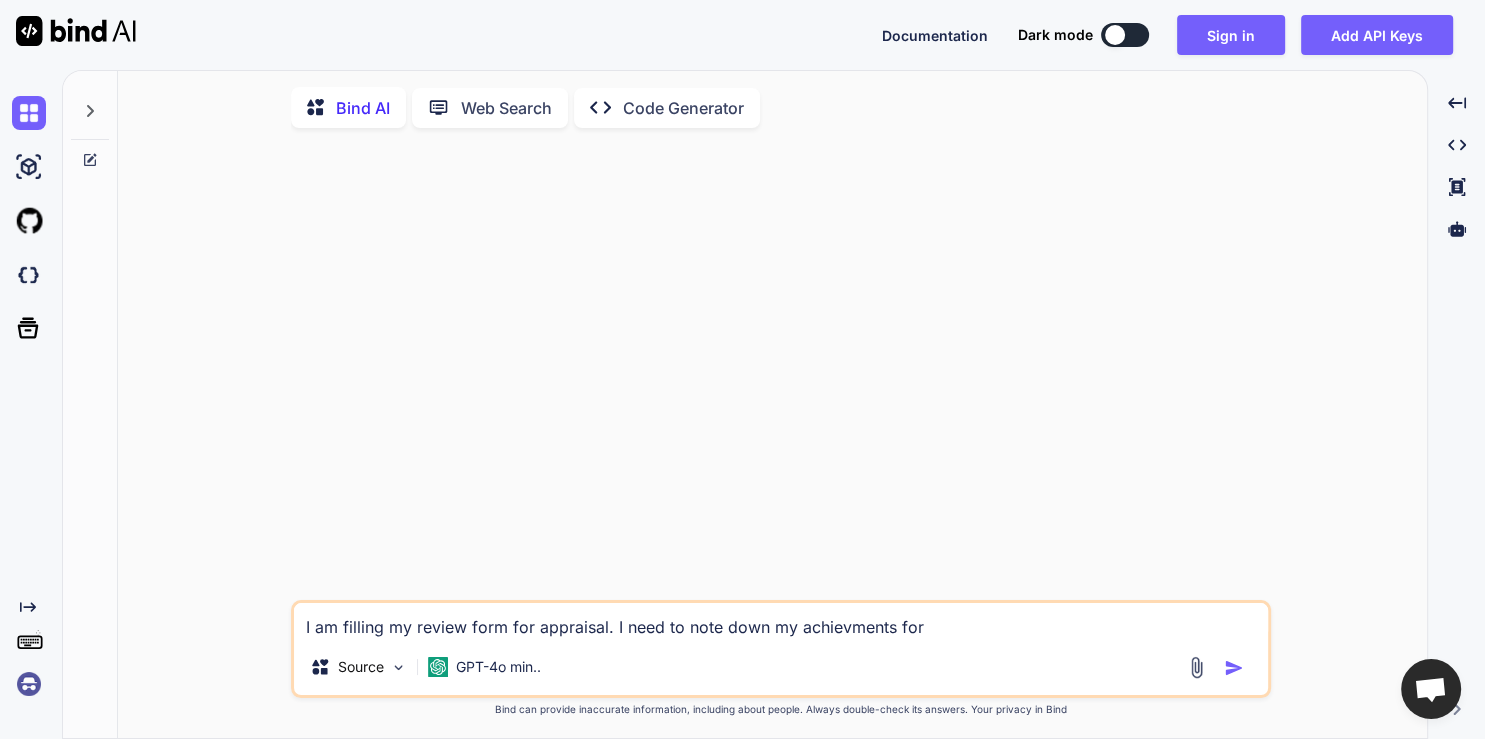 type on "I am filling my review form for appraisal. I need to note down my achievments for" 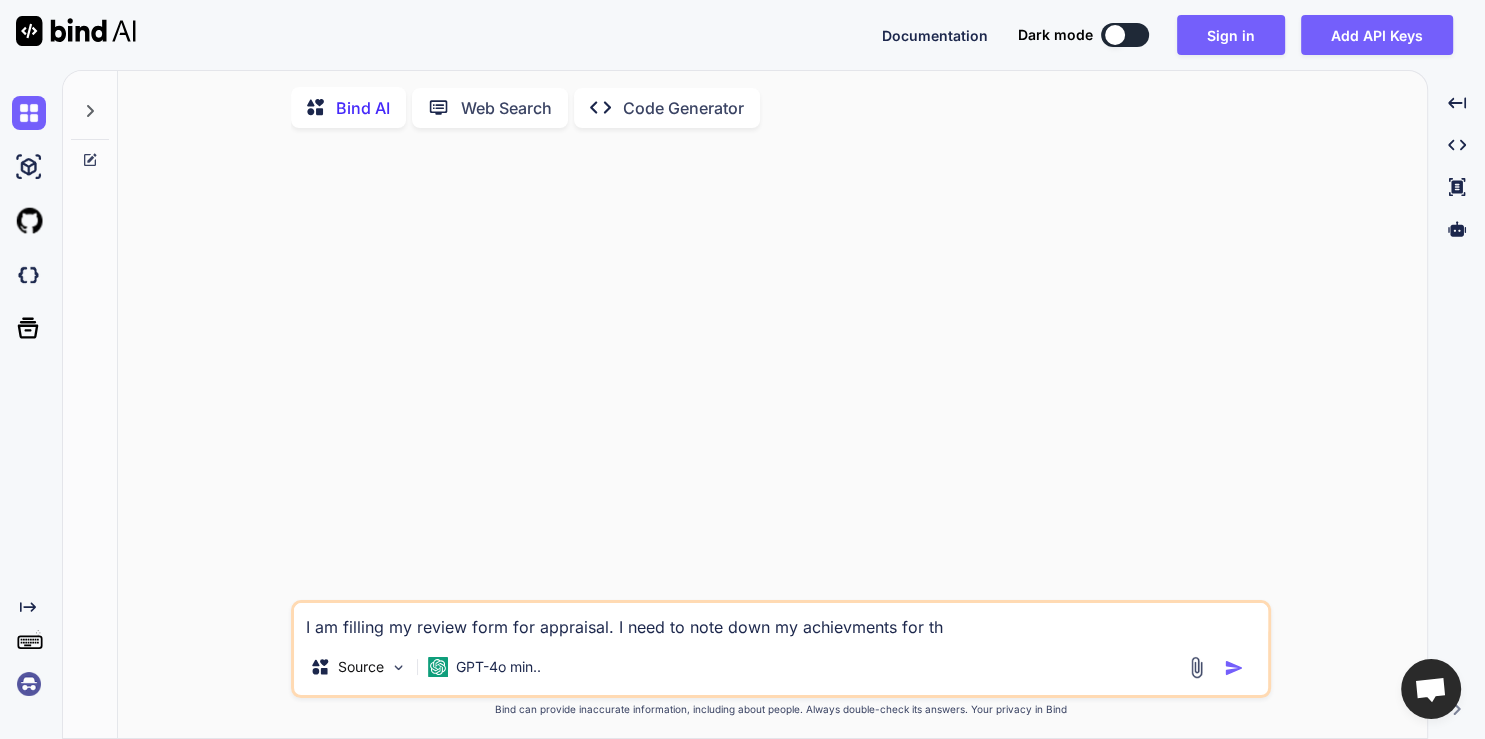 type on "I am filling my review form for appraisal. I need to note down my achievments for tha" 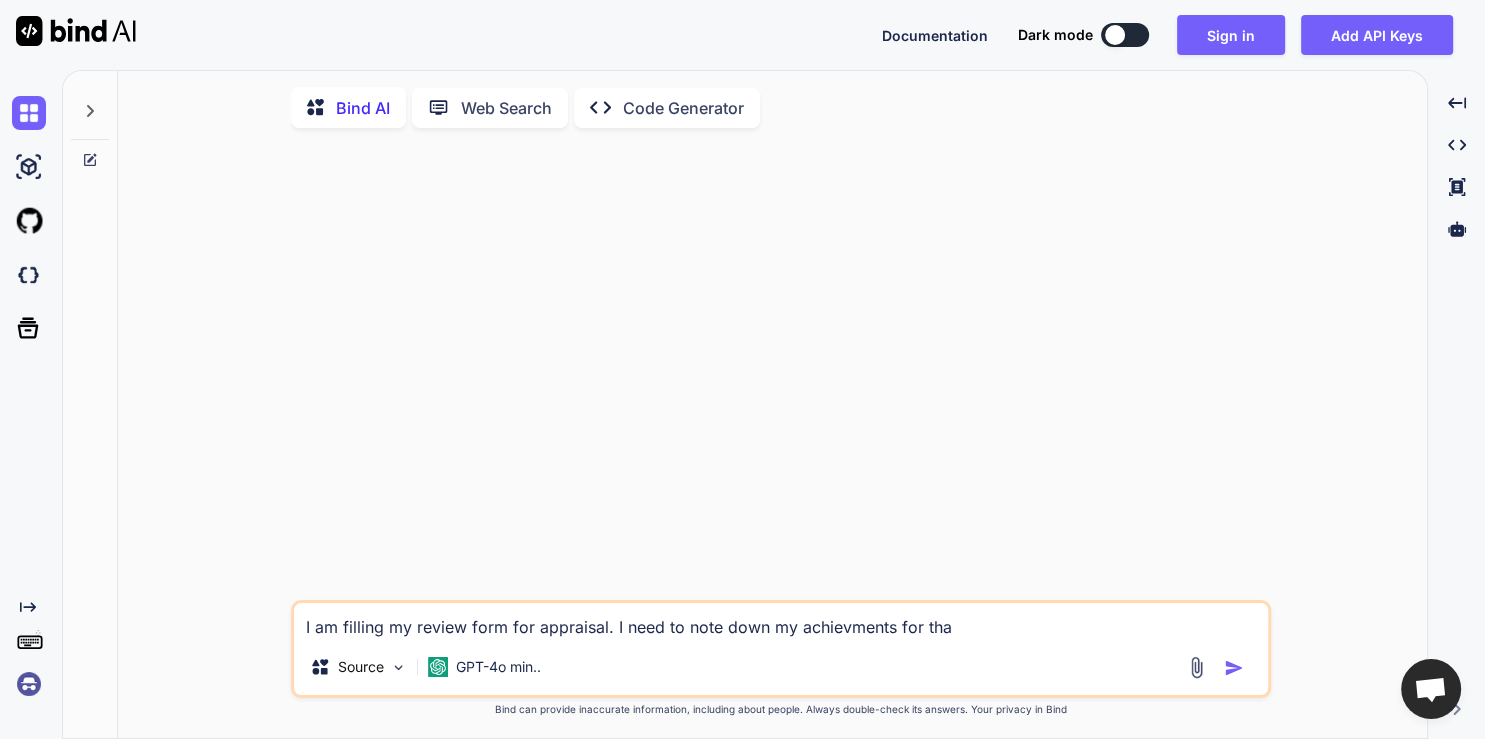 type on "I am filling my review form for appraisal. I need to note down my achievments for tha" 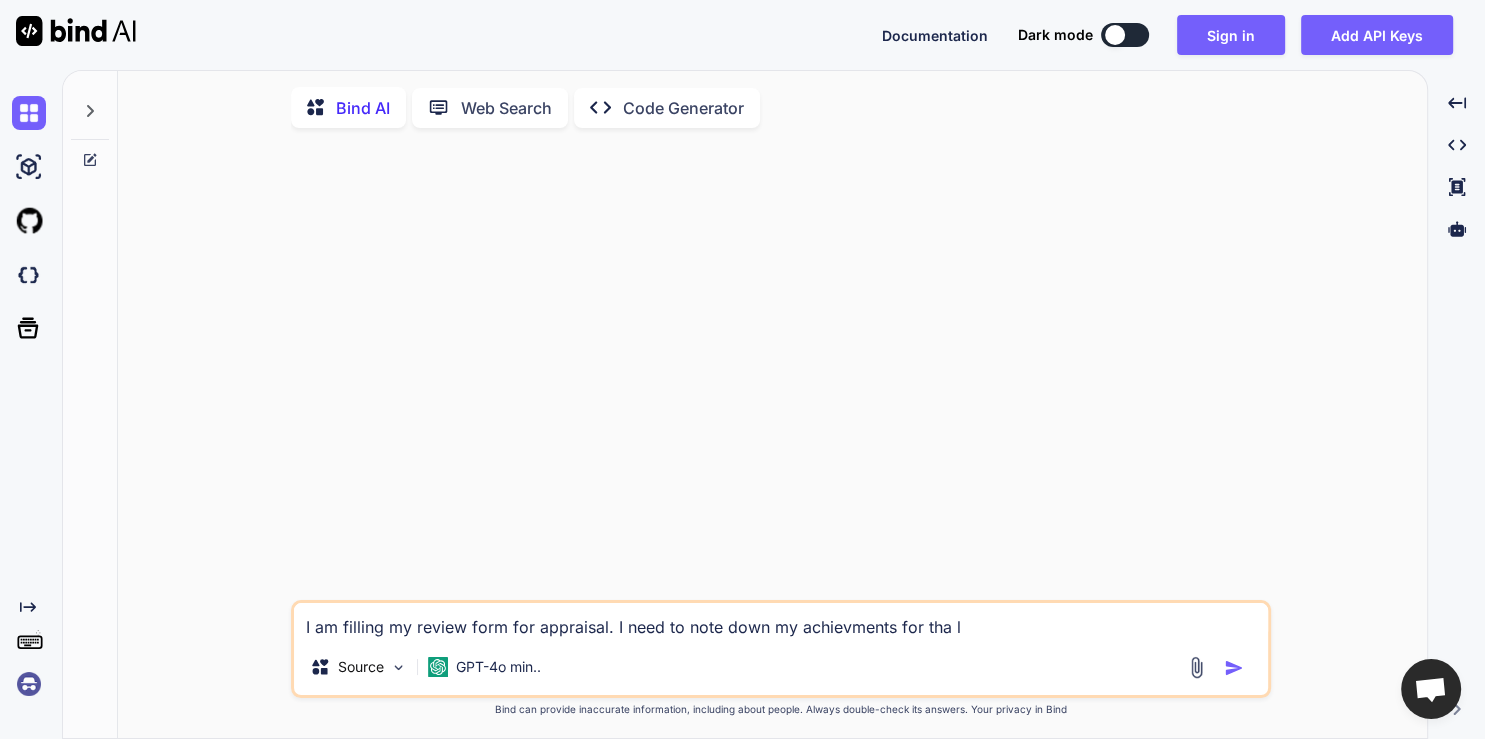 type on "I am filling my review form for appraisal. I need to note down my achievments for tha la" 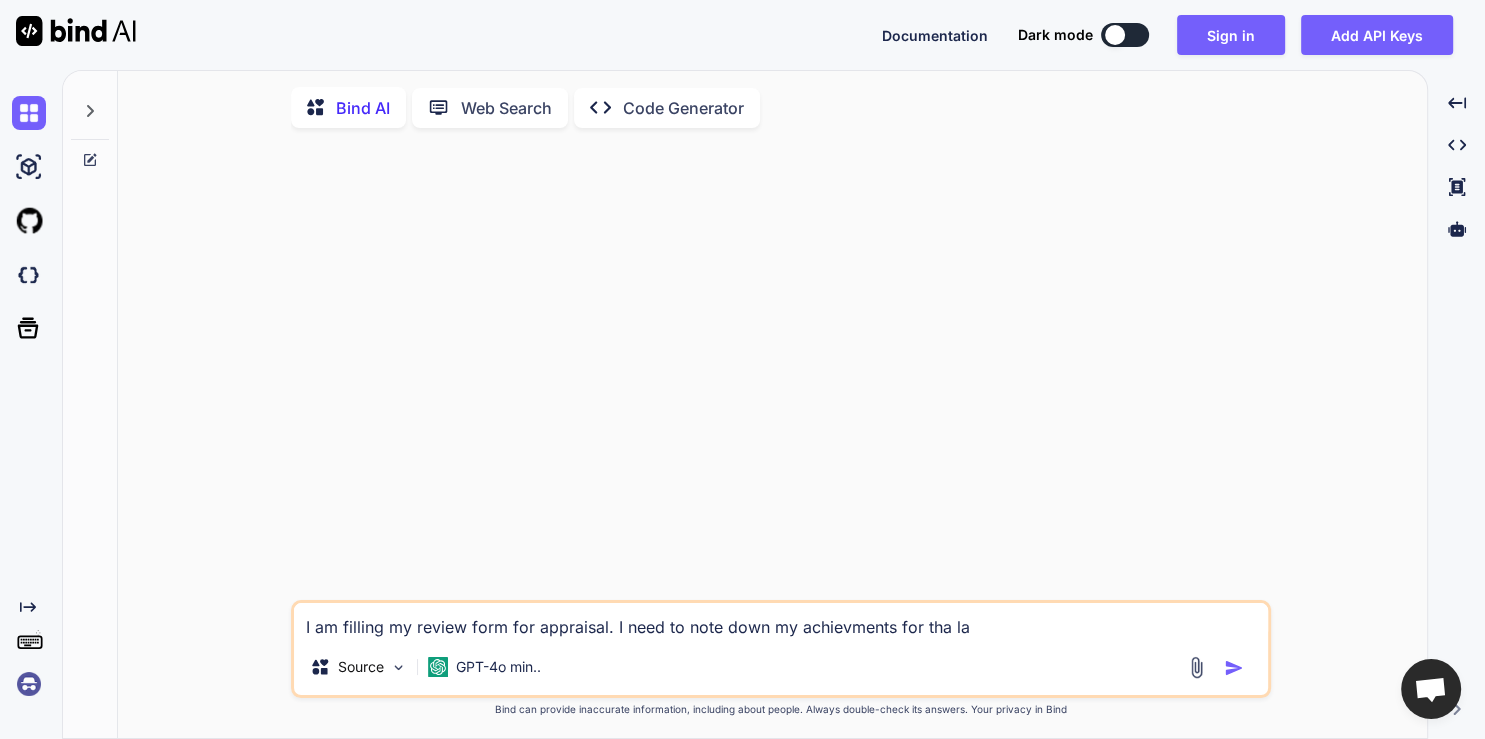 type on "I am filling my review form for appraisal. I need to note down my achievments for tha las" 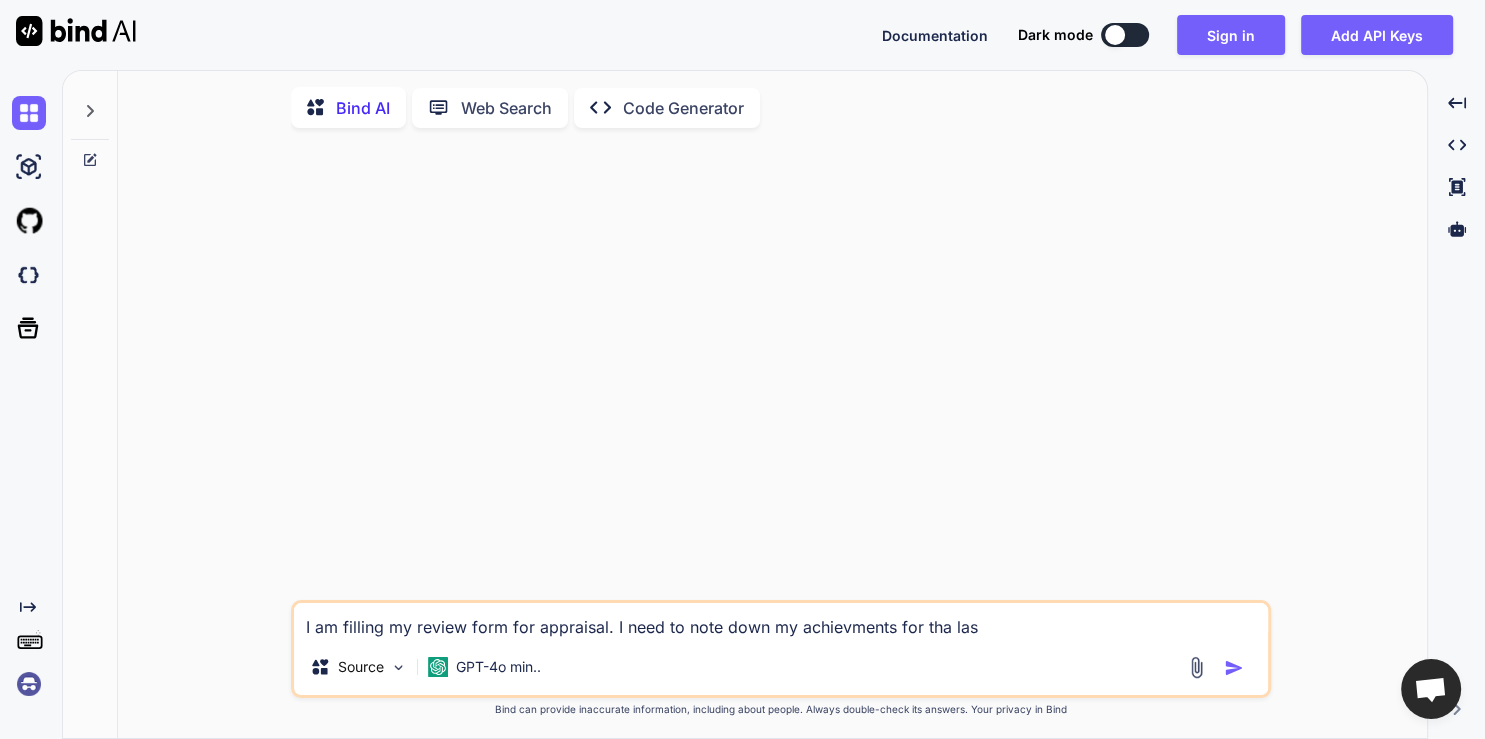 type on "I am filling my review form for appraisal. I need to note down my achievments for tha last" 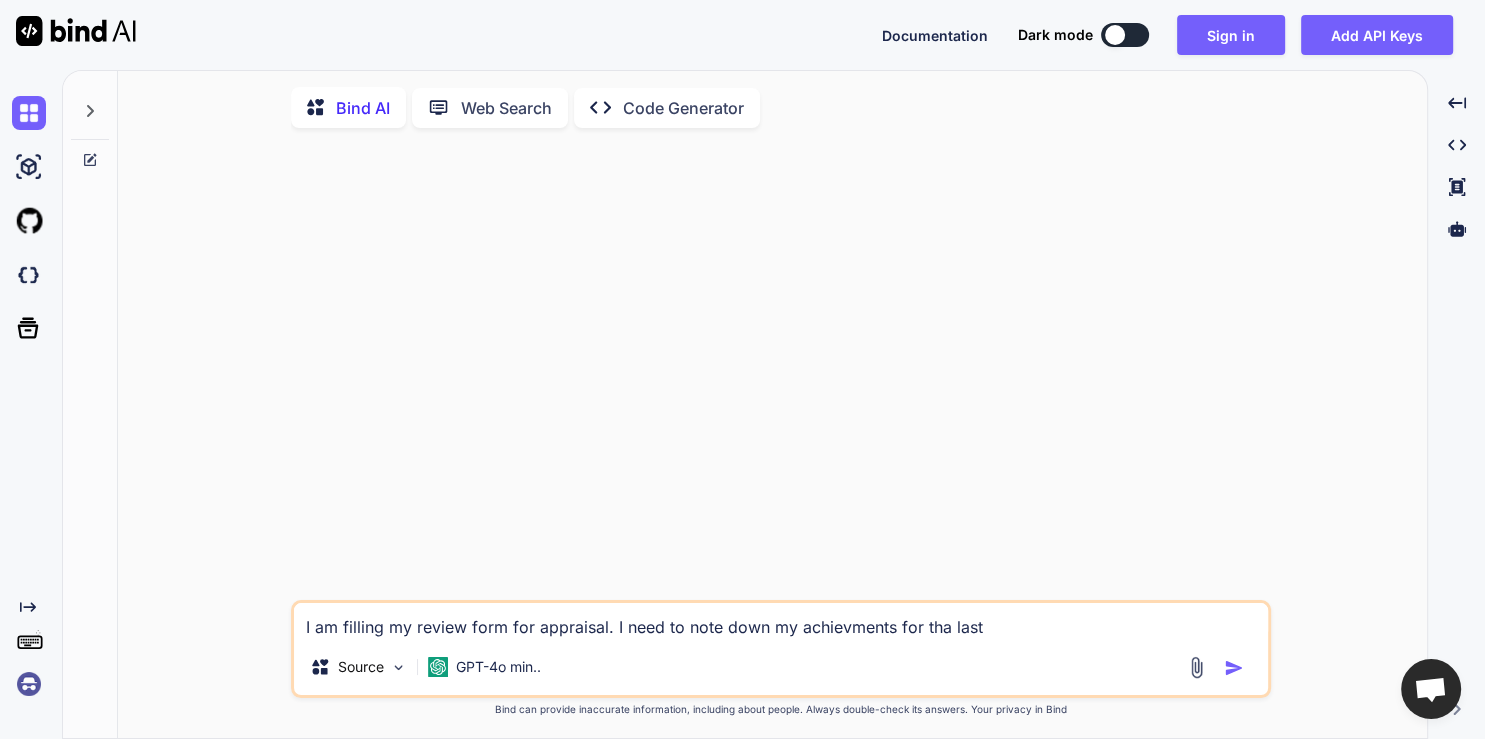 type on "I am filling my review form for appraisal. I need to note down my achievments for tha last" 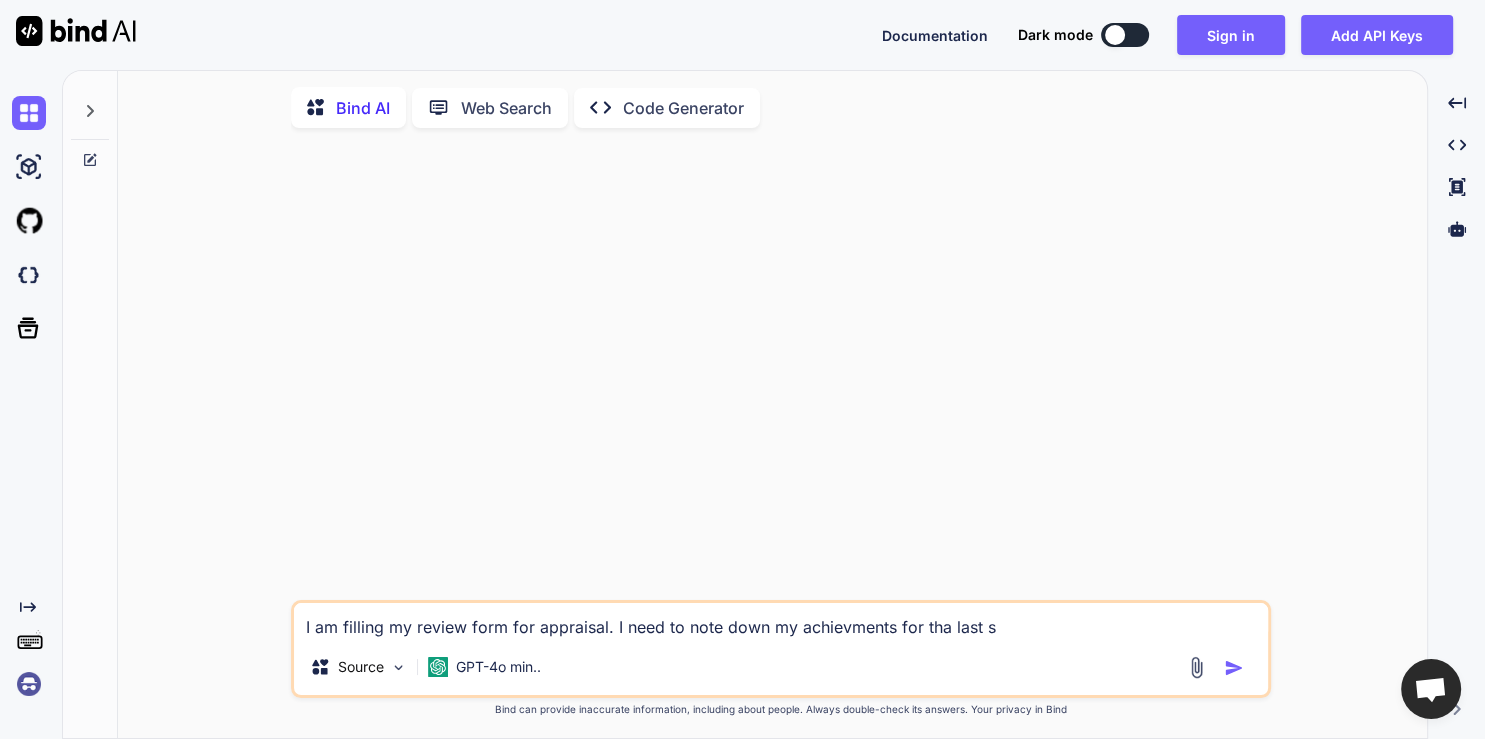 type on "I am filling my review form for appraisal. I need to note down my achievments for tha last si" 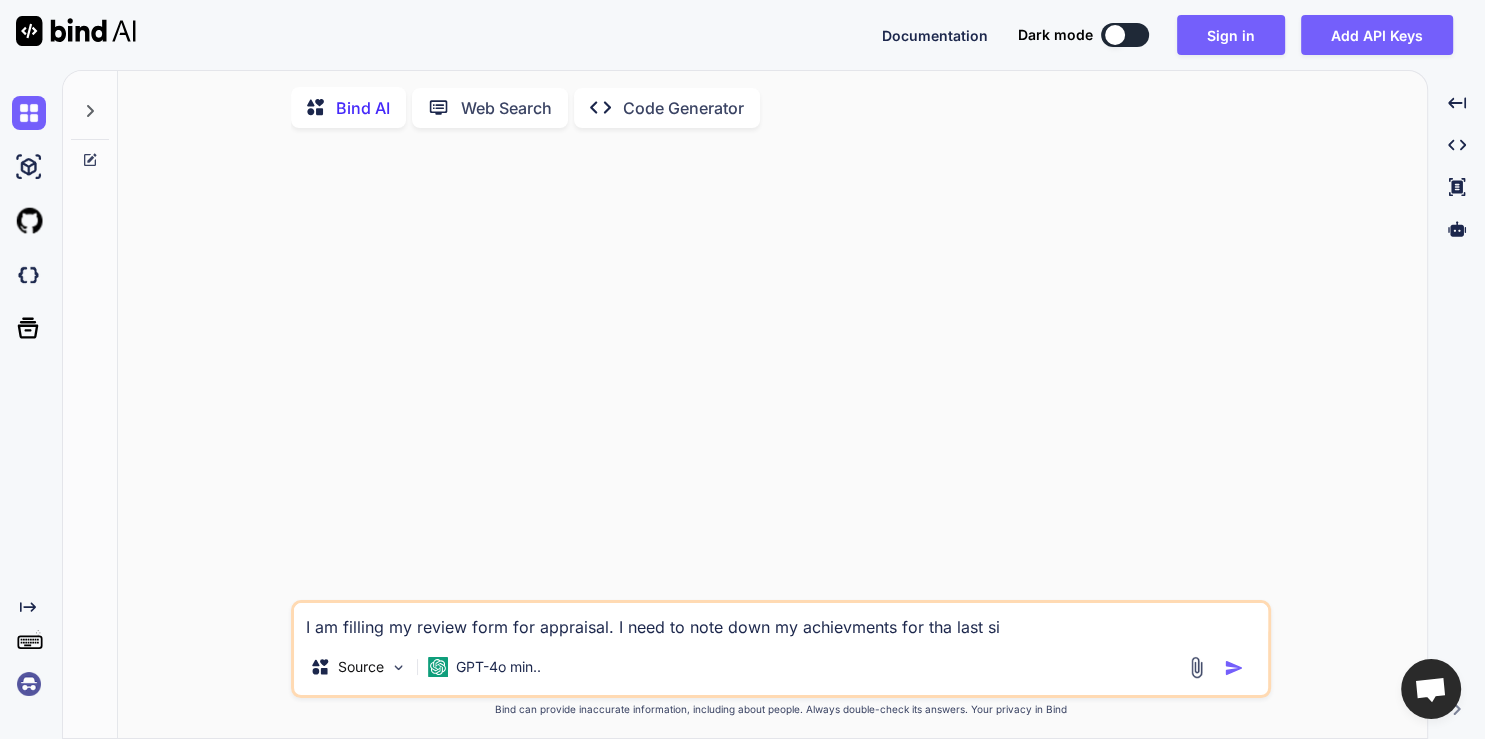 type on "I am filling my review form for appraisal. I need to note down my achievments for tha last six" 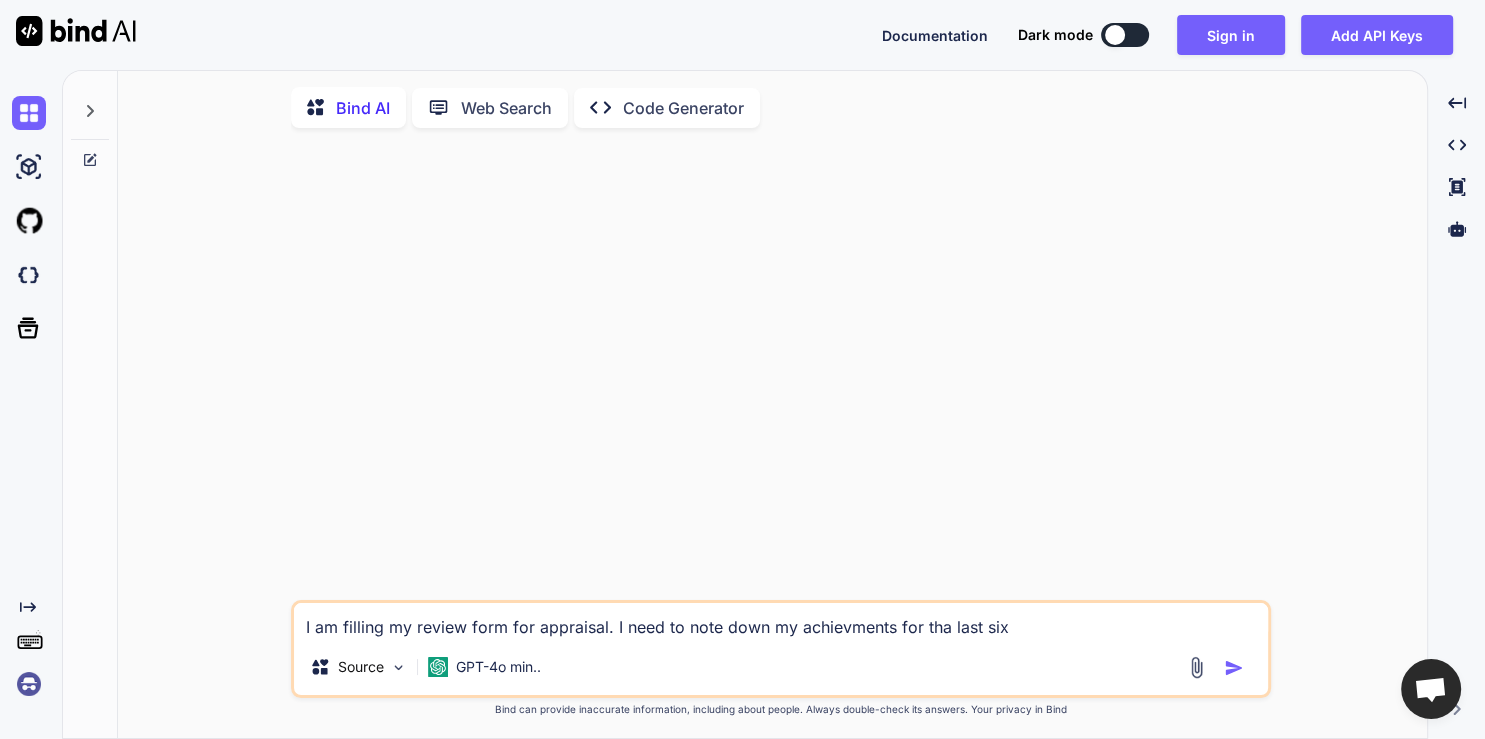 type on "I am filling my review form for appraisal. I need to note down my achievments for tha last six" 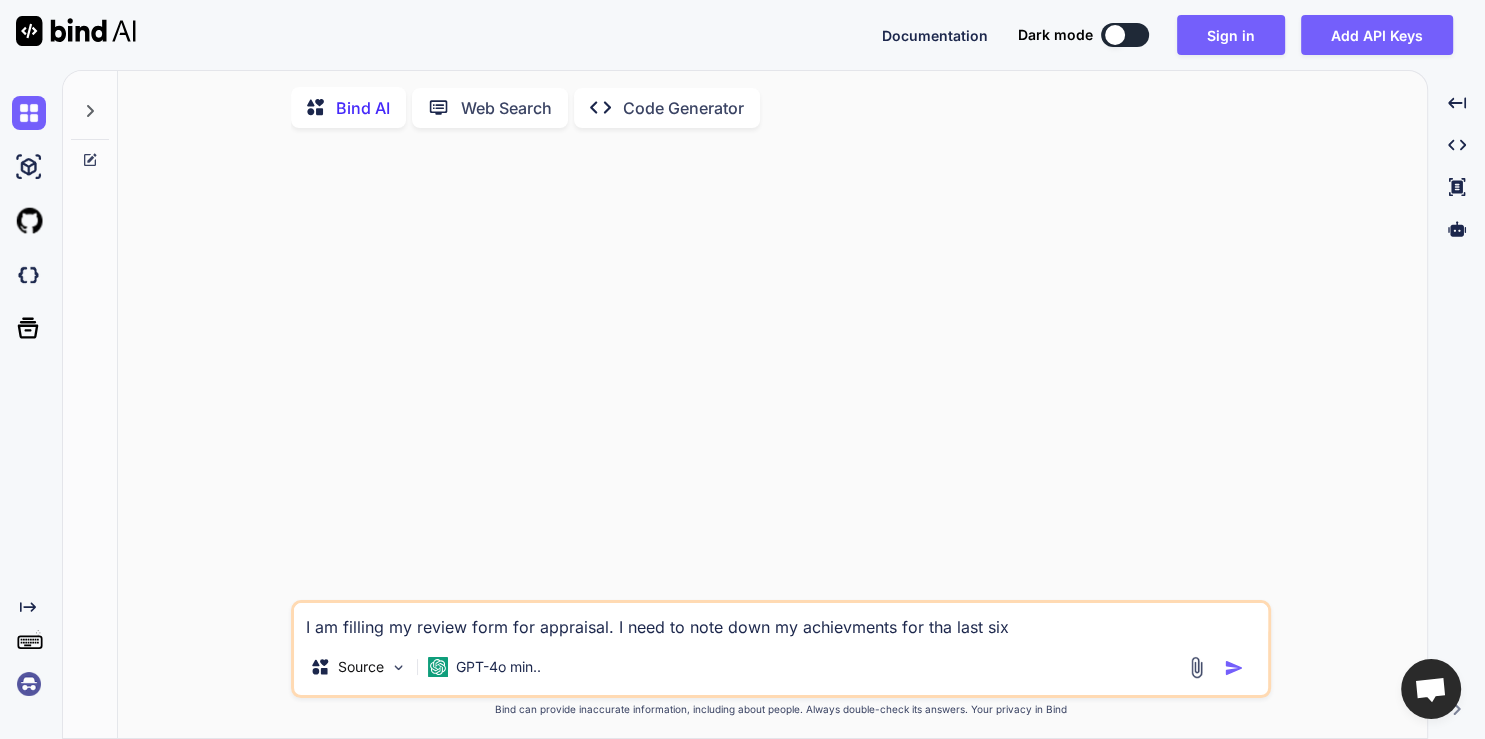 type on "I am filling my review form for appraisal. I need to note down my achievments for tha last six m" 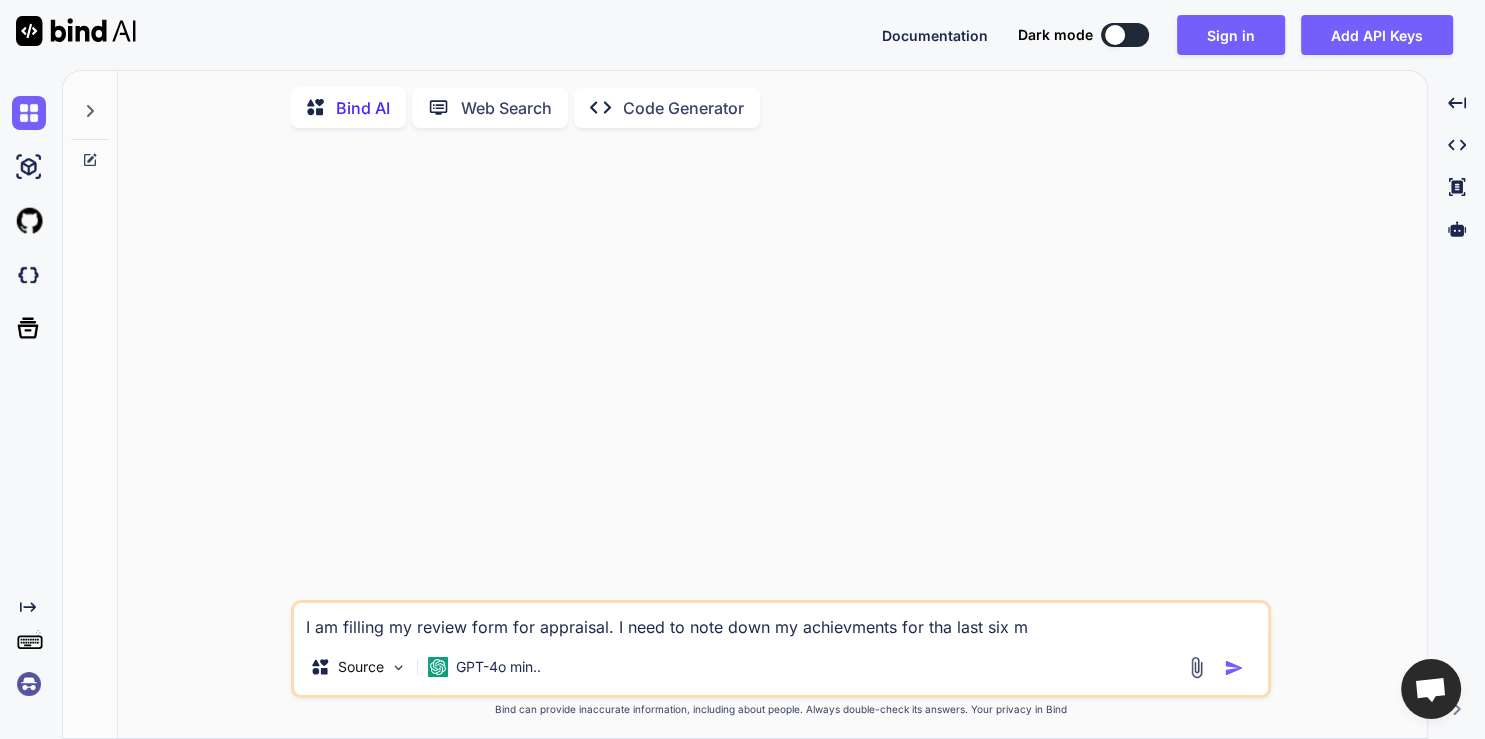 type on "x" 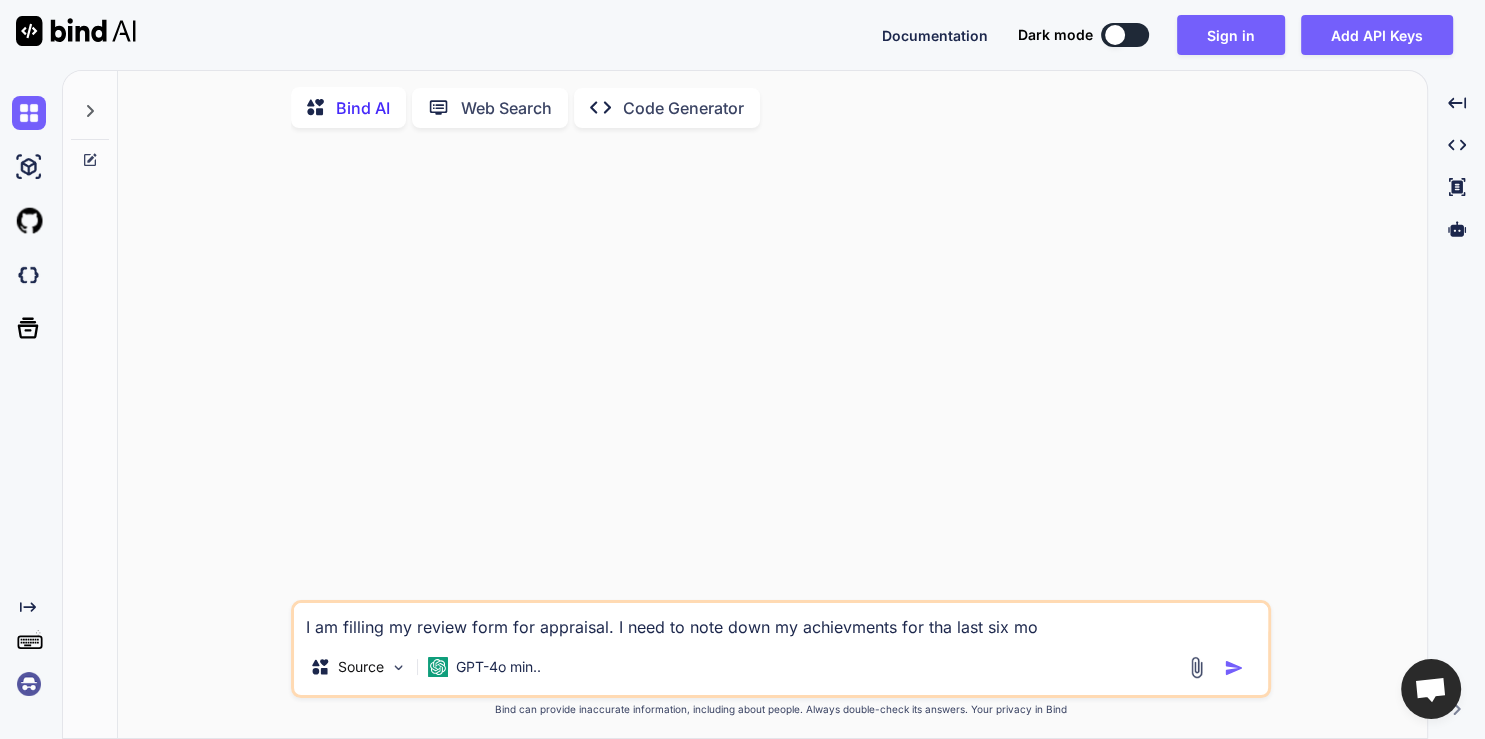 type on "I am filling my review form for appraisal. I need to note down my achievments for tha last six mon" 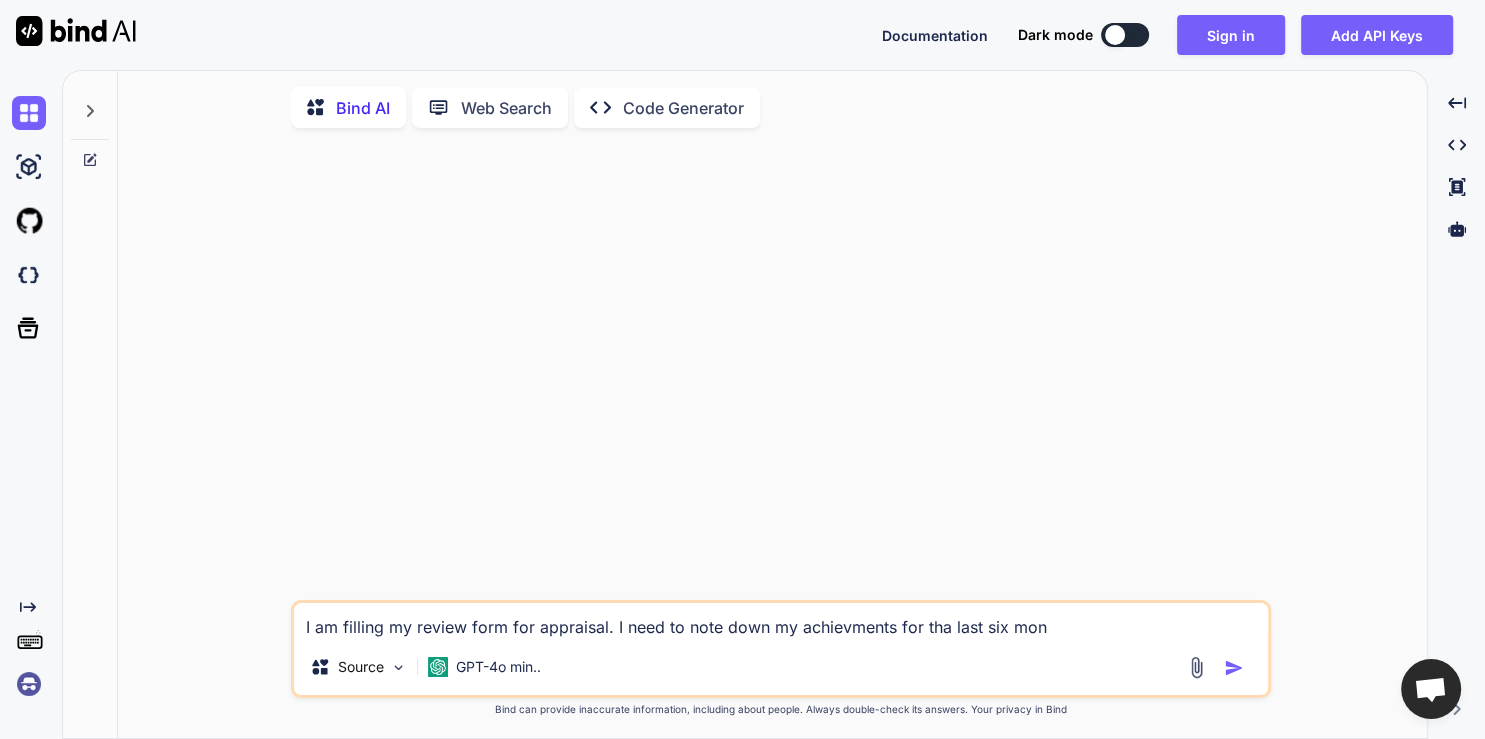 type on "I am filling my review form for appraisal. I need to note down my achievments for tha last six mont" 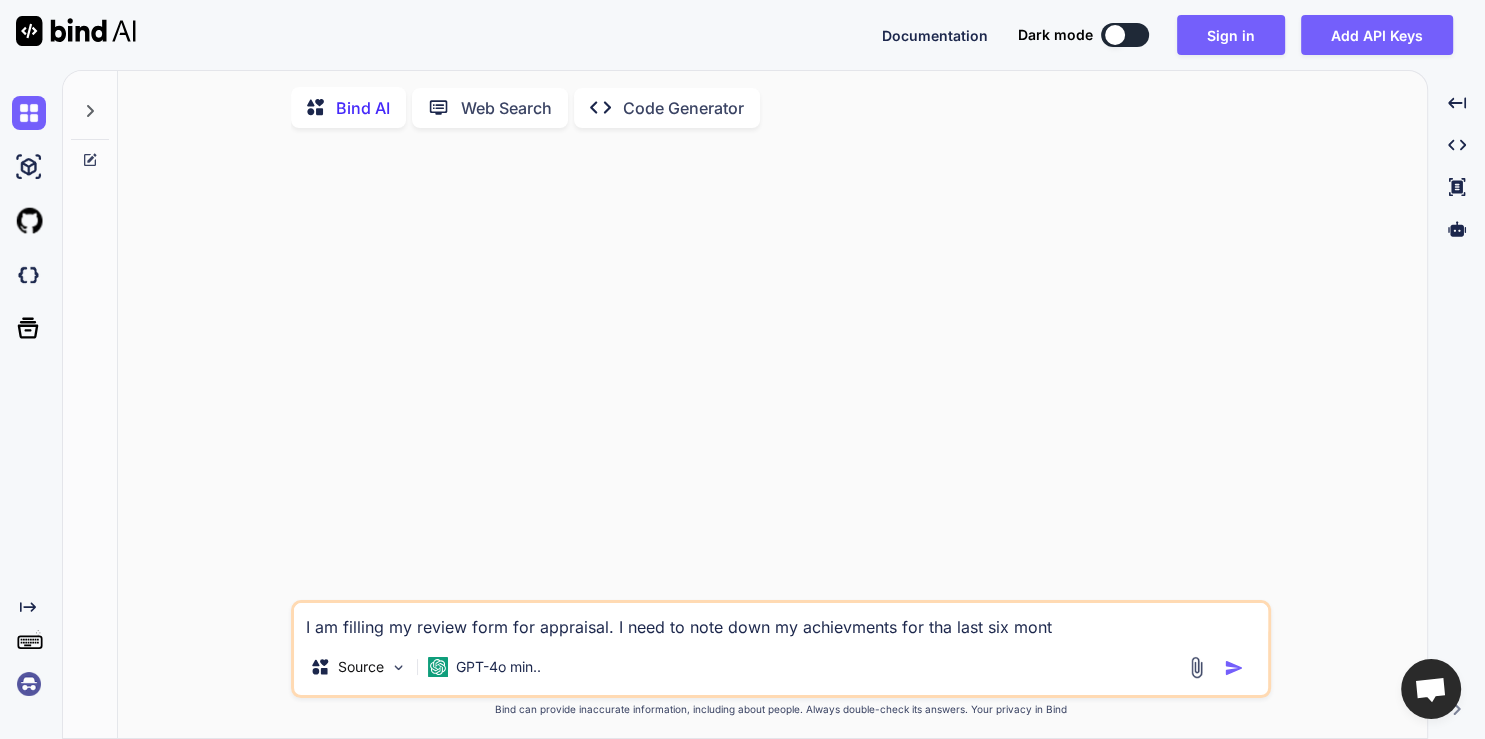 type on "I am filling my review form for appraisal. I need to note down my achievments for tha last six month" 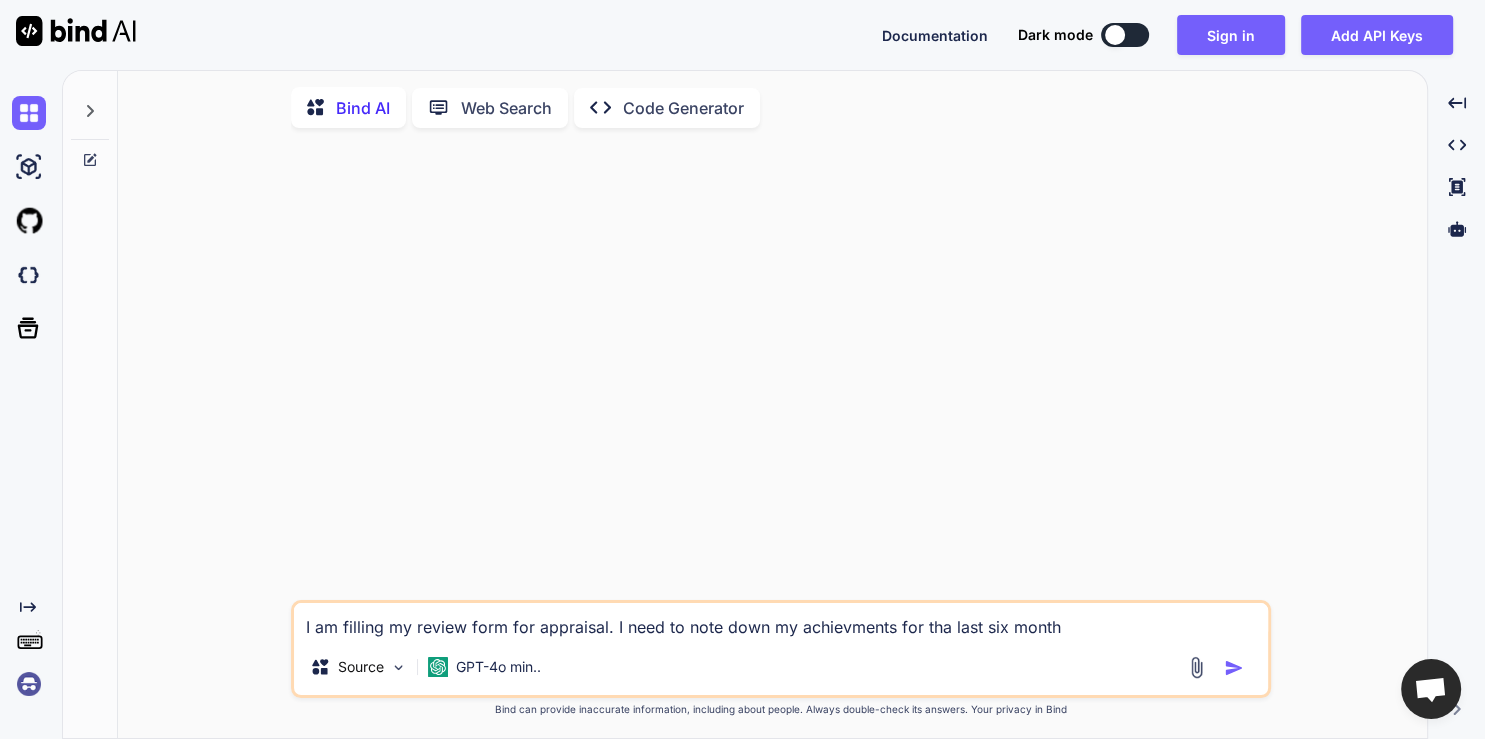 type on "I am filling my review form for appraisal. I need to note down my achievments for tha last six months" 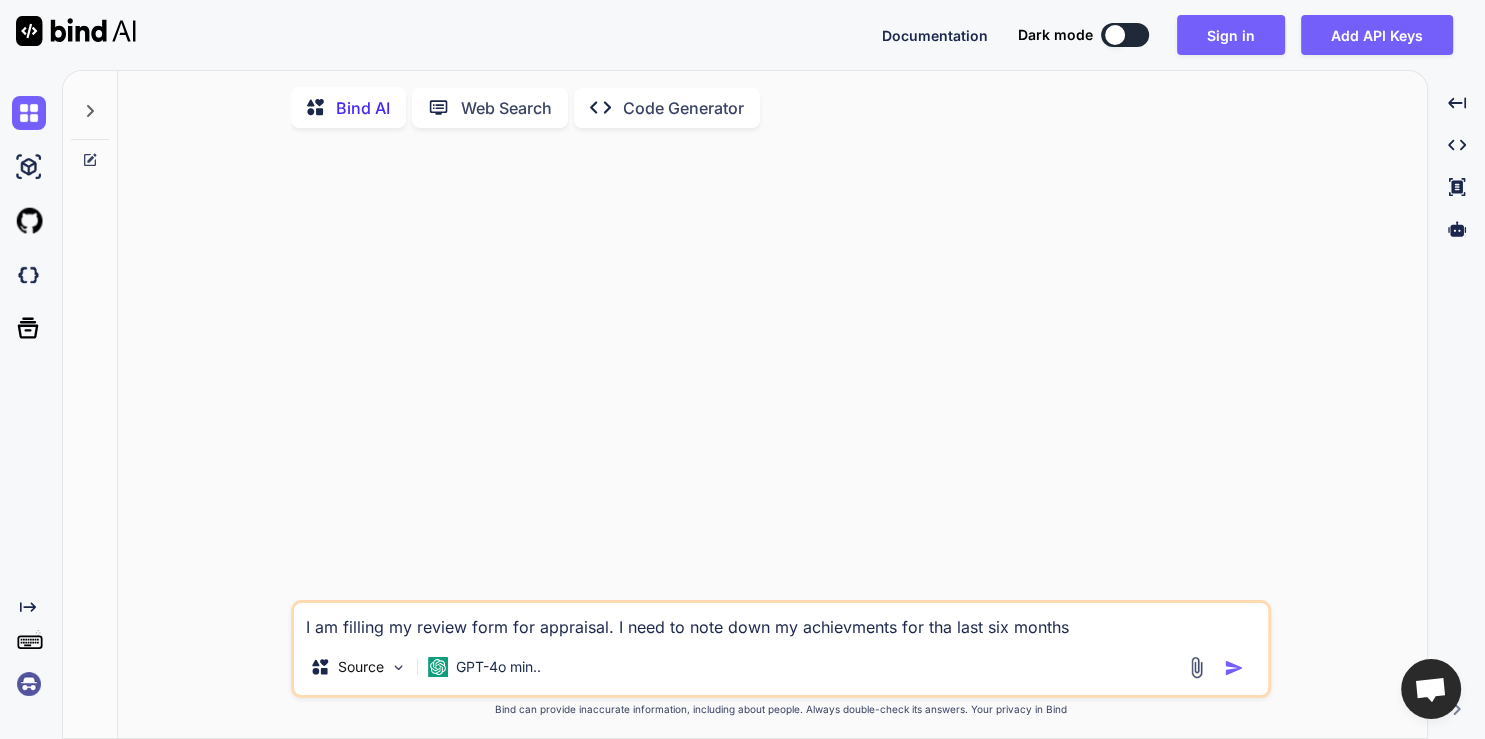 type on "I am filling my review form for appraisal. I need to note down my achievments for tha last six months." 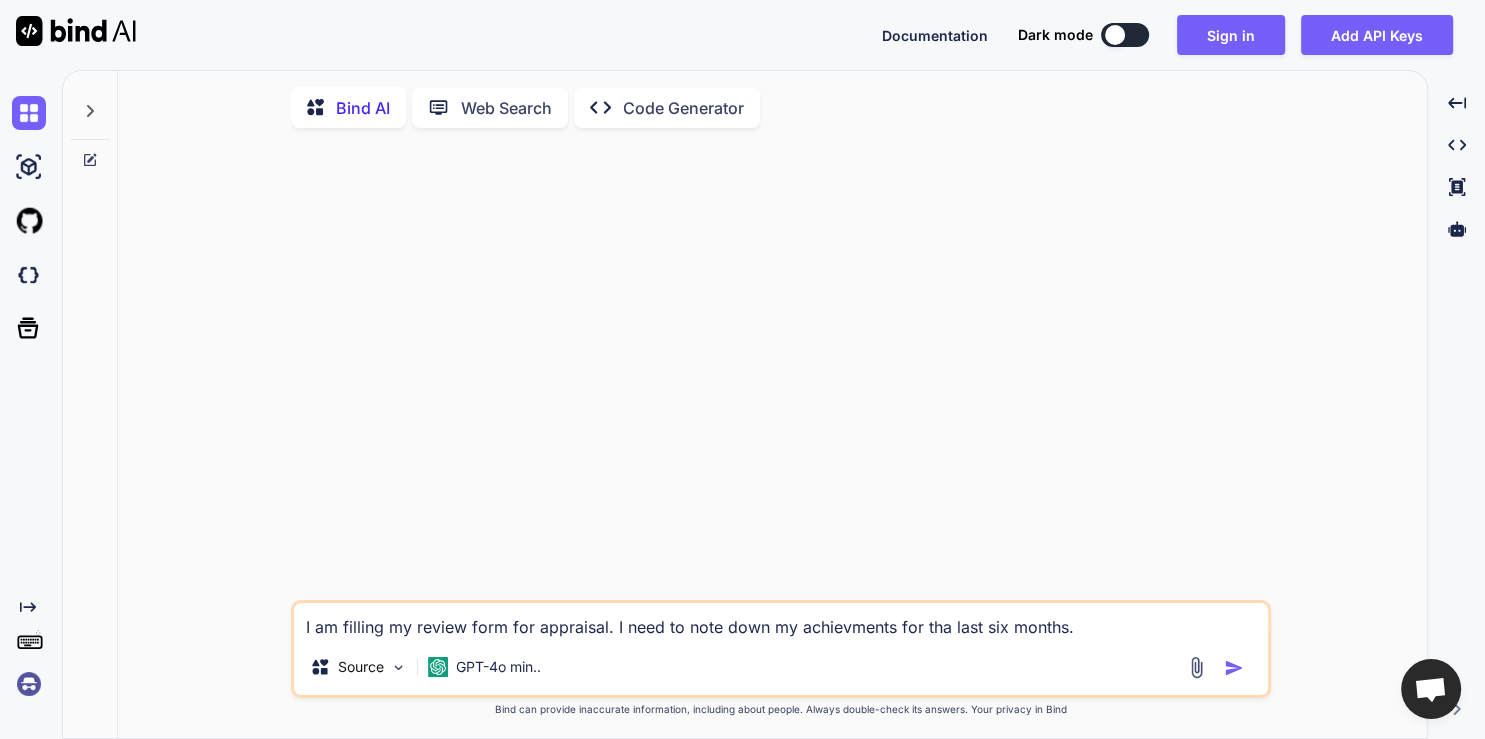 type on "I am filling my review form for appraisal. I need to note down my achievments for tha last six months." 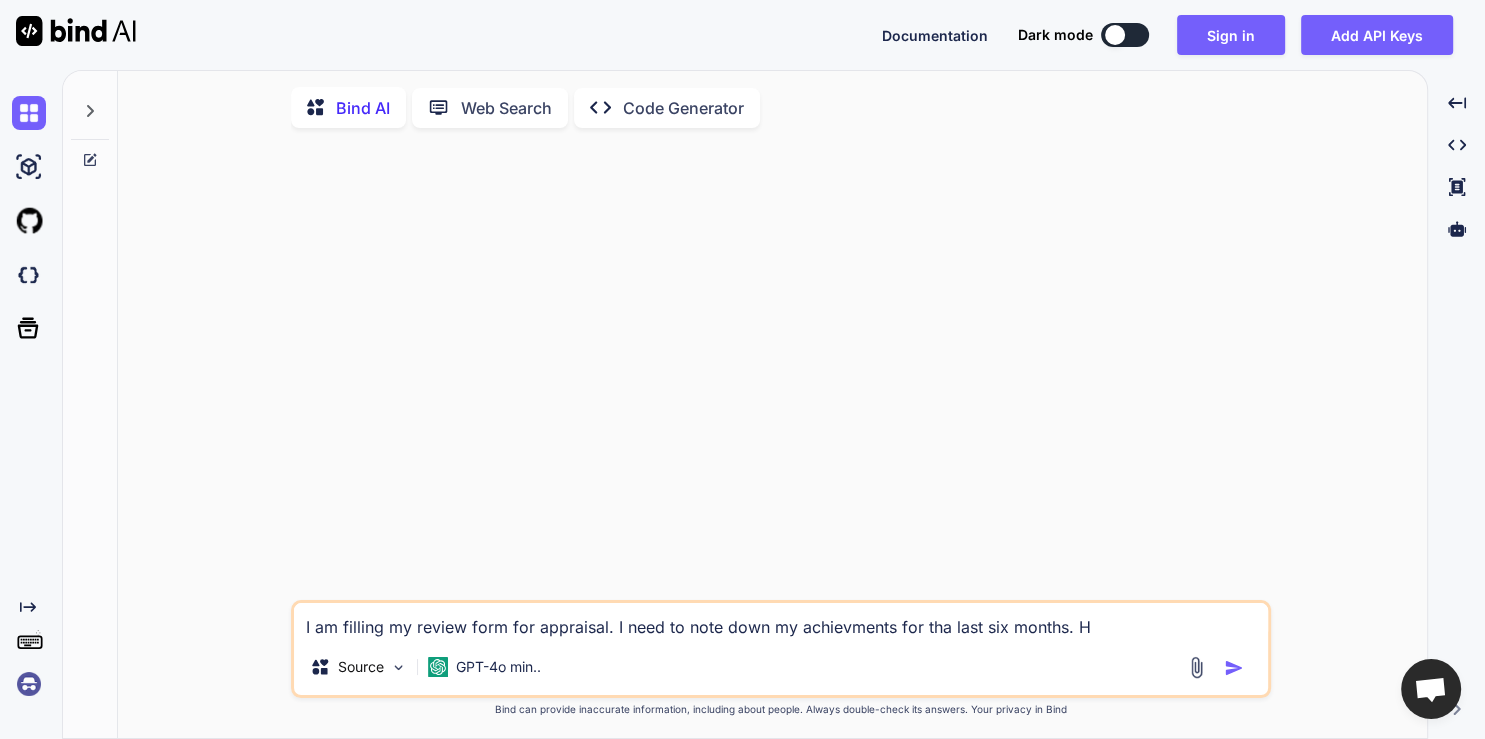 type on "I am filling my review form for appraisal. I need to note down my achievments for tha last six months. He" 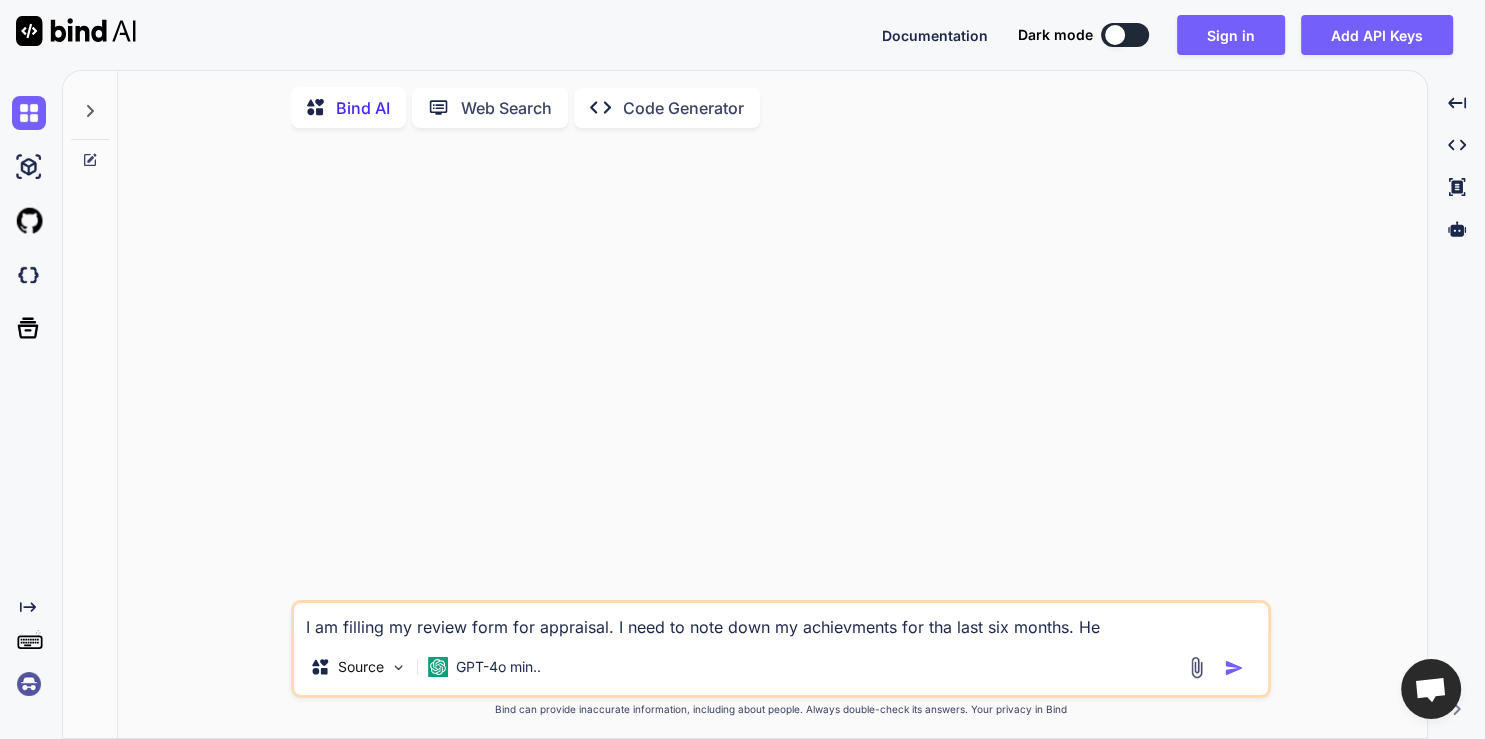 type on "I am filling my review form for appraisal. I need to note down my achievments for tha last six months. Her" 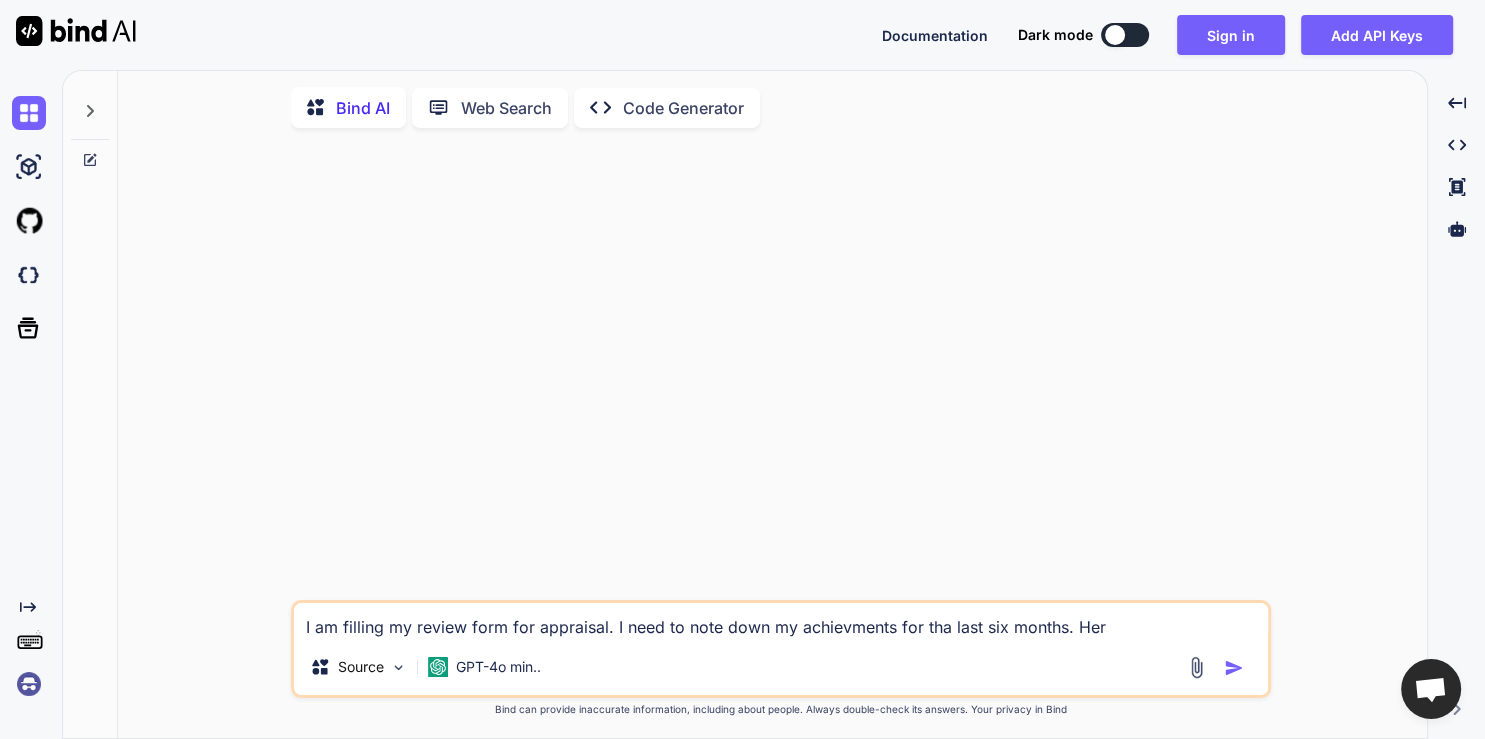 type on "I am filling my review form for appraisal. I need to note down my achievments for tha last six months. Here" 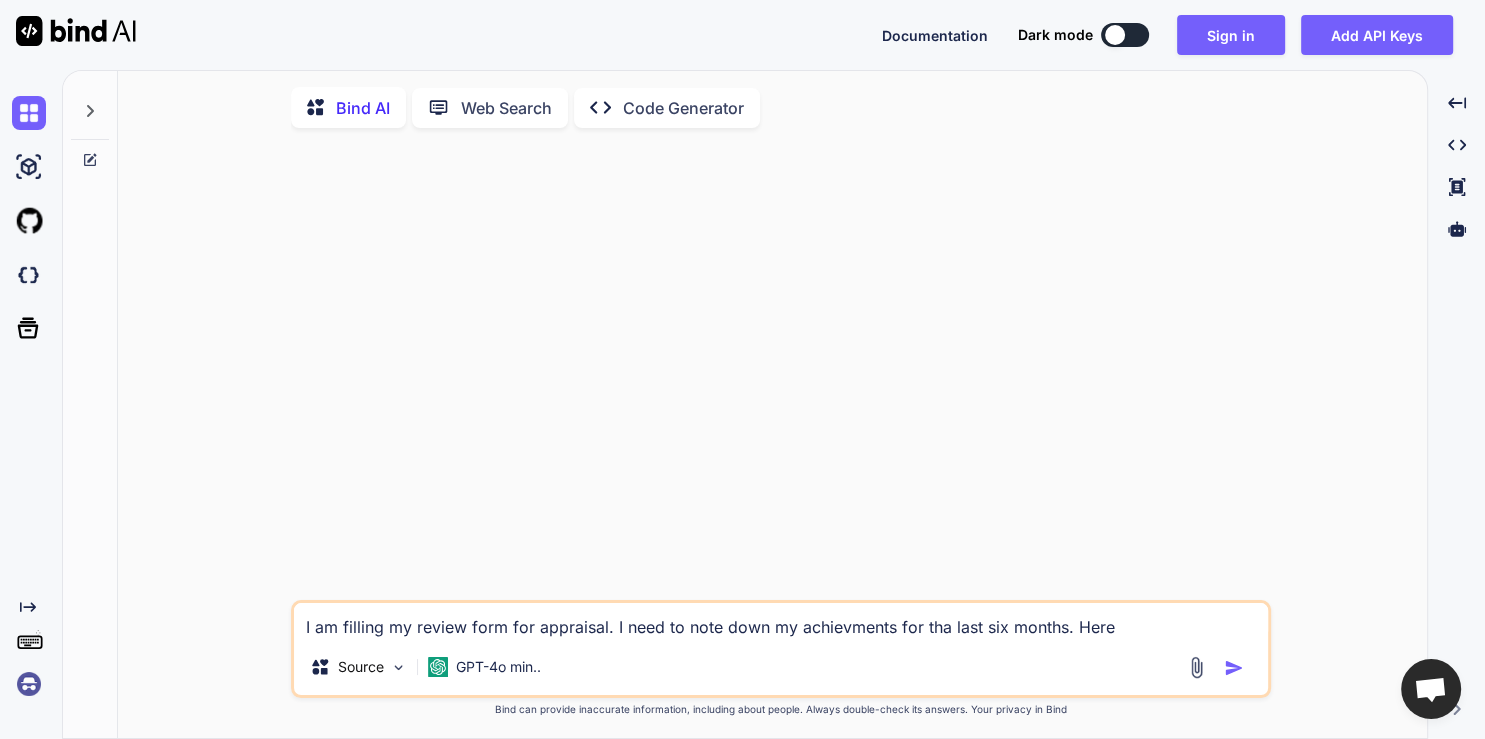 type on "I am filling my review form for appraisal. I need to note down my achievments for tha last six months. Here" 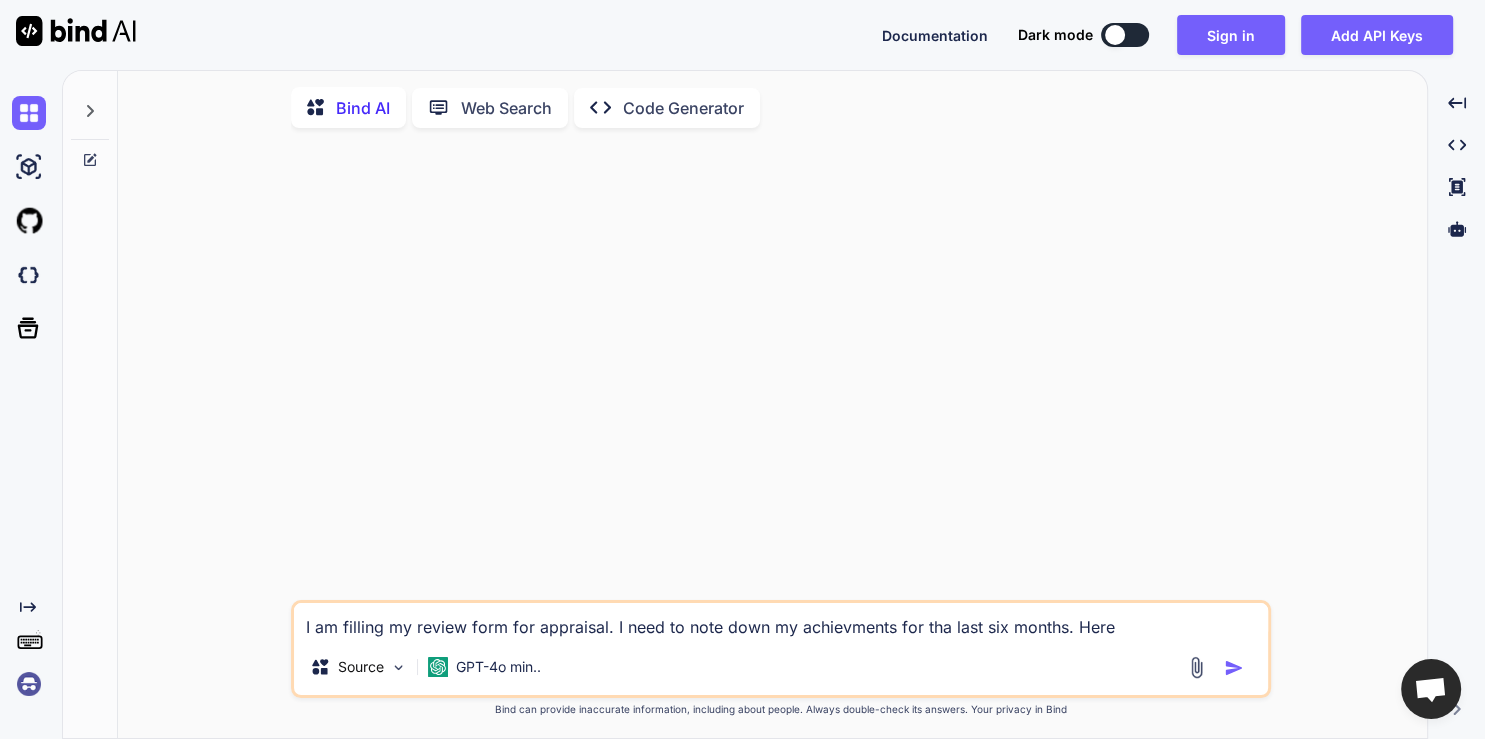type on "I am filling my review form for appraisal. I need to note down my achievments for tha last six months. Here i" 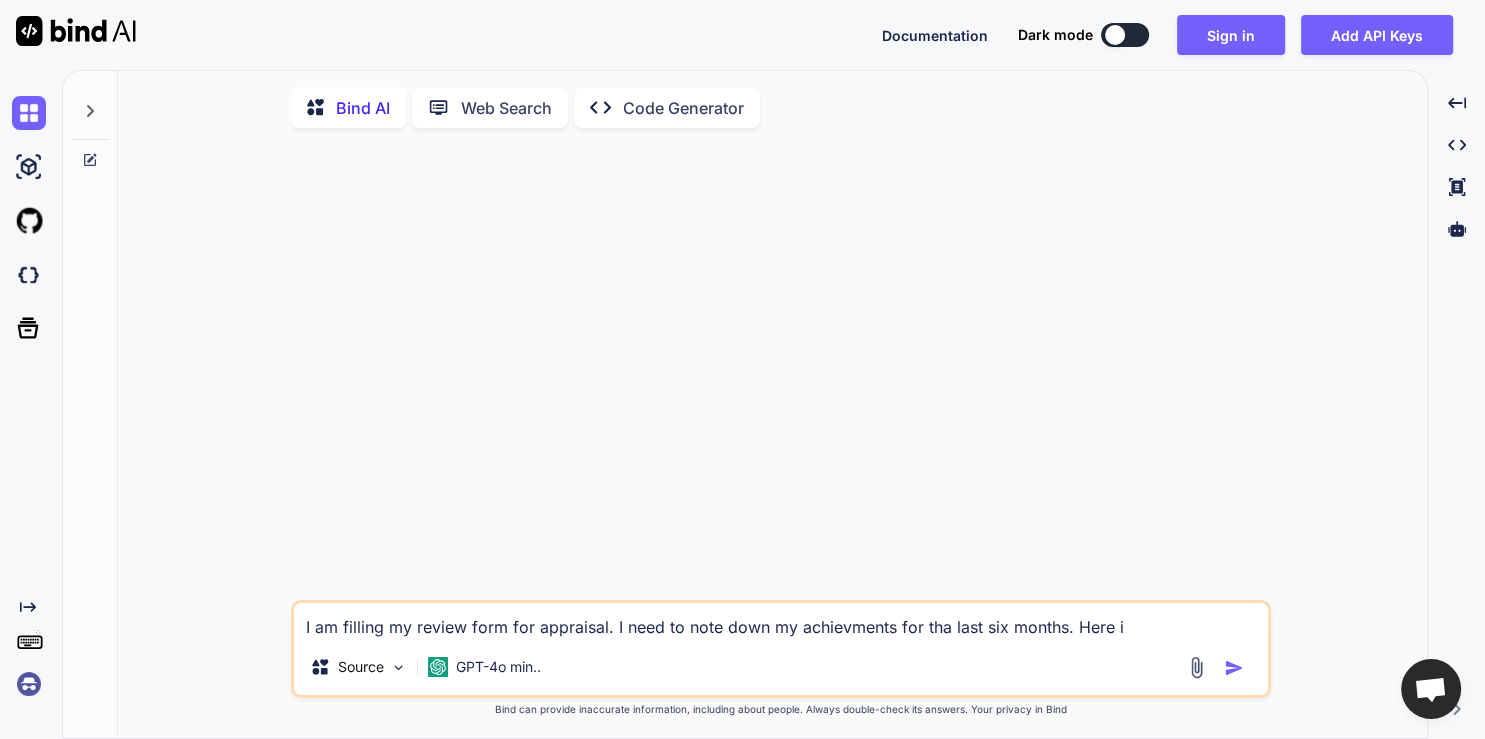 type on "x" 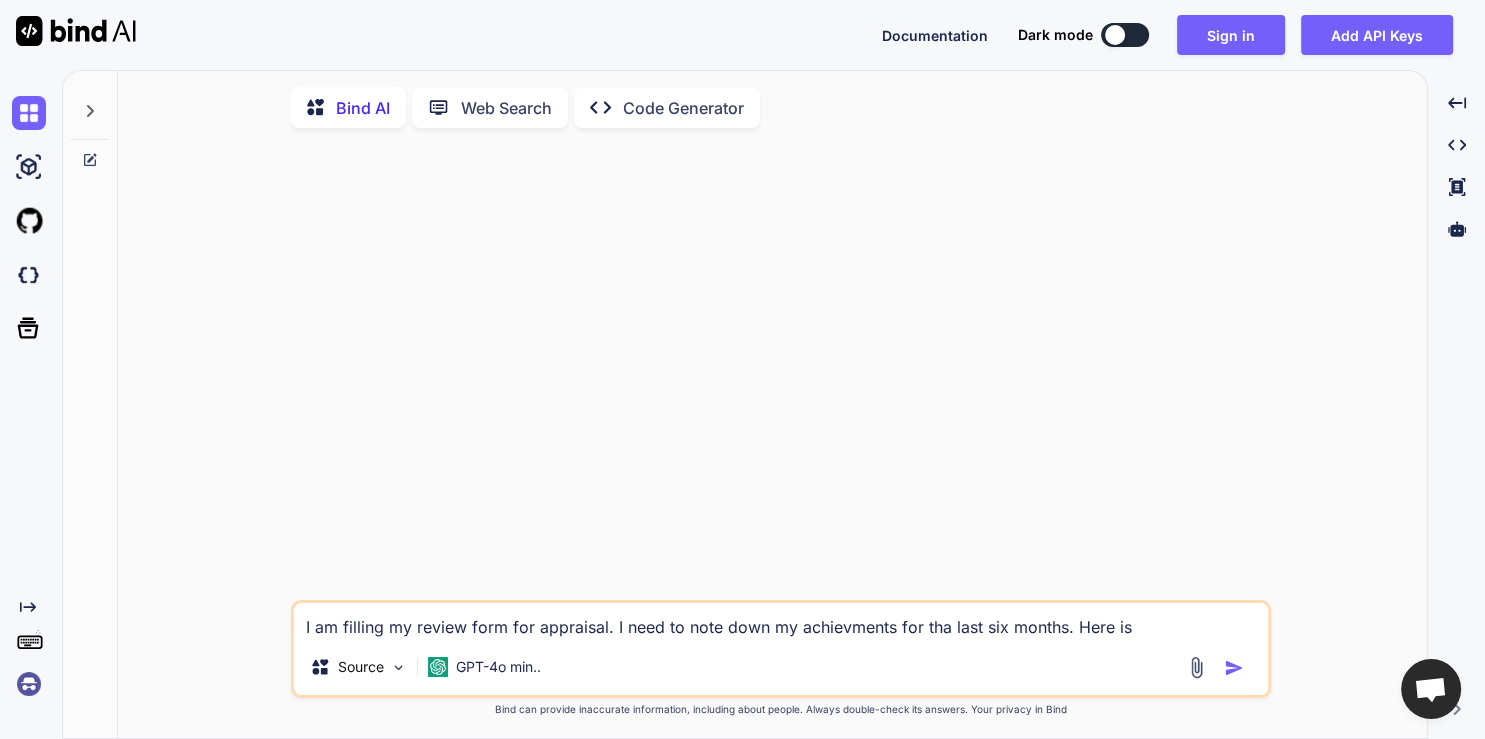 type on "I am filling my review form for appraisal. I need to note down my achievments for tha last six months. Here is" 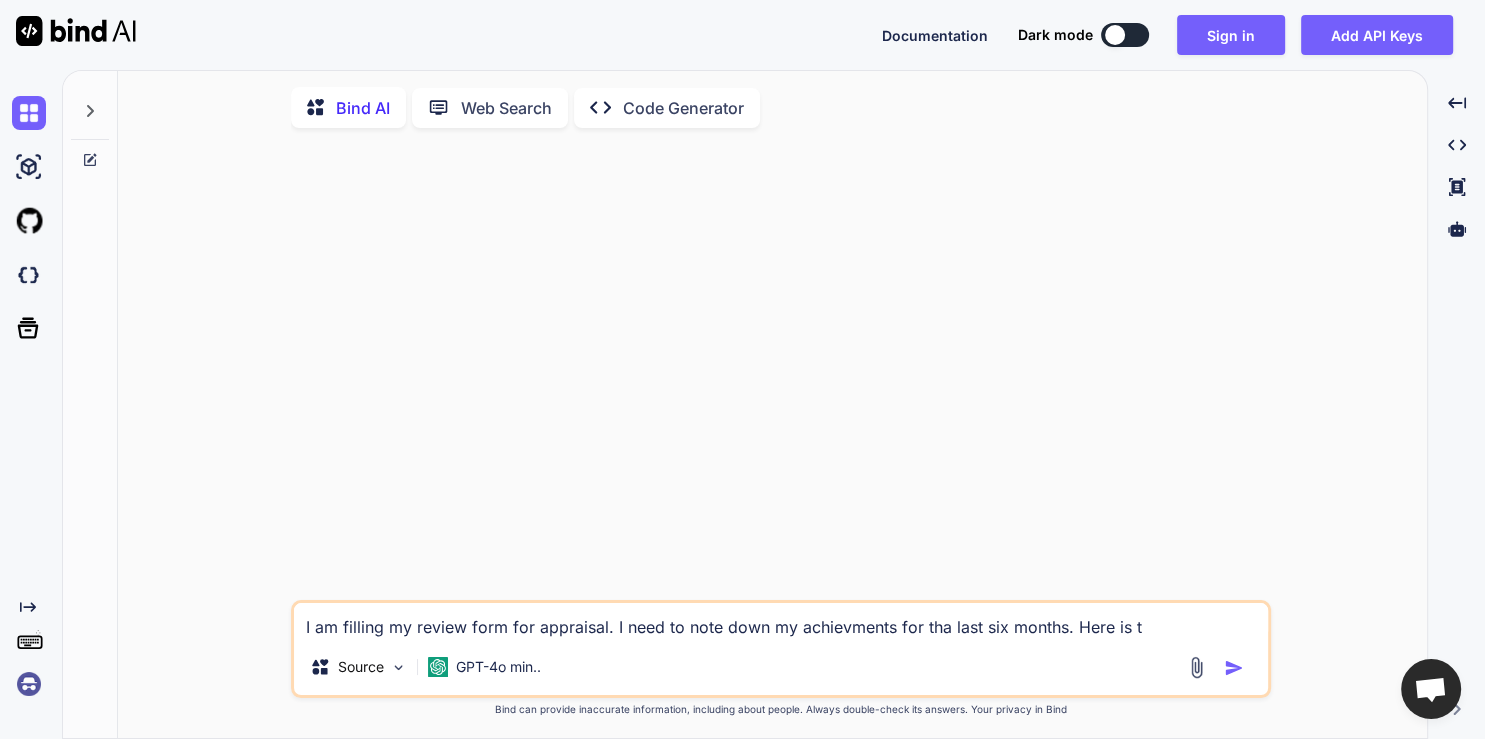 type on "I am filling my review form for appraisal. I need to note down my achievments for tha last six months. Here is th" 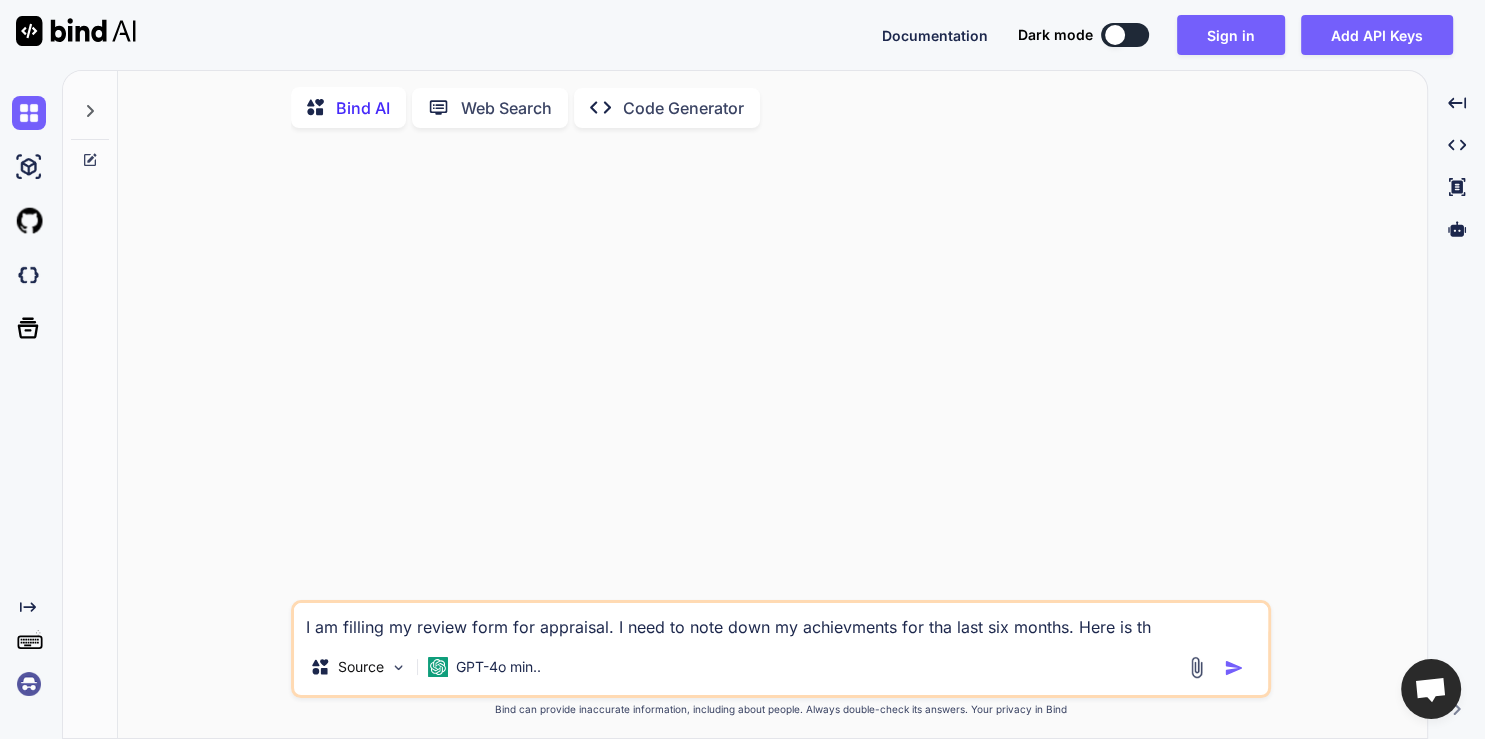 type on "I am filling my review form for appraisal. I need to note down my achievments for tha last six months. Here is the" 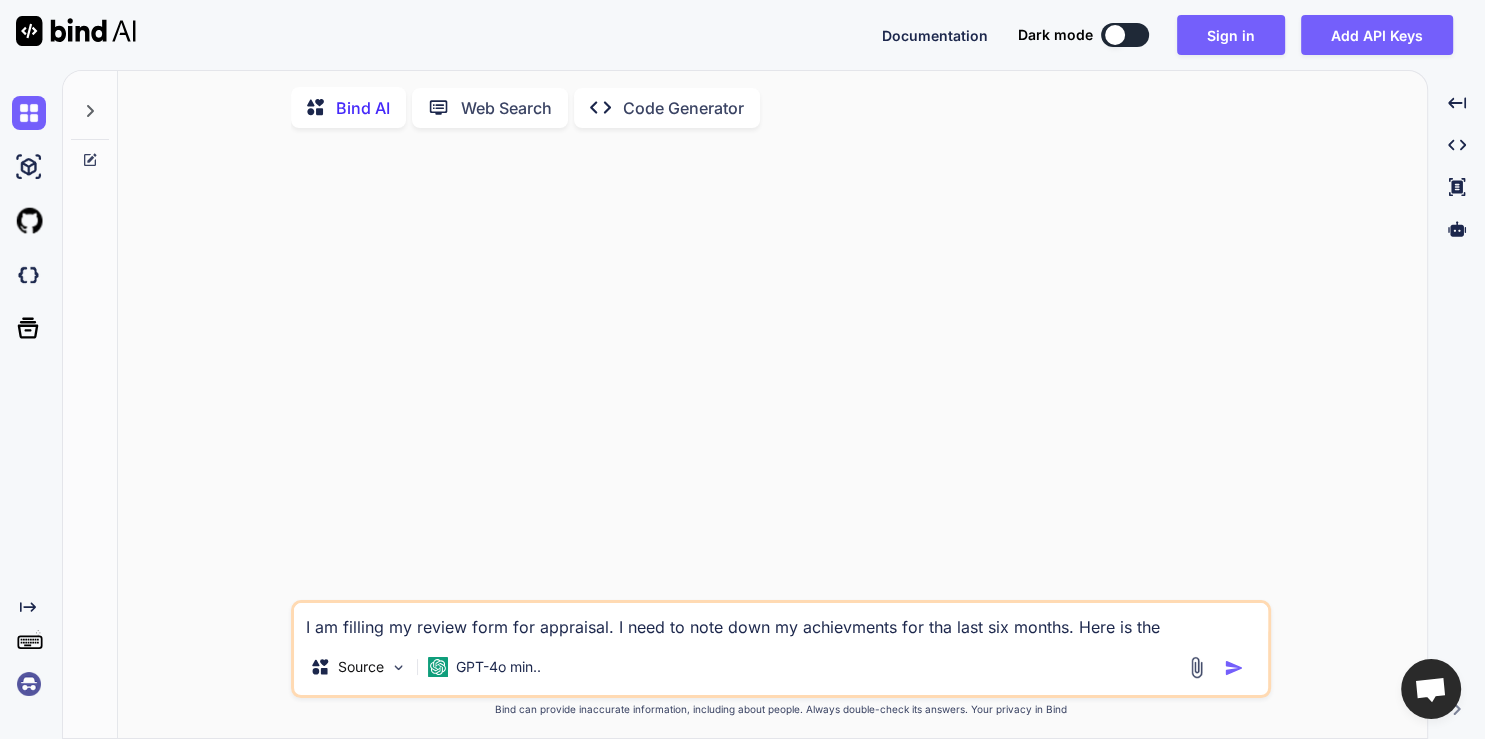 type on "I am filling my review form for appraisal. I need to note down my achievments for tha last six months. Here is the" 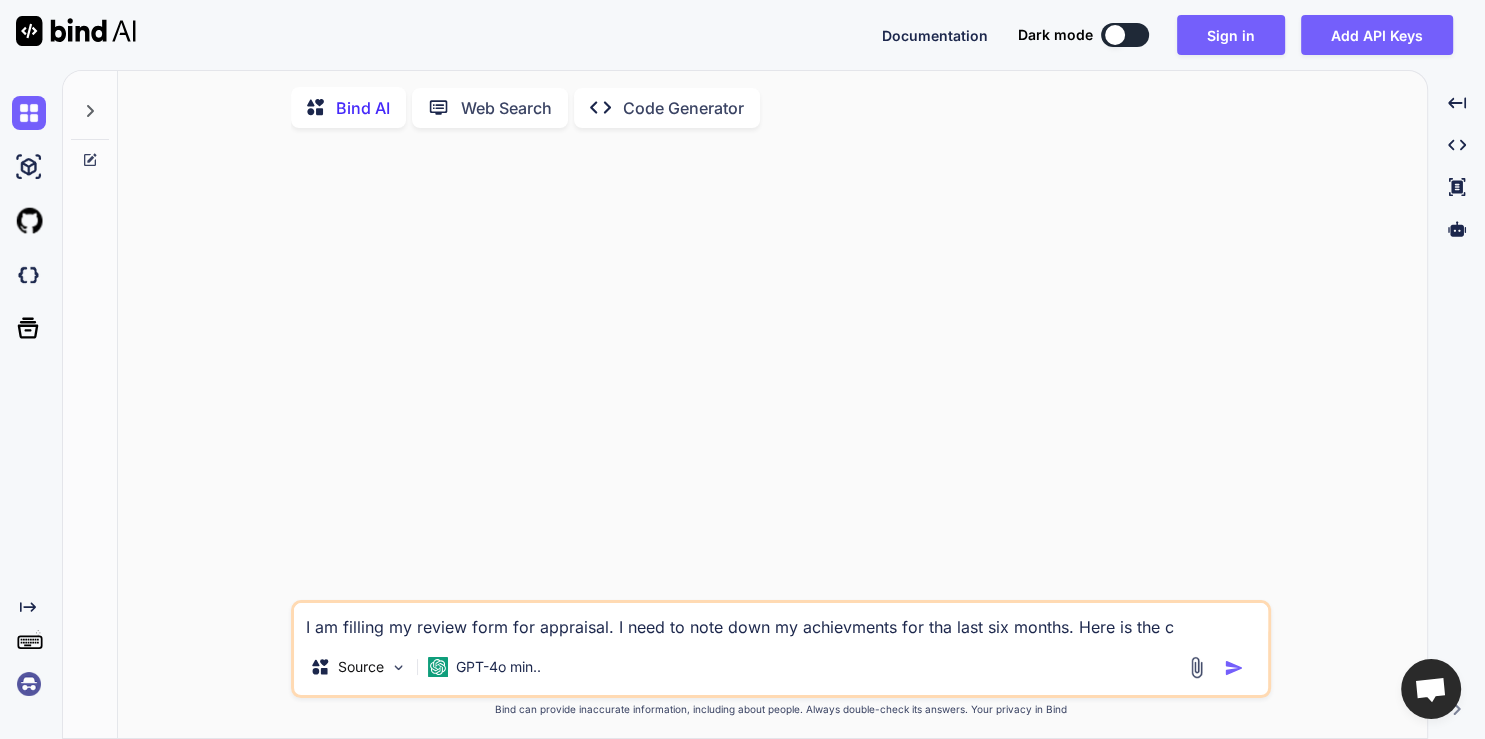 type on "I am filling my review form for appraisal. I need to note down my achievments for tha last six months. Here is the co" 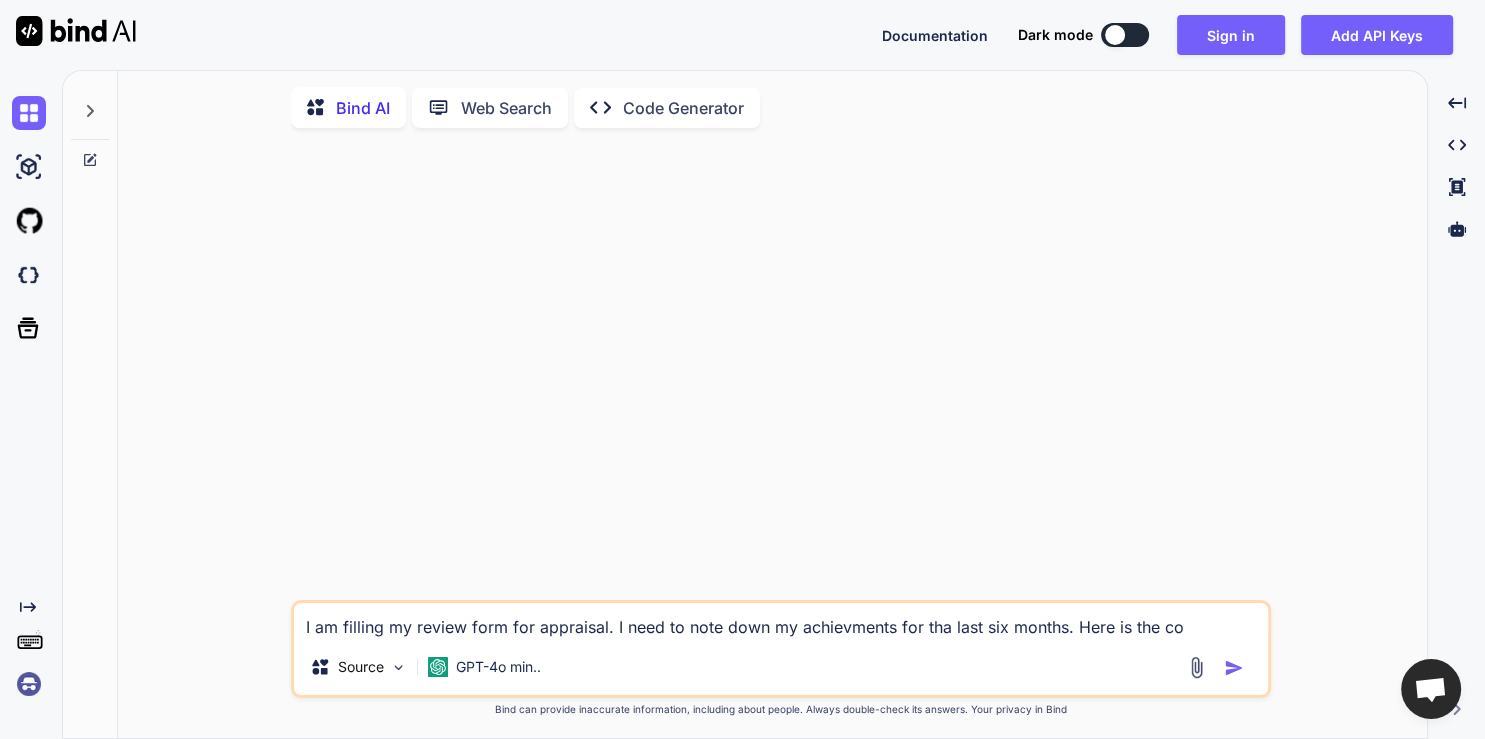 type on "I am filling my review form for appraisal. I need to note down my achievments for tha last six months. Here is the con" 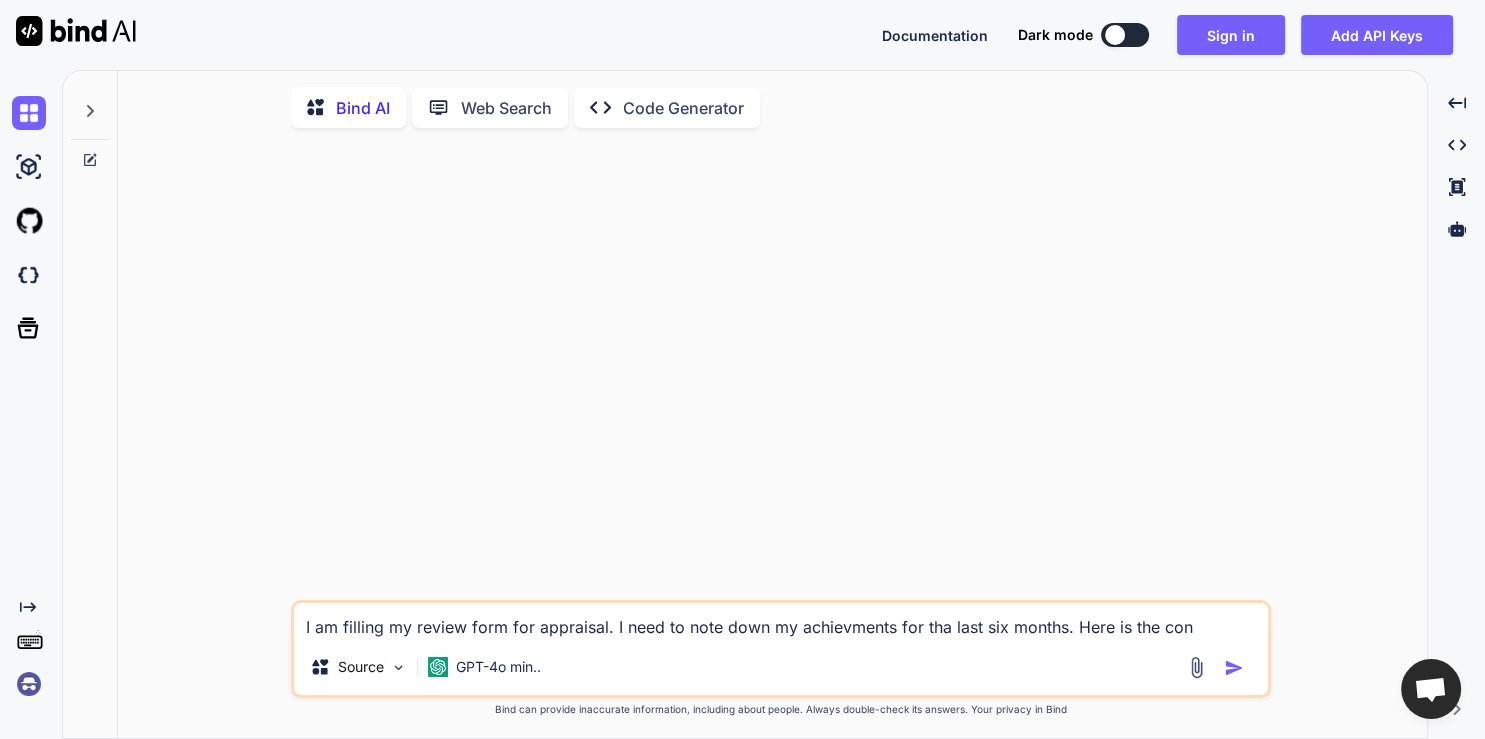 type on "I am filling my review form for appraisal. I need to note down my achievments for tha last six months. Here is the cont" 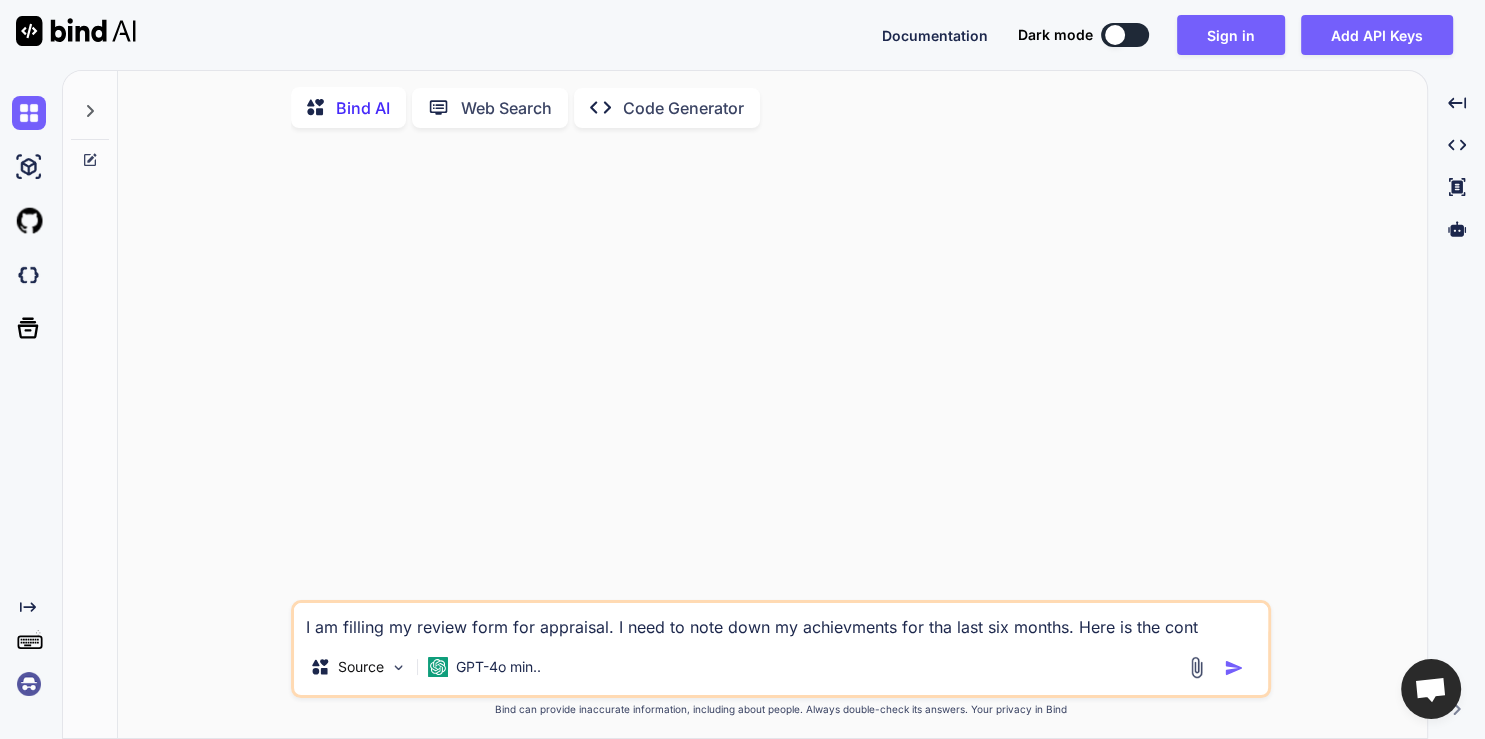 type on "I am filling my review form for appraisal. I need to note down my achievments for tha last six months. Here is the conte" 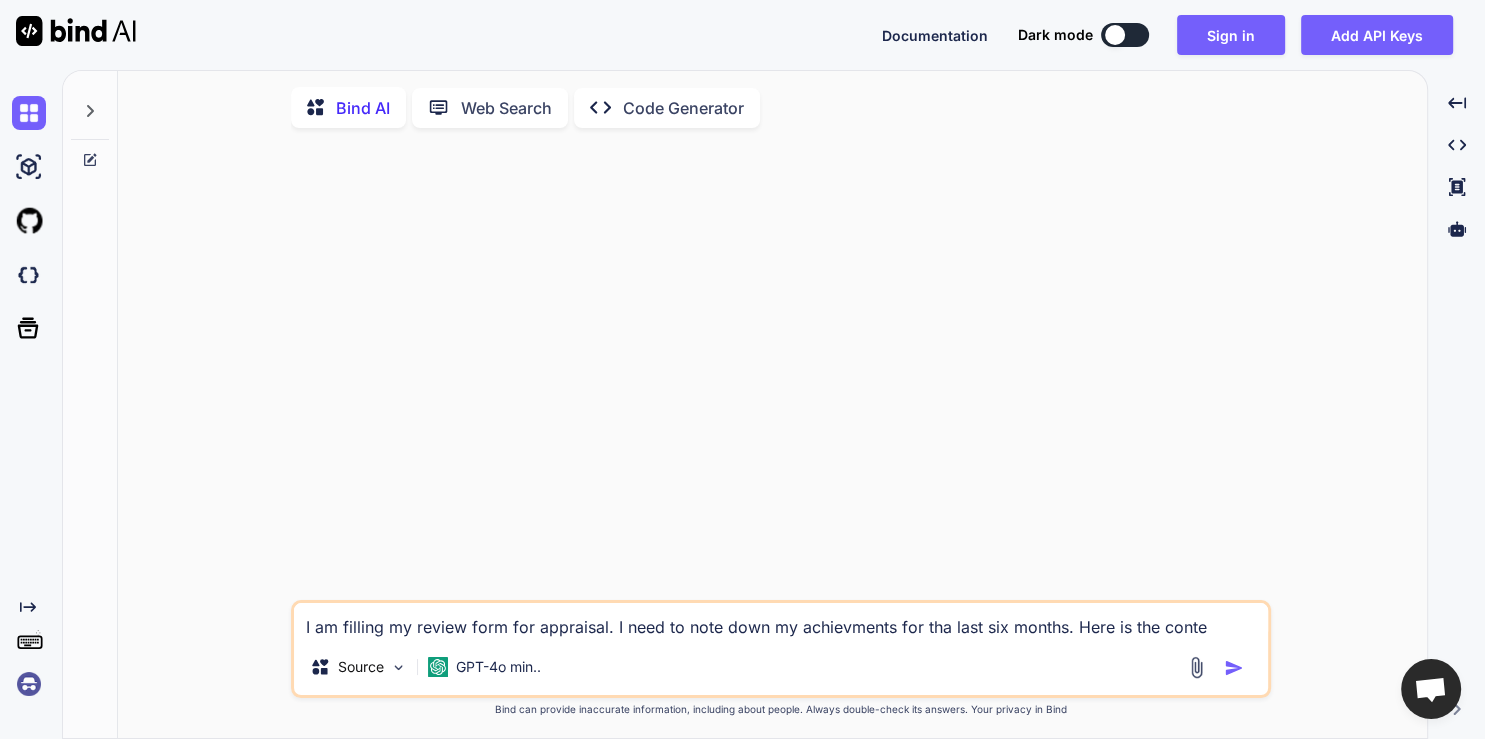 type on "I am filling my review form for appraisal. I need to note down my achievments for tha last six months. Here is the contex" 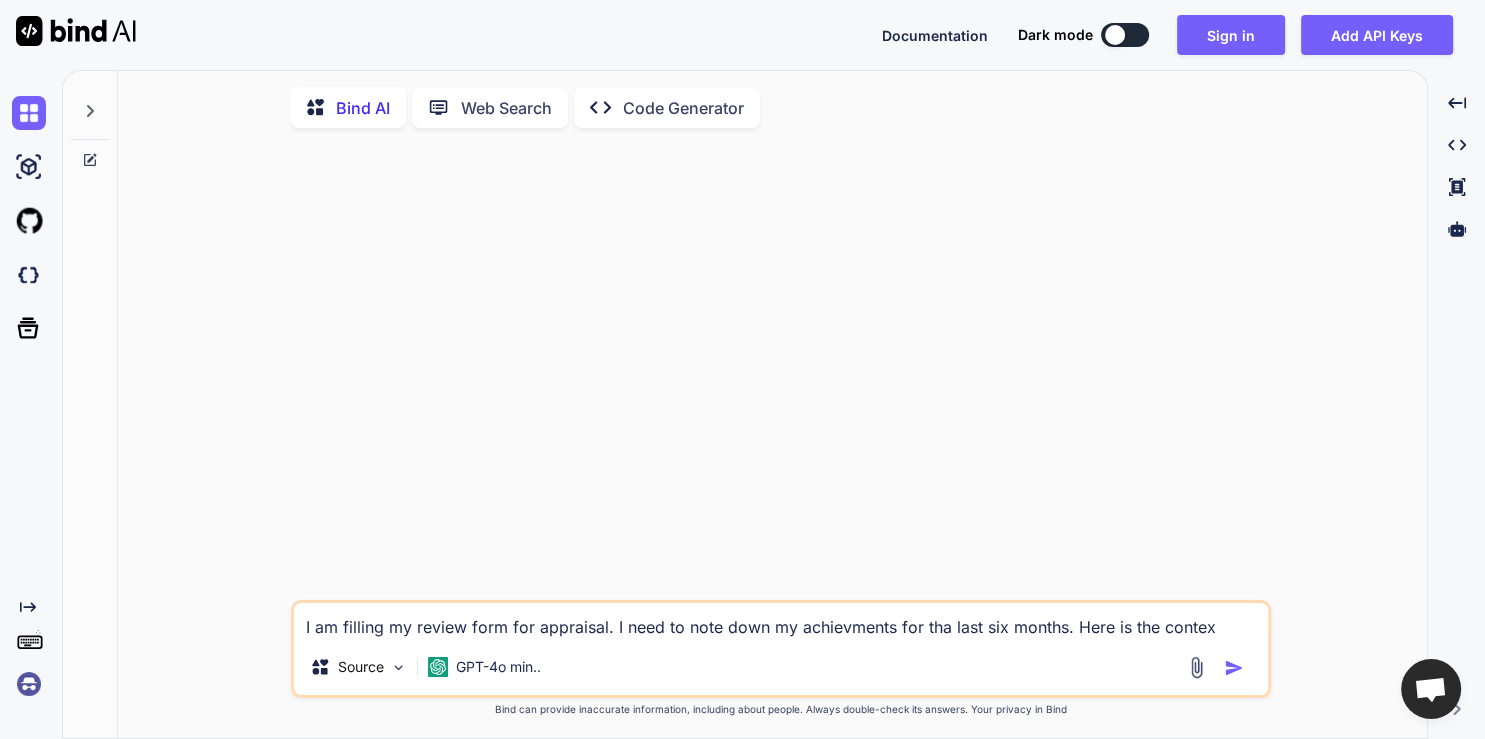 type on "x" 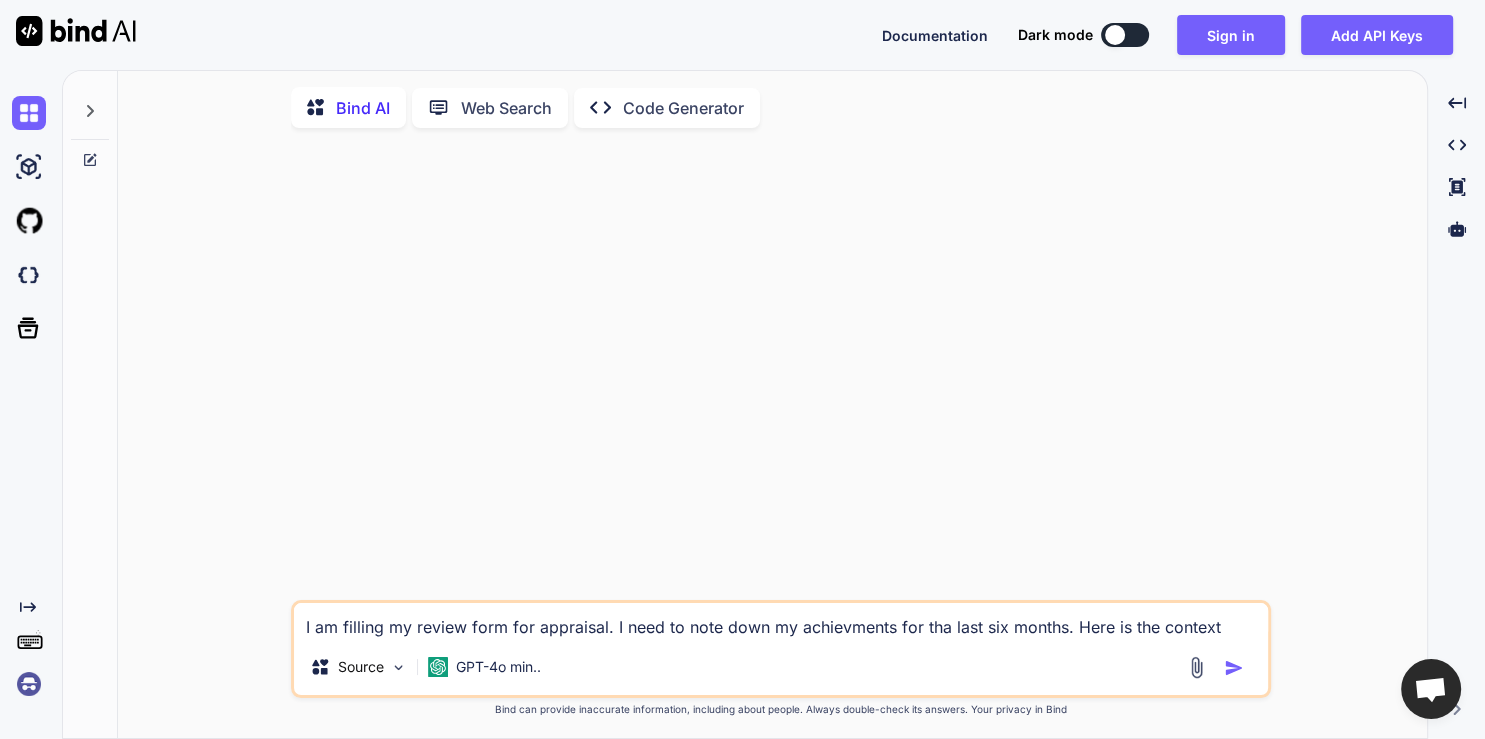 click on "I am filling my review form for appraisal. I need to note down my achievments for tha last six months. Here is the context" at bounding box center [781, 621] 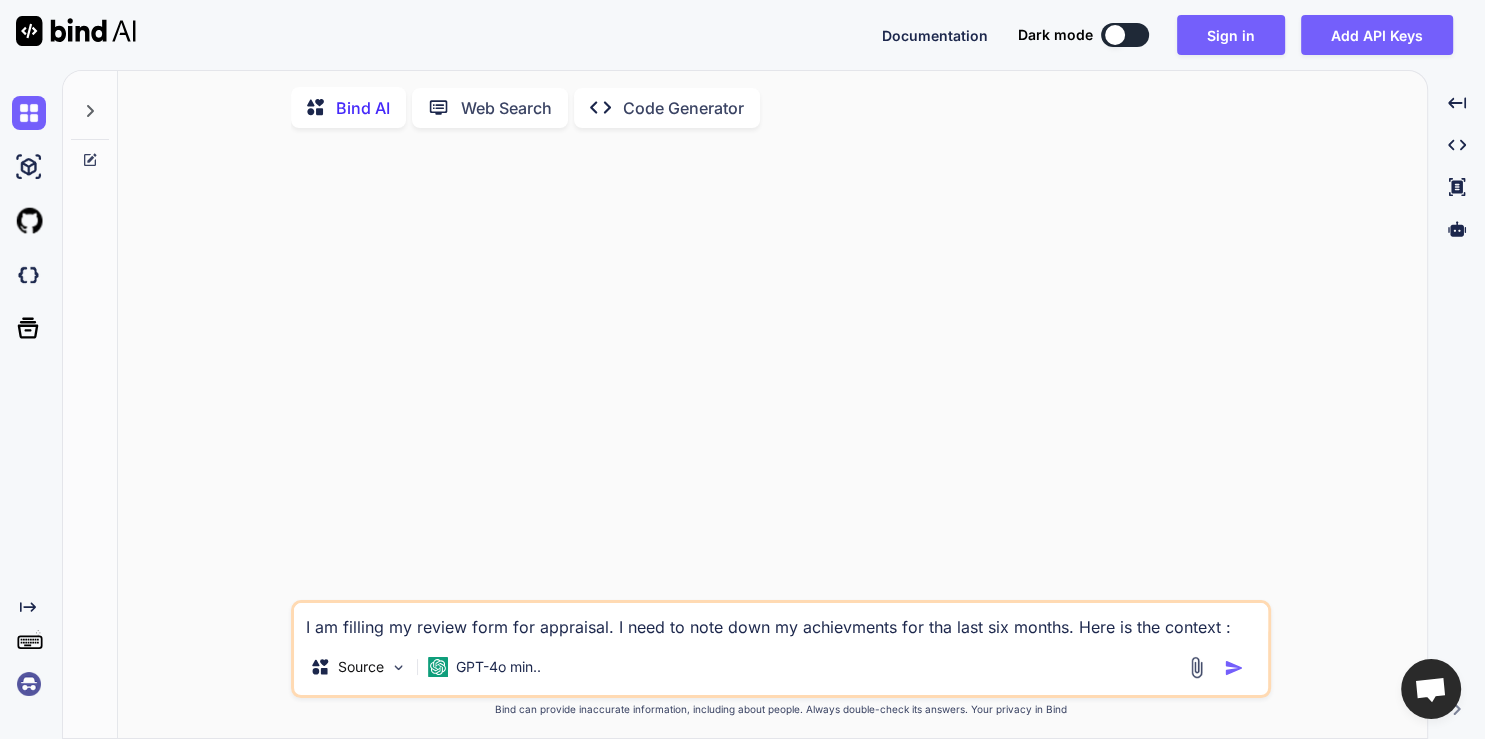 paste on "I have worked on to ship 12 loyalty programs and coupon module in record time of six months.
Each loyalty programs comes with its unique use case which requires extensive analysis, business logic
creation and programing logic writing with database scripts." 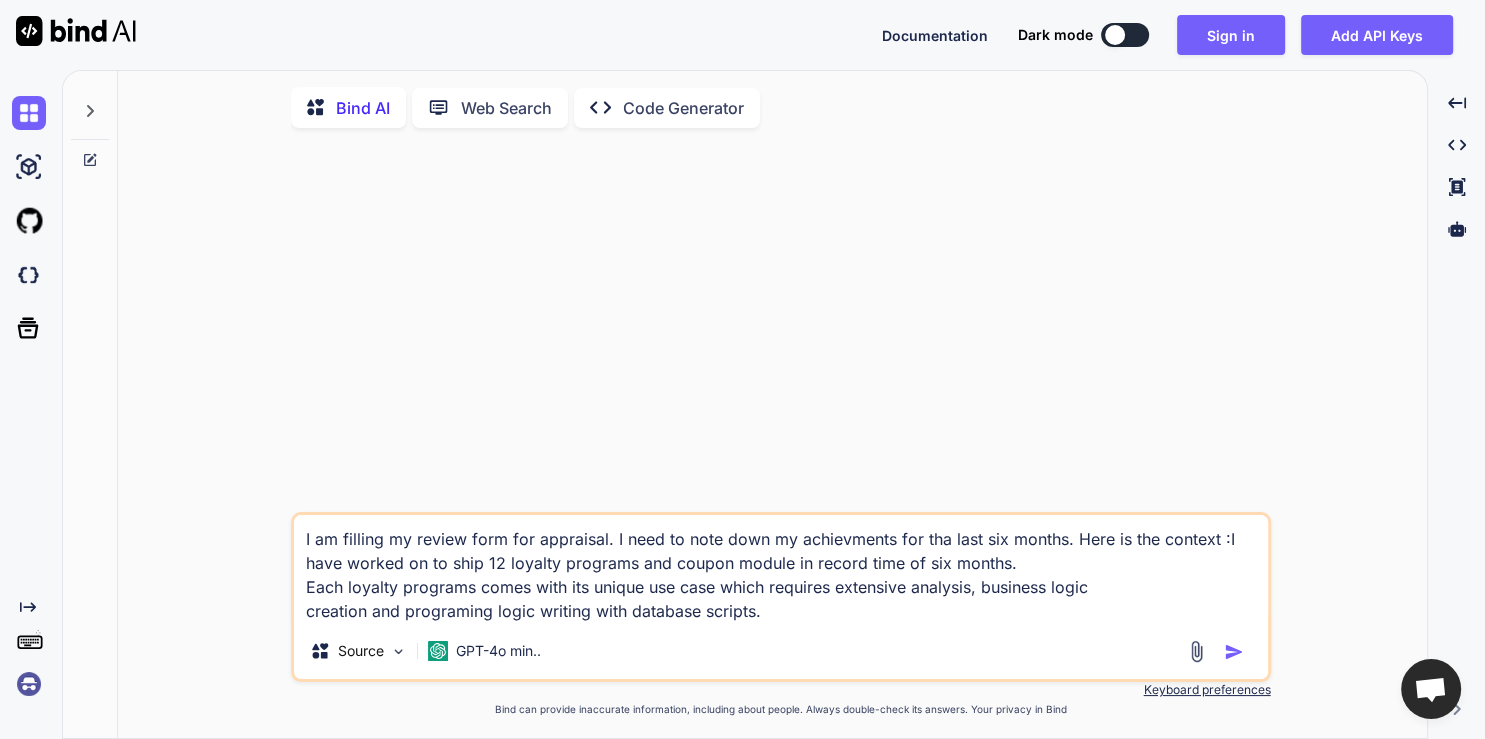 type on "x" 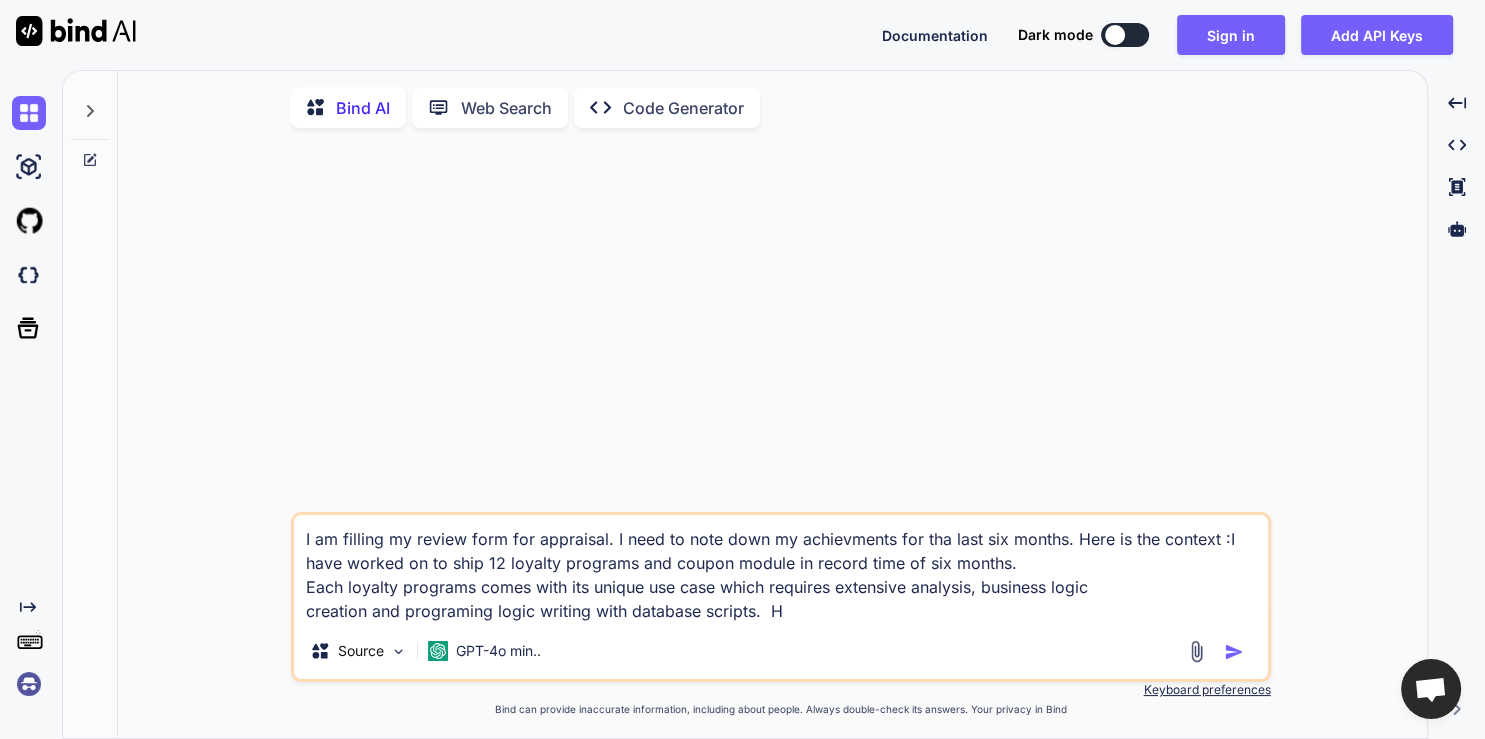 type on "I am filling my review form for appraisal. I need to note down my achievments for tha last six months. Here is the context :I have worked on to ship 12 loyalty programs and coupon module in record time of six months.
Each loyalty programs comes with its unique use case which requires extensive analysis, business logic
creation and programing logic writing with database scripts.  He" 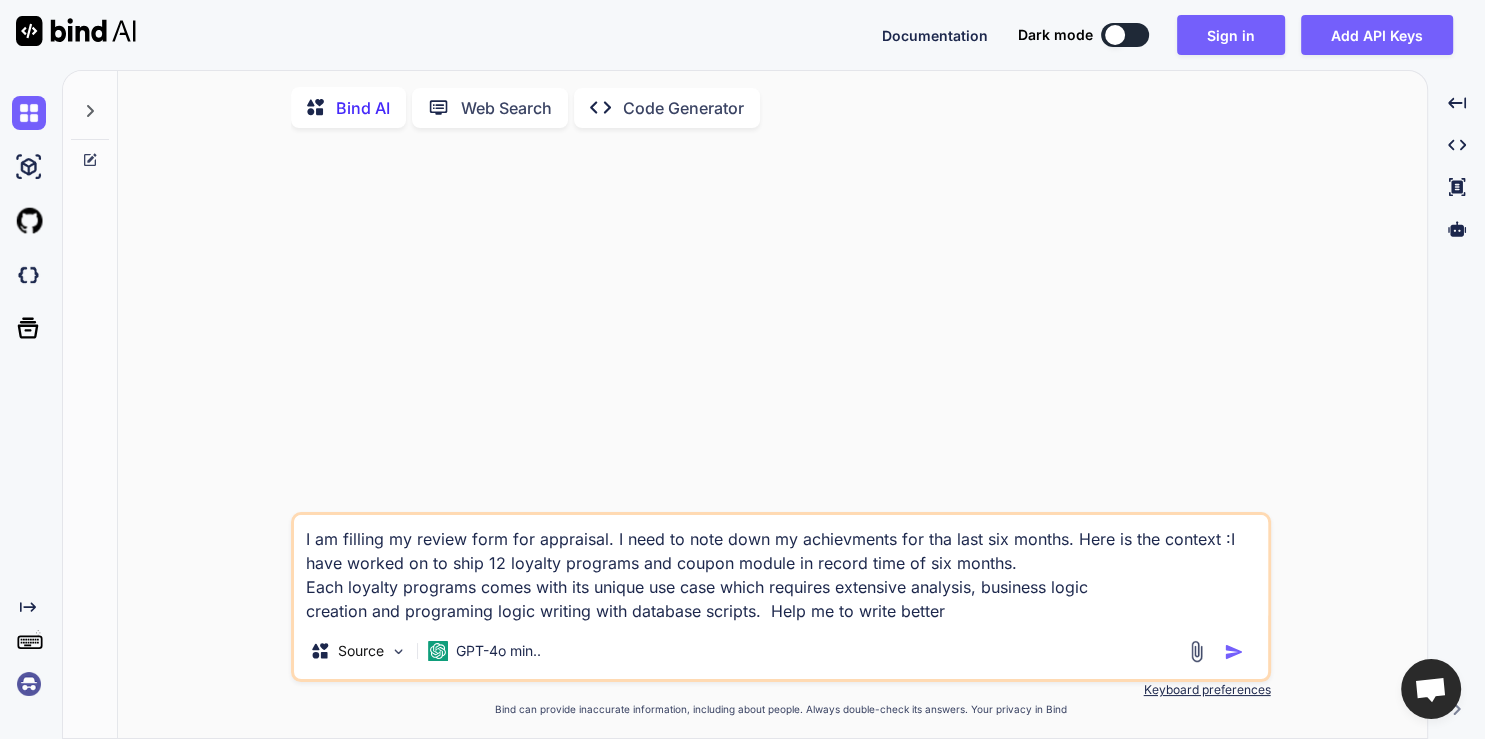 click at bounding box center [1234, 652] 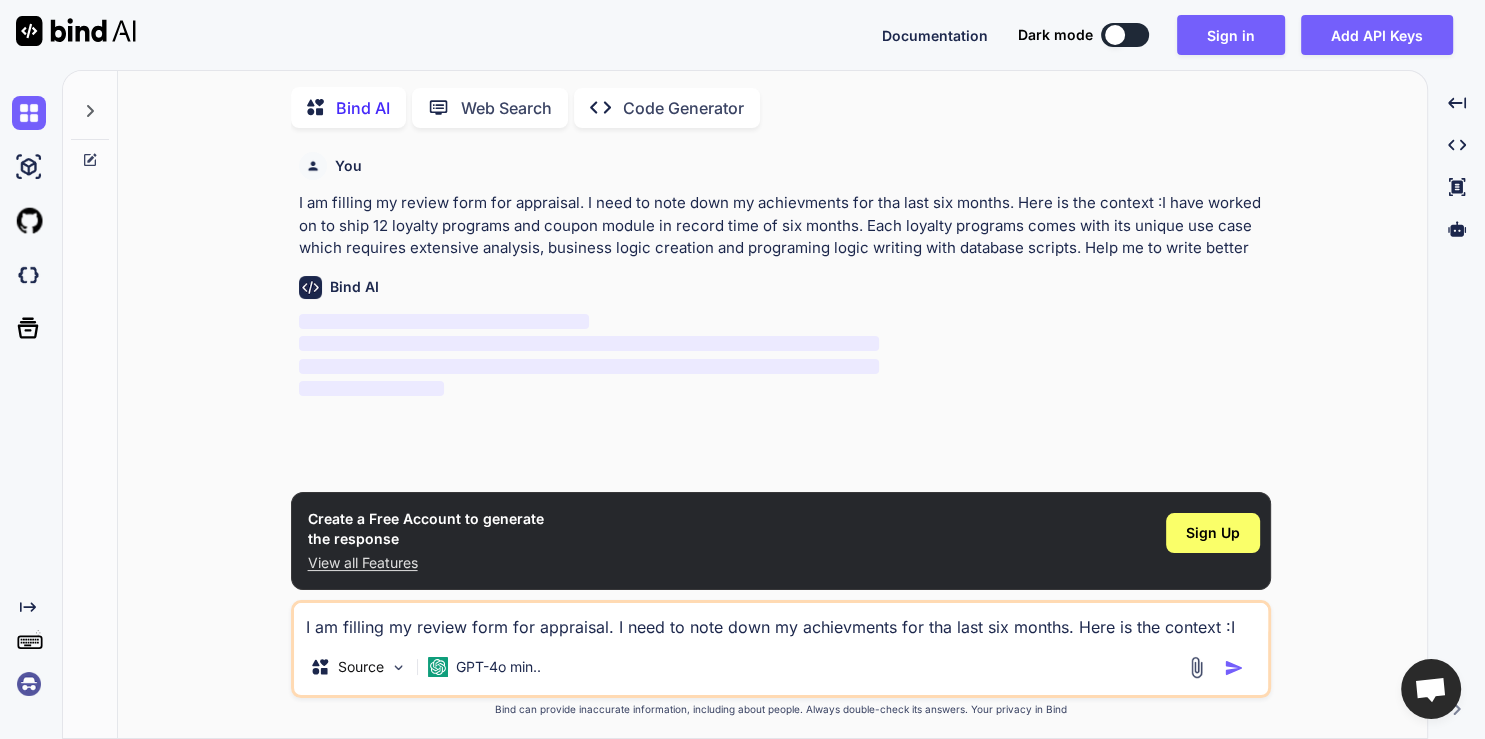 scroll, scrollTop: 19, scrollLeft: 0, axis: vertical 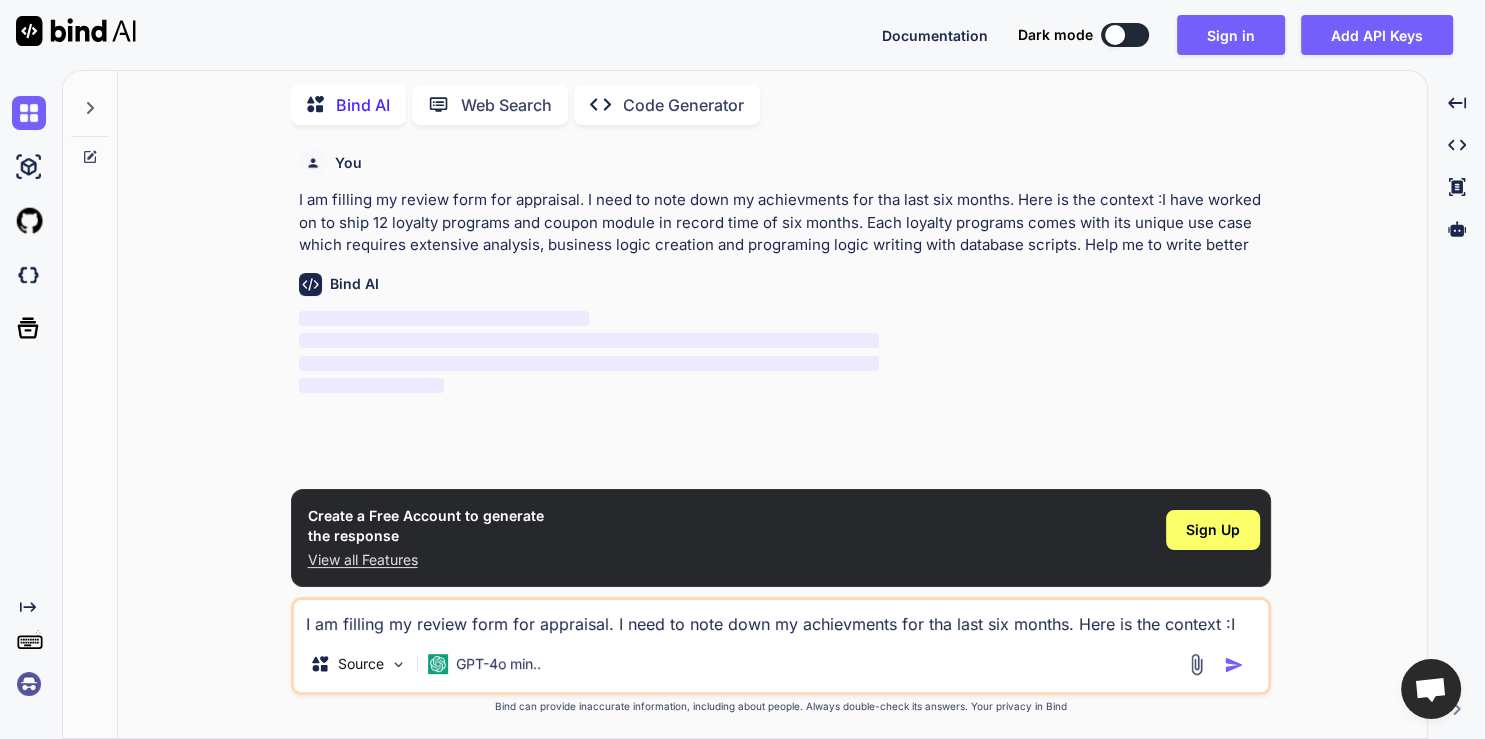 drag, startPoint x: 279, startPoint y: 190, endPoint x: 291, endPoint y: 194, distance: 12.649111 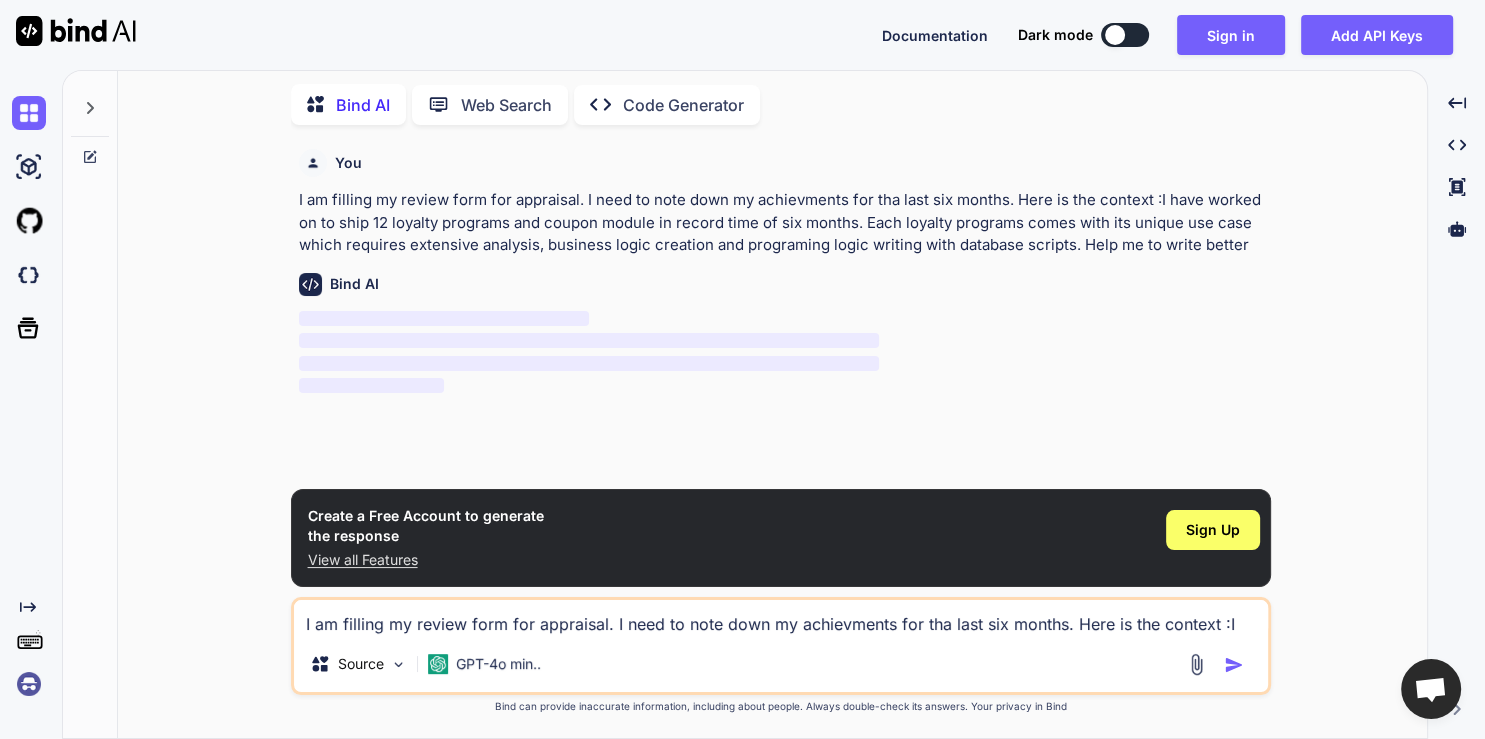 click on "You I am filling my review form for appraisal. I need to note down my achievments for tha last six months. Here is the context :I have worked on to ship 12 loyalty programs and coupon module in record time of six months.
Each loyalty programs comes with its unique use case which requires extensive analysis, business logic
creation and programing logic writing with database scripts.  Help me to write better Bind AI ‌ ‌ ‌ ‌ Create a Free Account to generate   the response   View all Features Sign Up I am filling my review form for appraisal. I need to note down my achievments for tha last six months. Here is the context :I have worked on to ship 12 loyalty programs and coupon module in record time of six months.
Each loyalty programs comes with its unique use case which requires extensive analysis, business logic
creation and programing logic writing with database scripts.  Help me to write better Source   GPT-4o min.. Created with Bind Always check its answers. Privacy  in Bind" at bounding box center (780, 439) 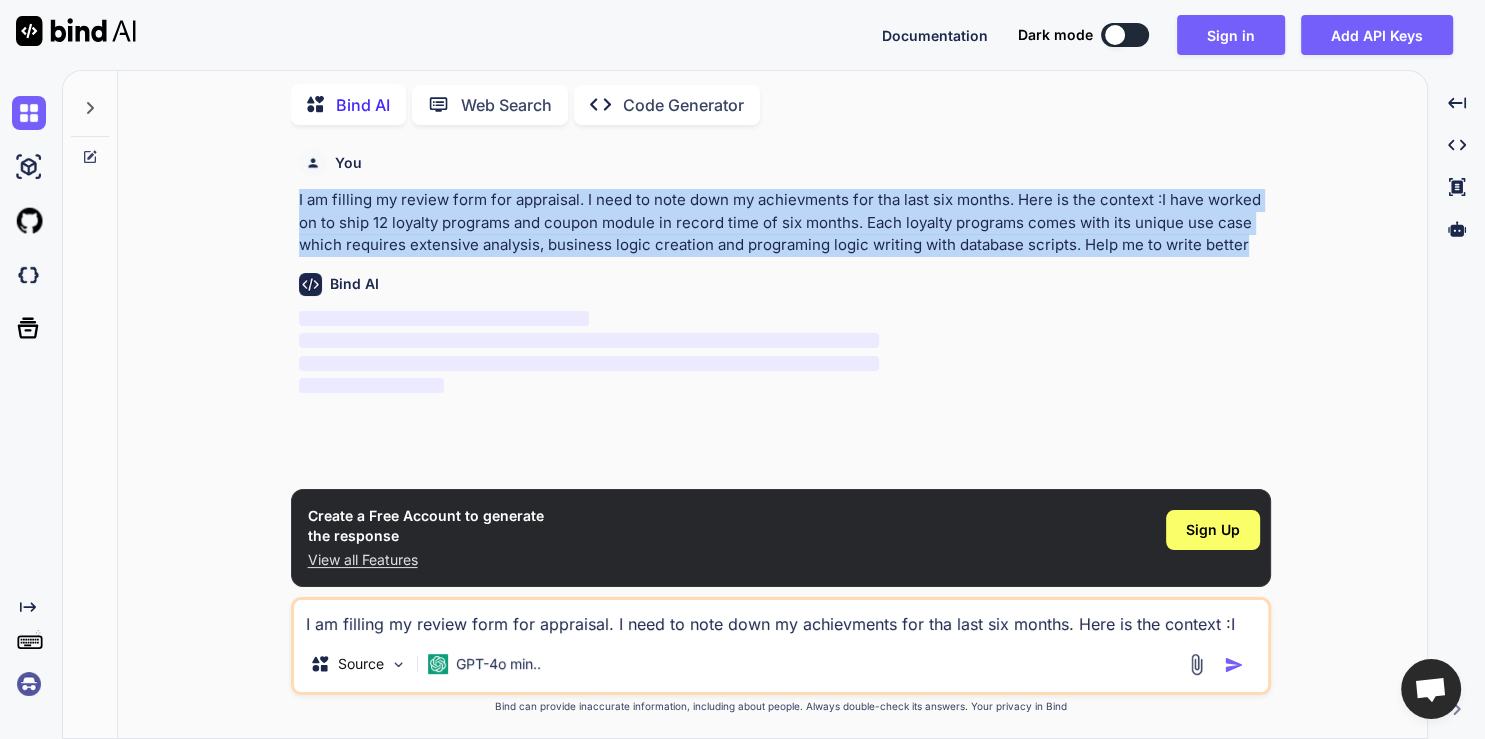 drag, startPoint x: 295, startPoint y: 198, endPoint x: 1258, endPoint y: 236, distance: 963.74945 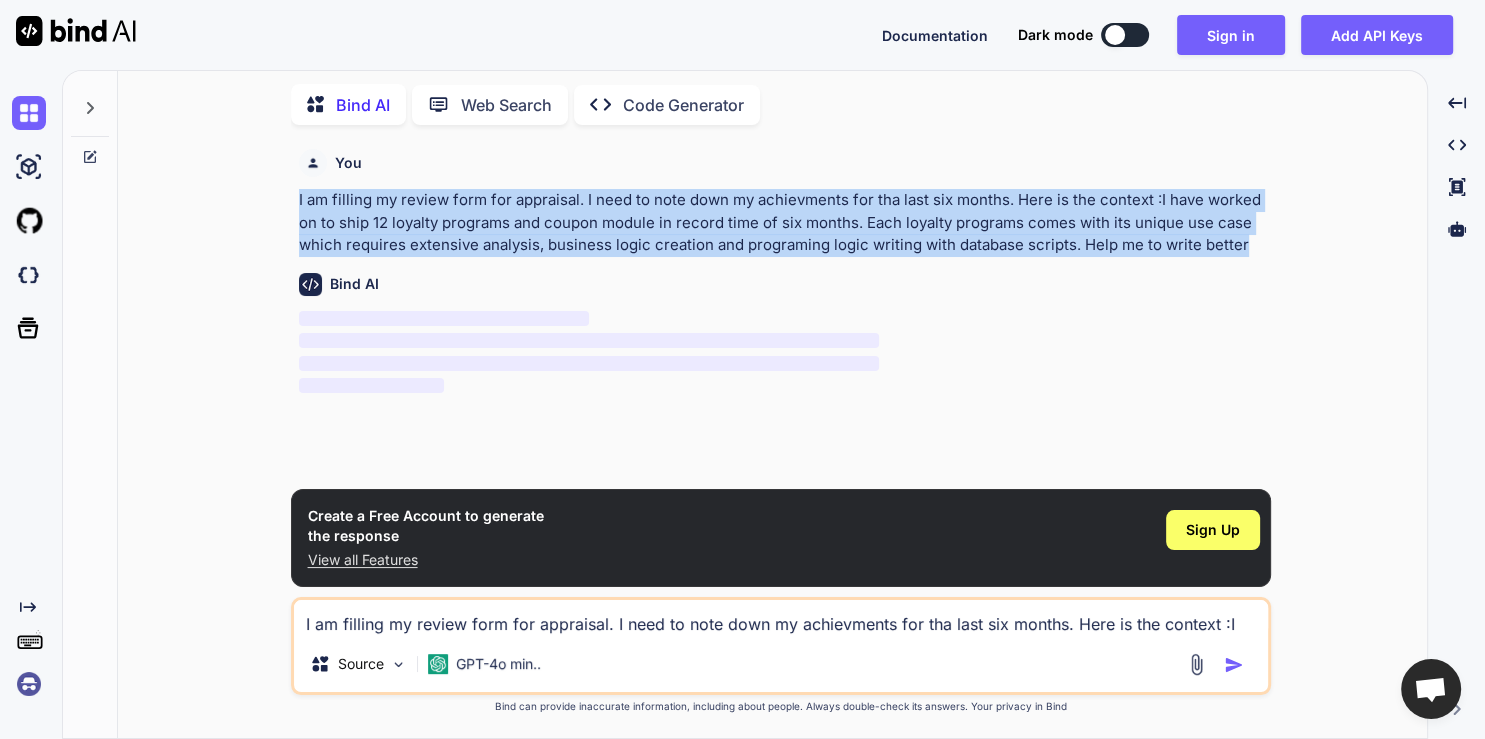 click on "You I am filling my review form for appraisal. I need to note down my achievments for tha last six months. Here is the context :I have worked on to ship 12 loyalty programs and coupon module in record time of six months.
Each loyalty programs comes with its unique use case which requires extensive analysis, business logic
creation and programing logic writing with database scripts.  Help me to write better Bind AI ‌ ‌ ‌ ‌" at bounding box center [783, 315] 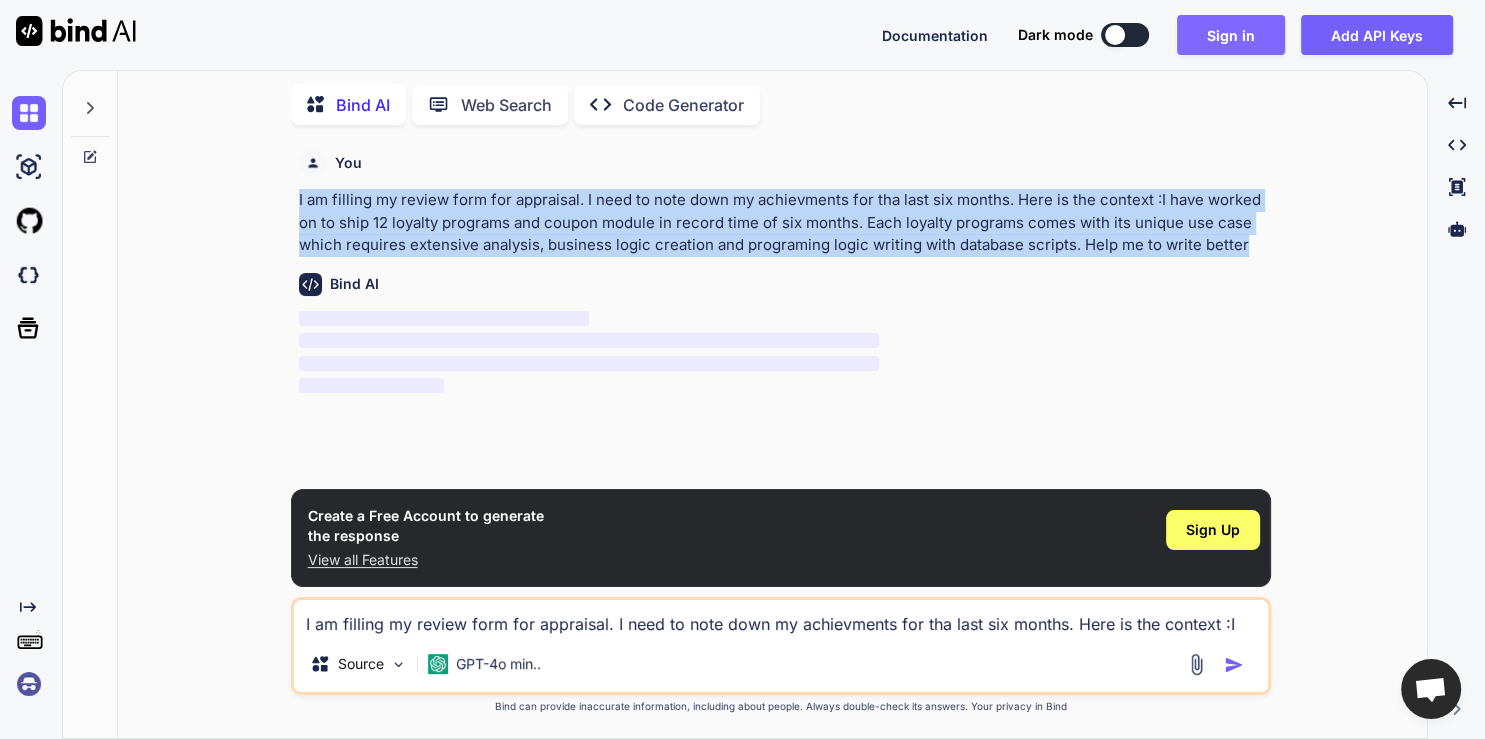 click on "Sign in" at bounding box center (1231, 35) 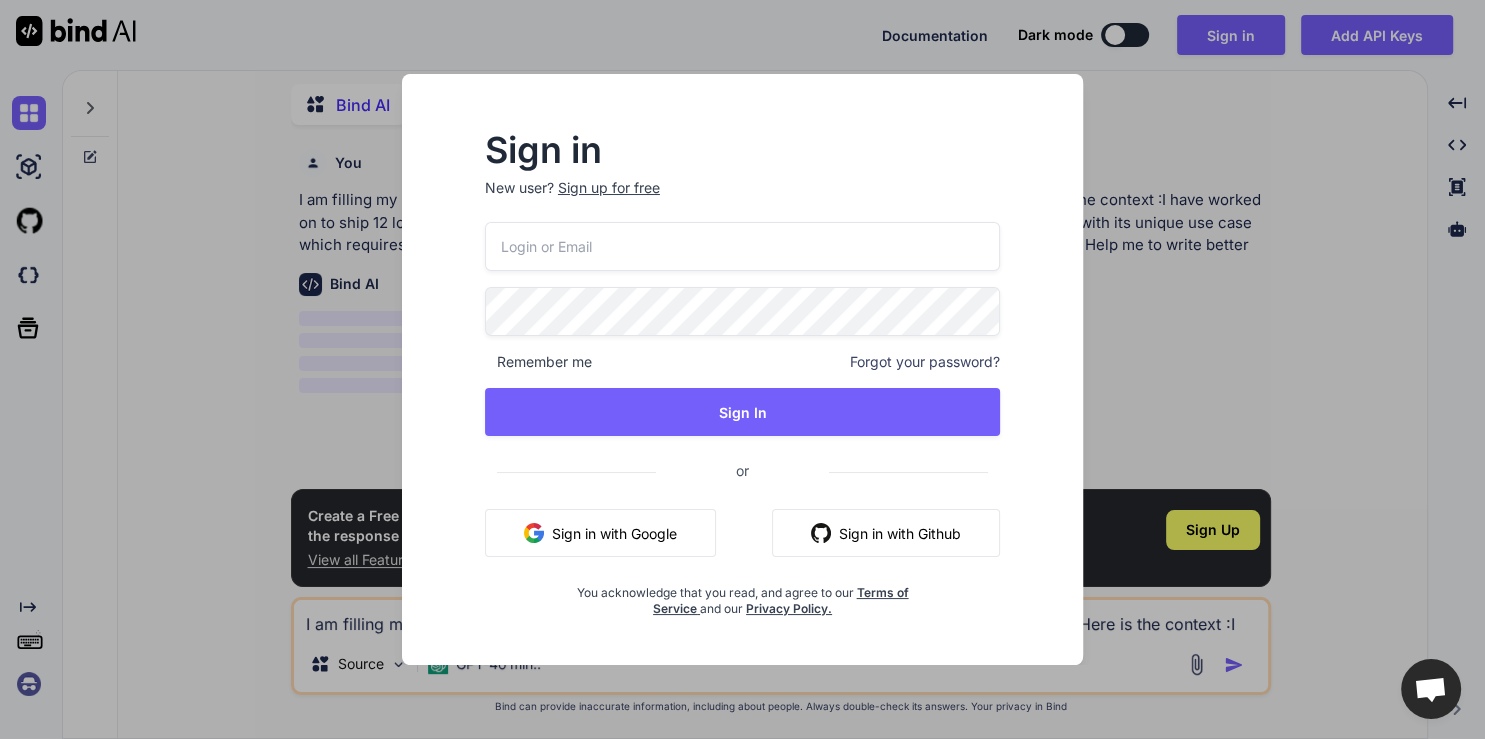 click at bounding box center [742, 246] 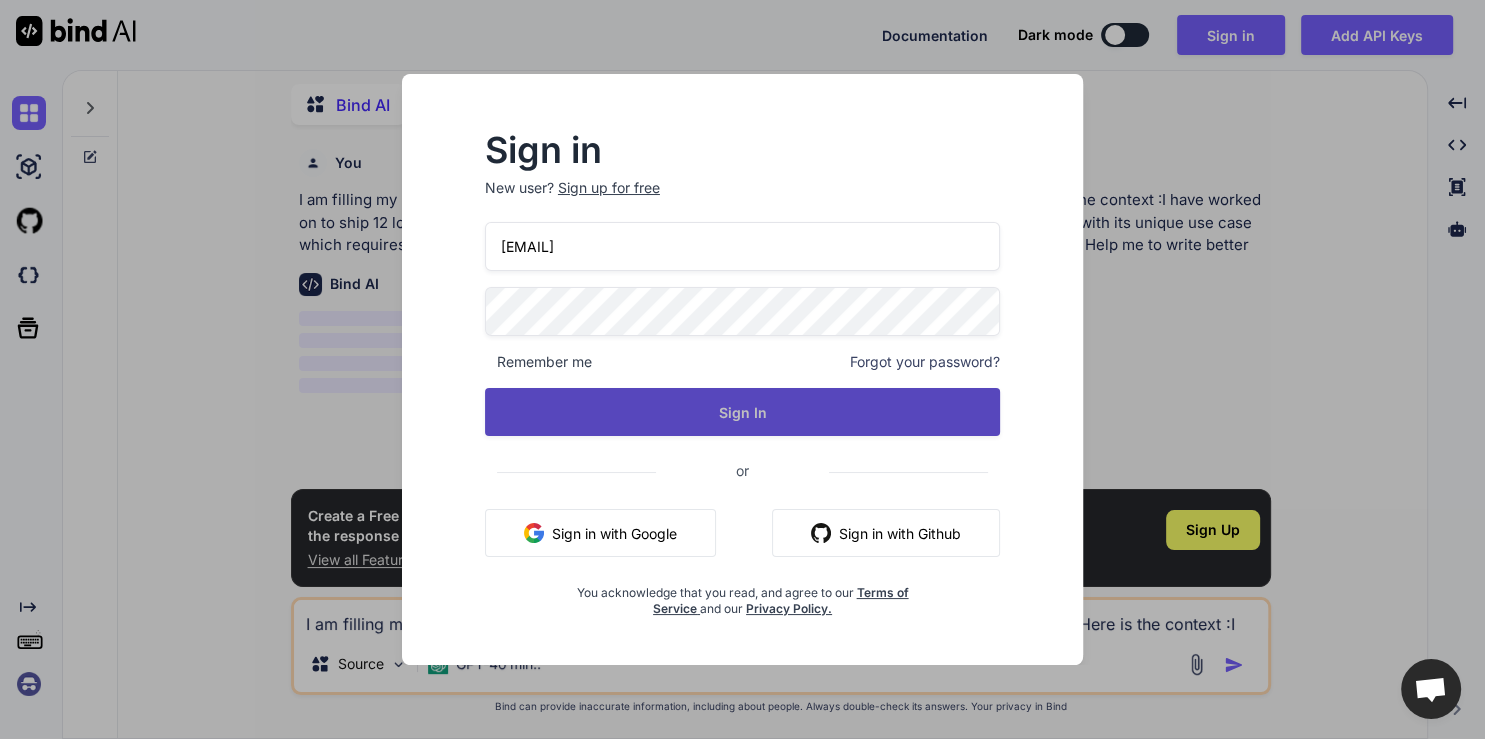 click on "Sign In" at bounding box center (742, 412) 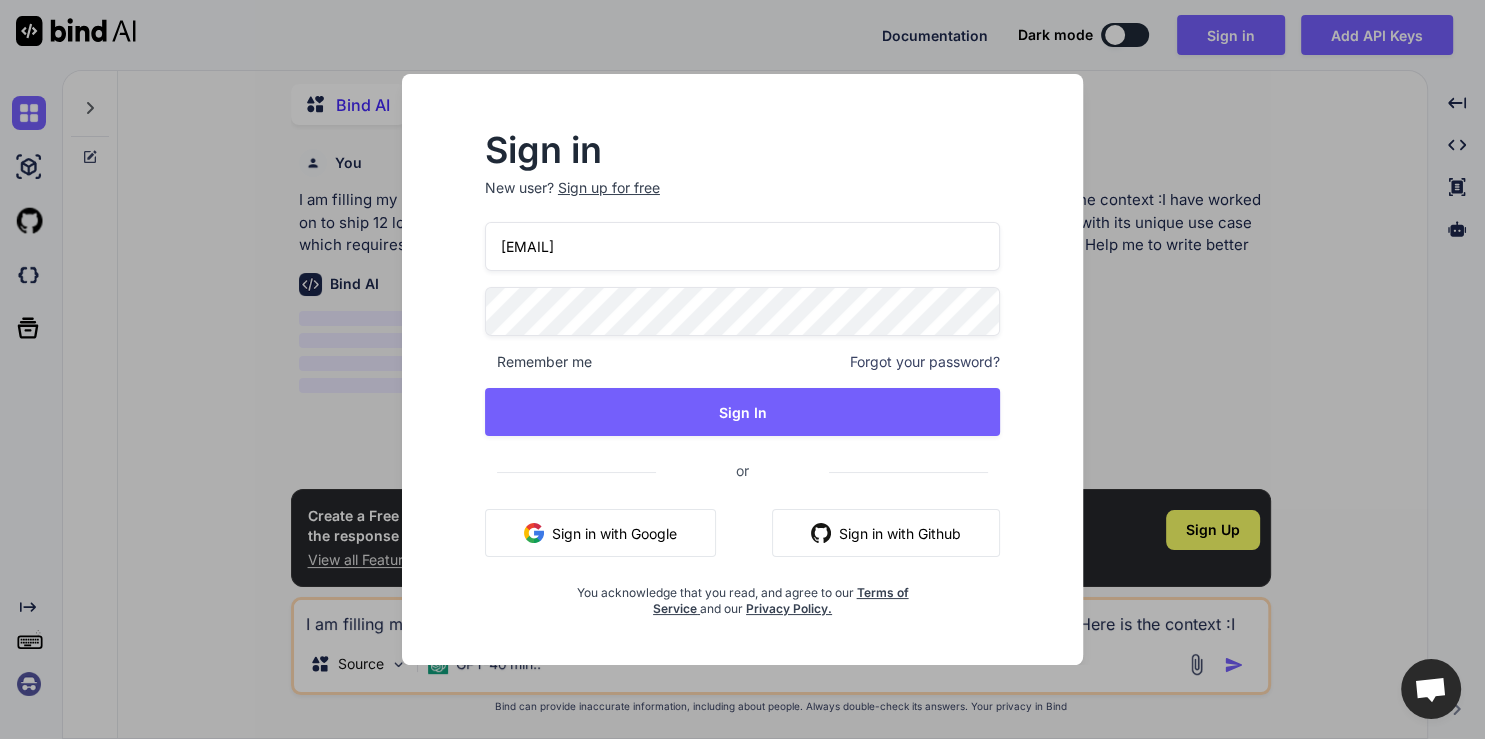 click on "Sign in with Google" at bounding box center (600, 533) 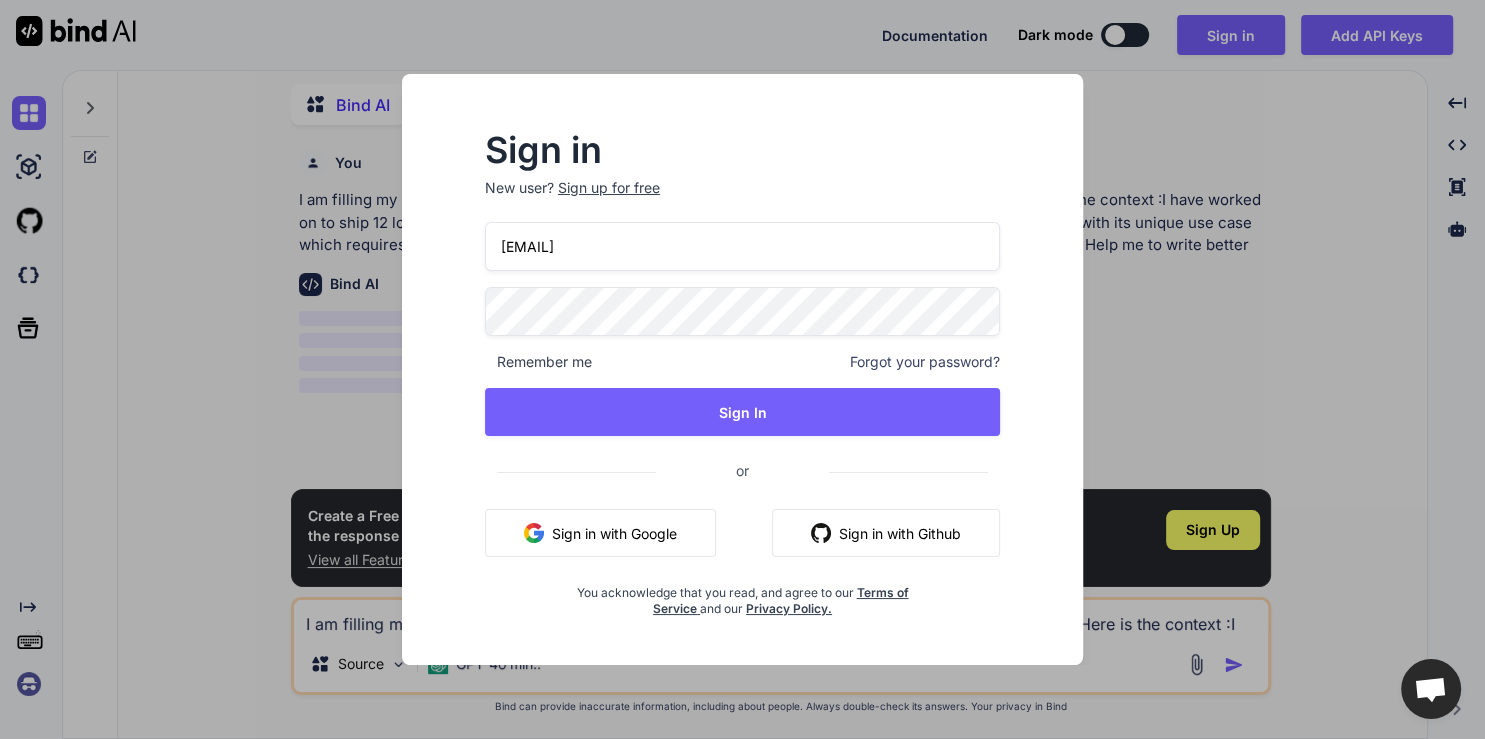 click at bounding box center (988, 307) 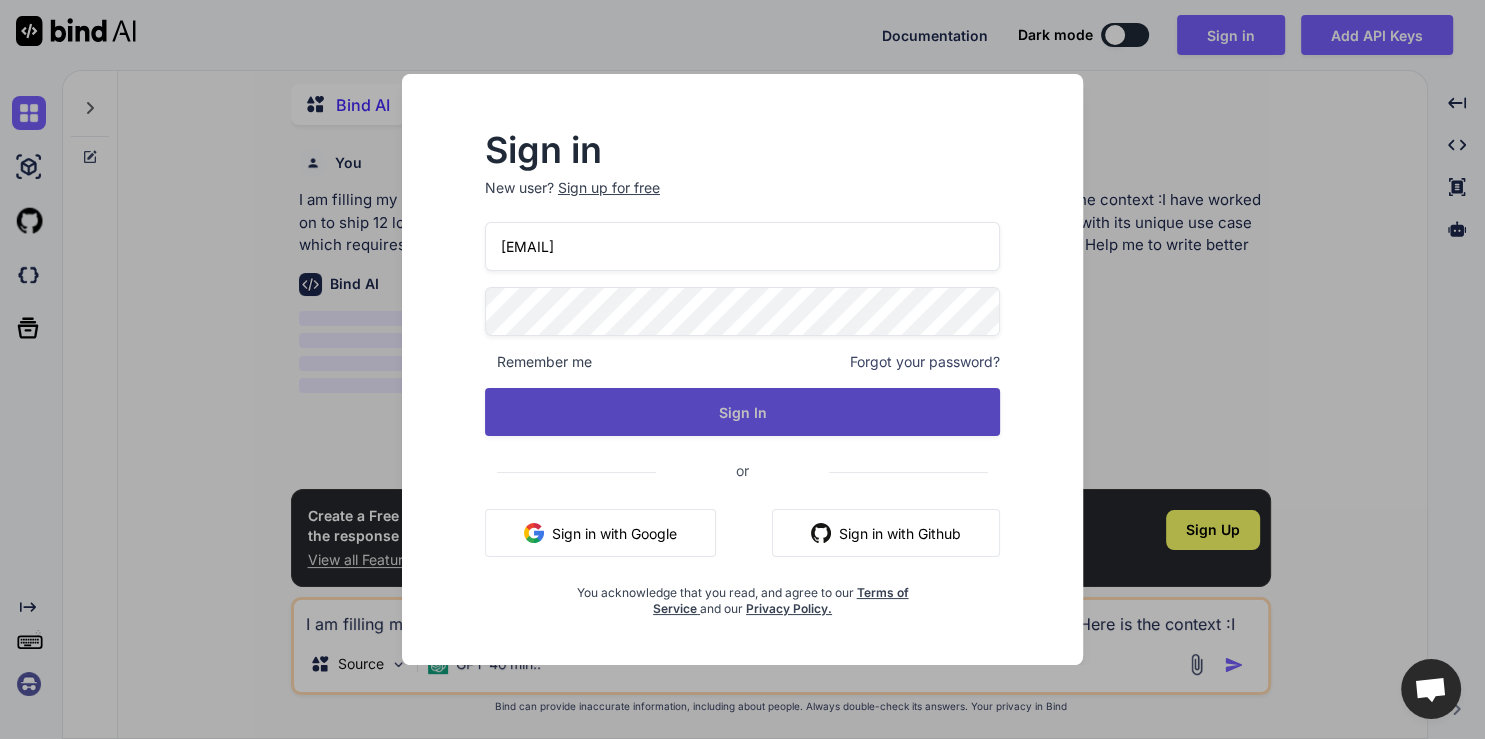click on "Sign In" at bounding box center [742, 412] 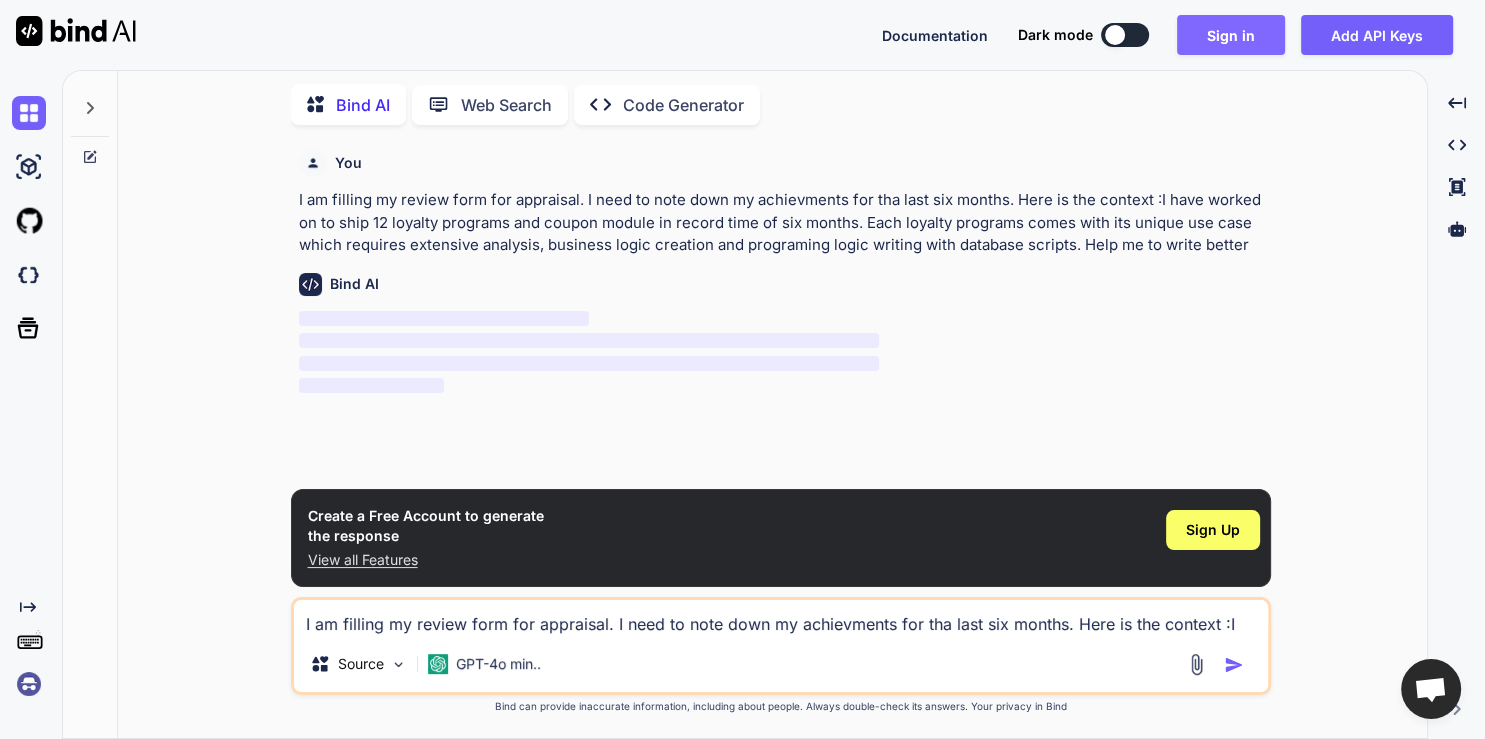 click on "Sign in" at bounding box center (1231, 35) 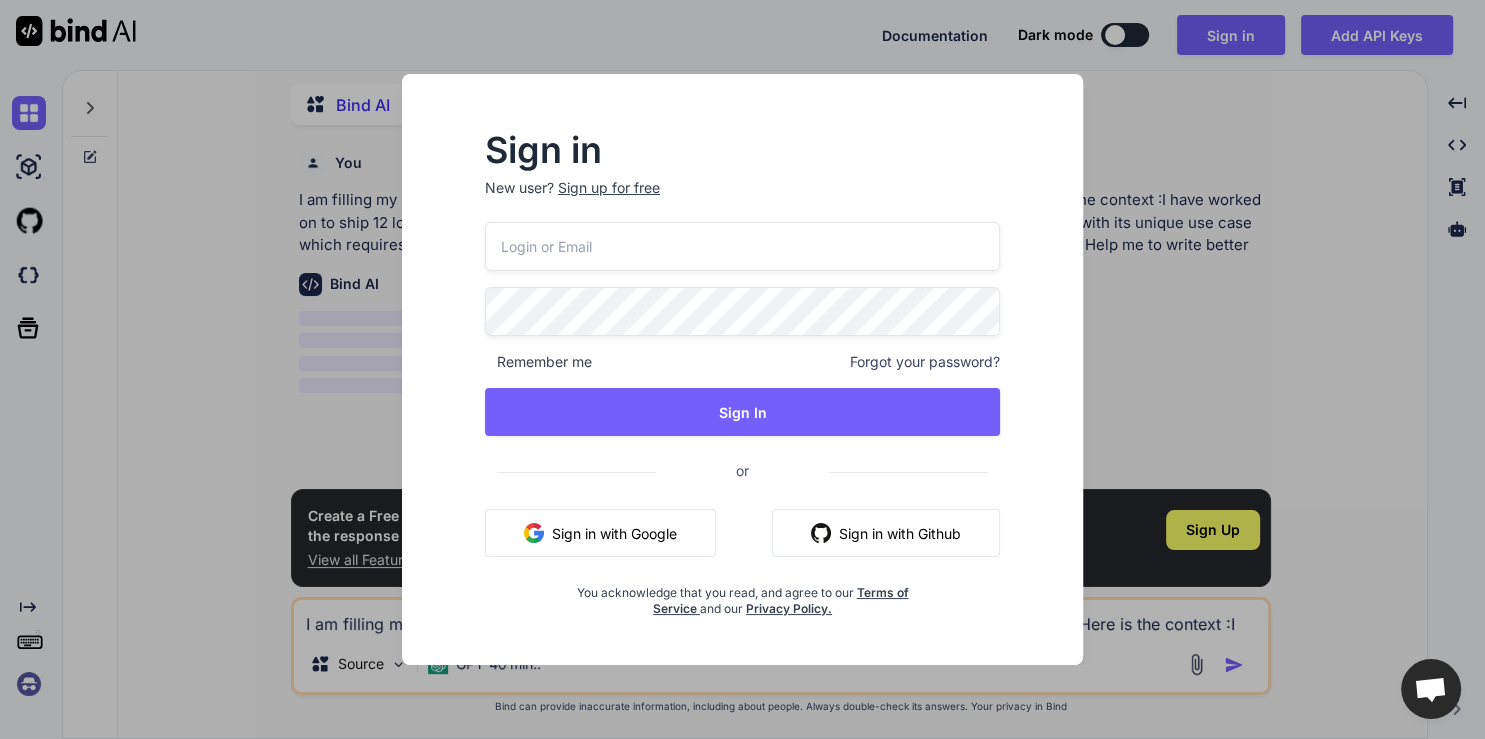click at bounding box center (742, 246) 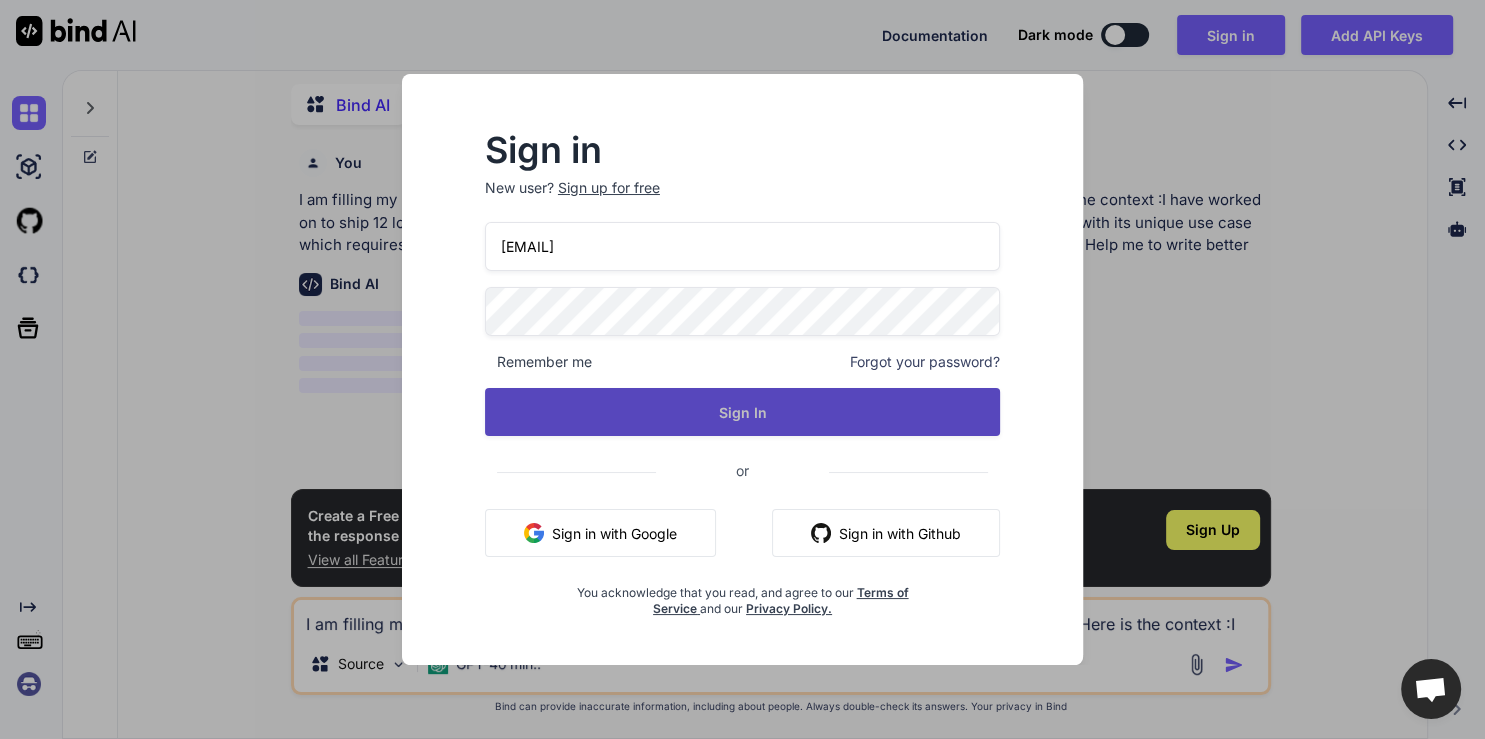 click on "Sign In" at bounding box center [742, 412] 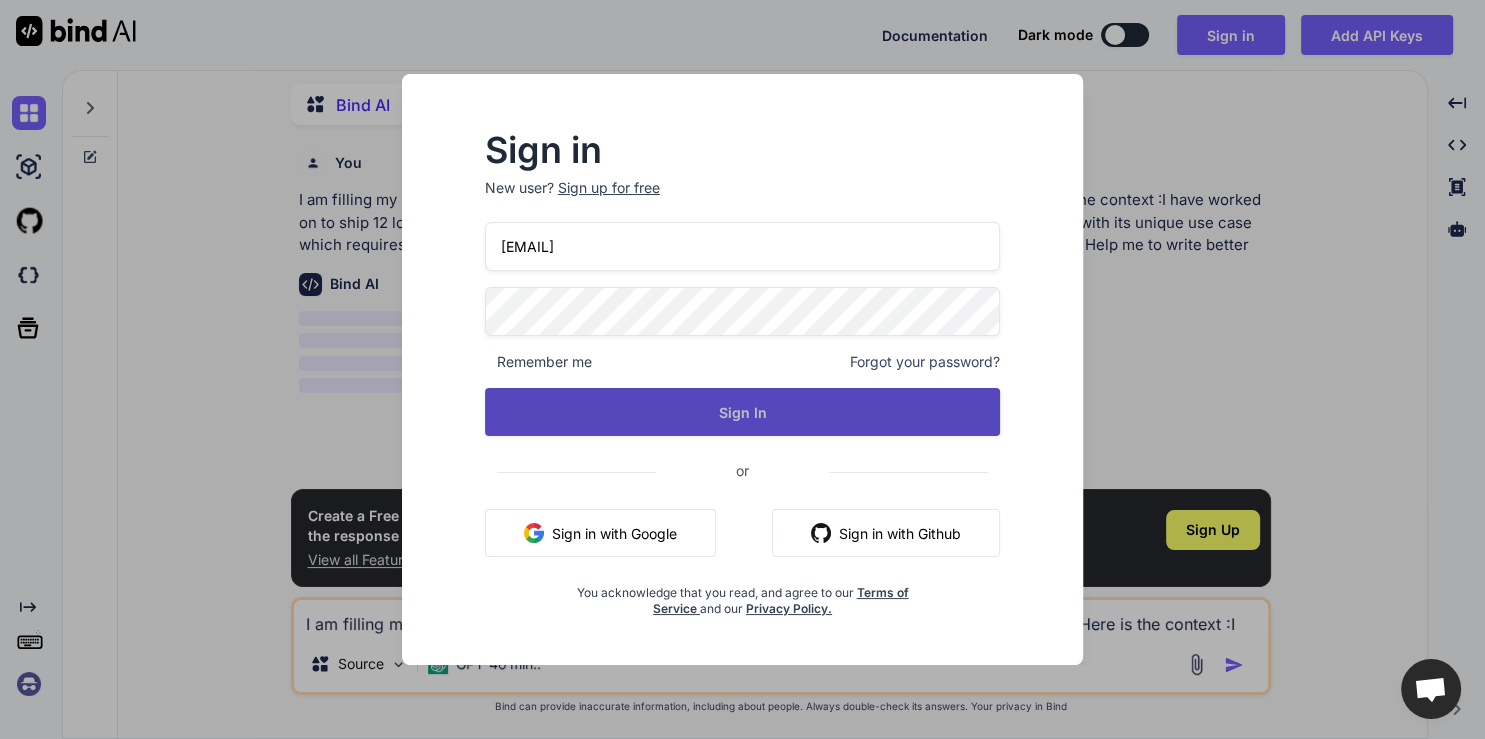 click on "Sign In" at bounding box center (742, 412) 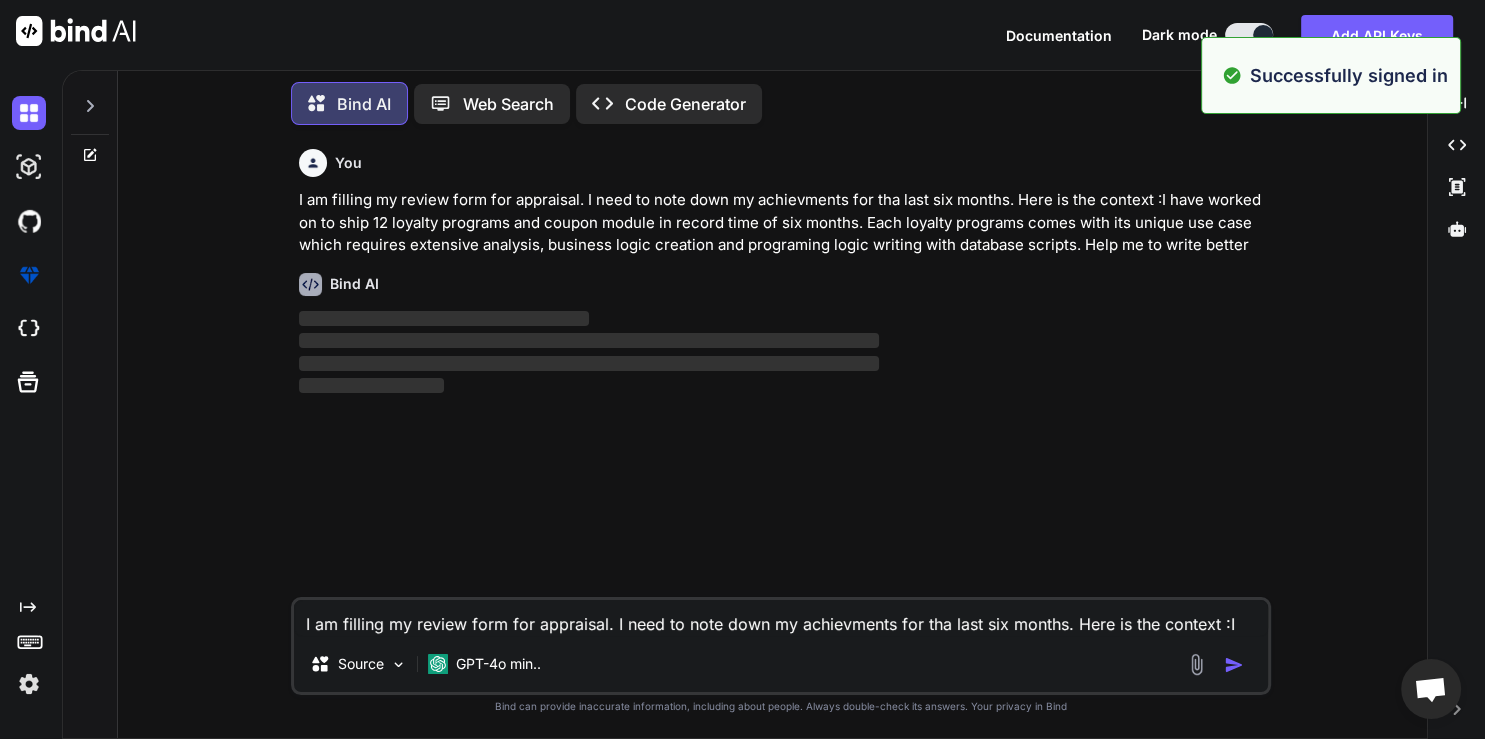 scroll, scrollTop: 21, scrollLeft: 0, axis: vertical 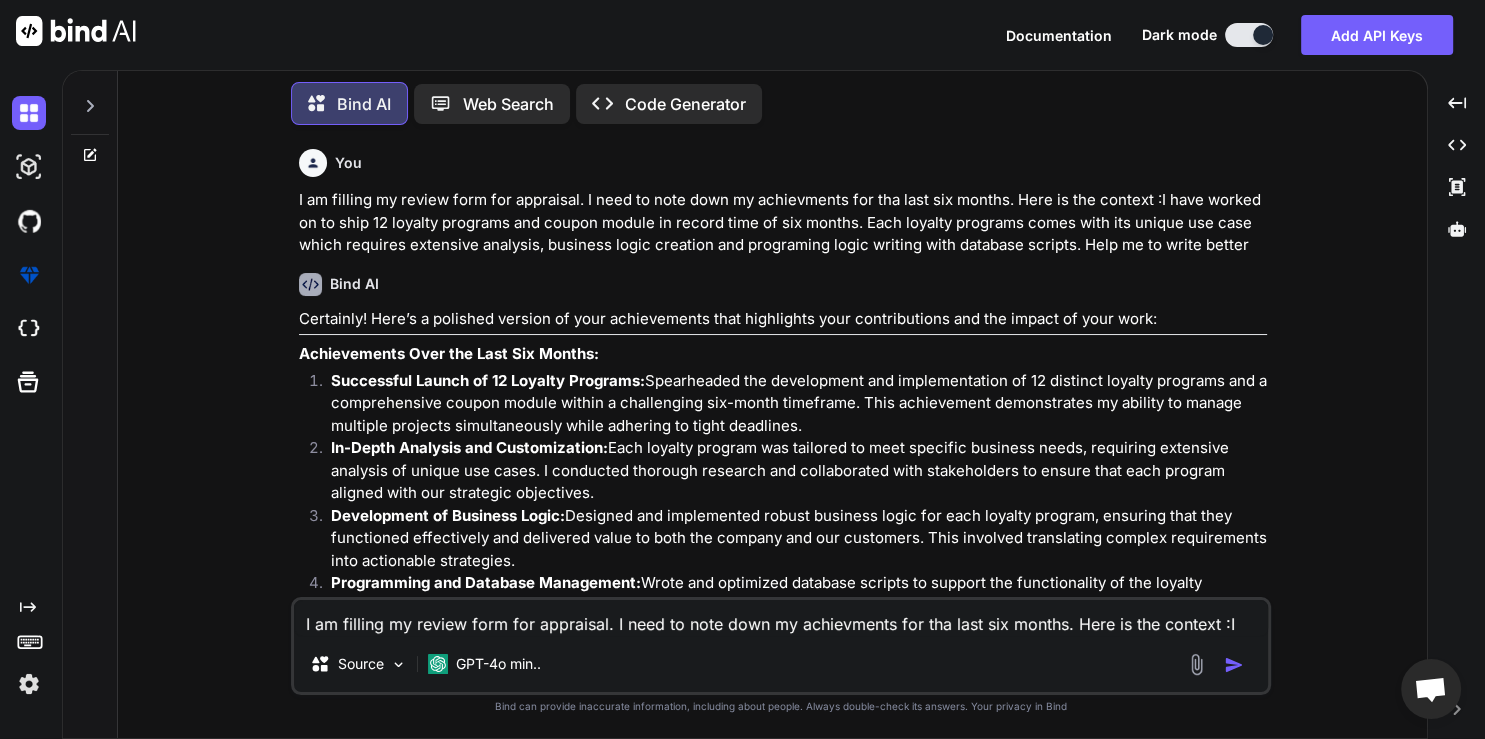 drag, startPoint x: 521, startPoint y: 411, endPoint x: 869, endPoint y: 428, distance: 348.41498 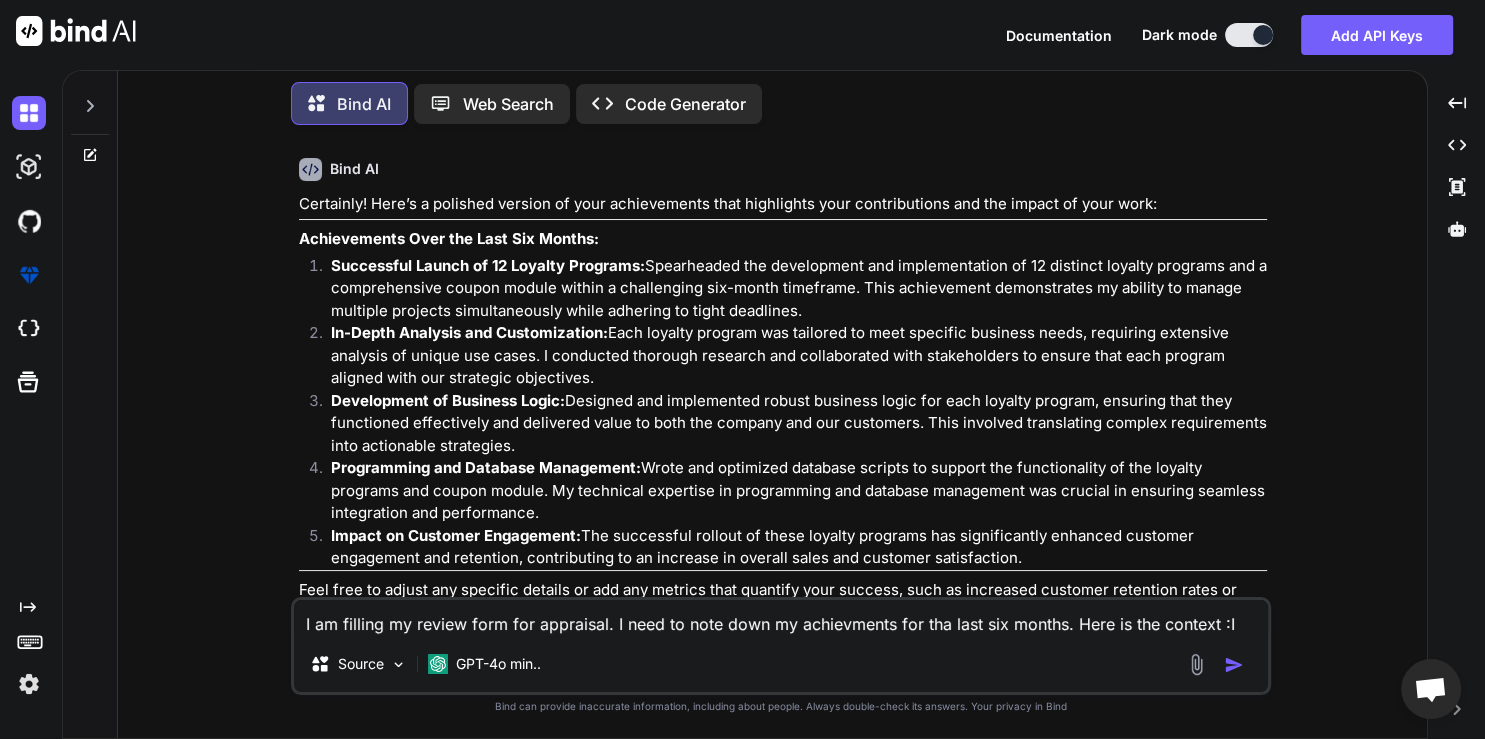 drag, startPoint x: 633, startPoint y: 354, endPoint x: 1005, endPoint y: 367, distance: 372.22708 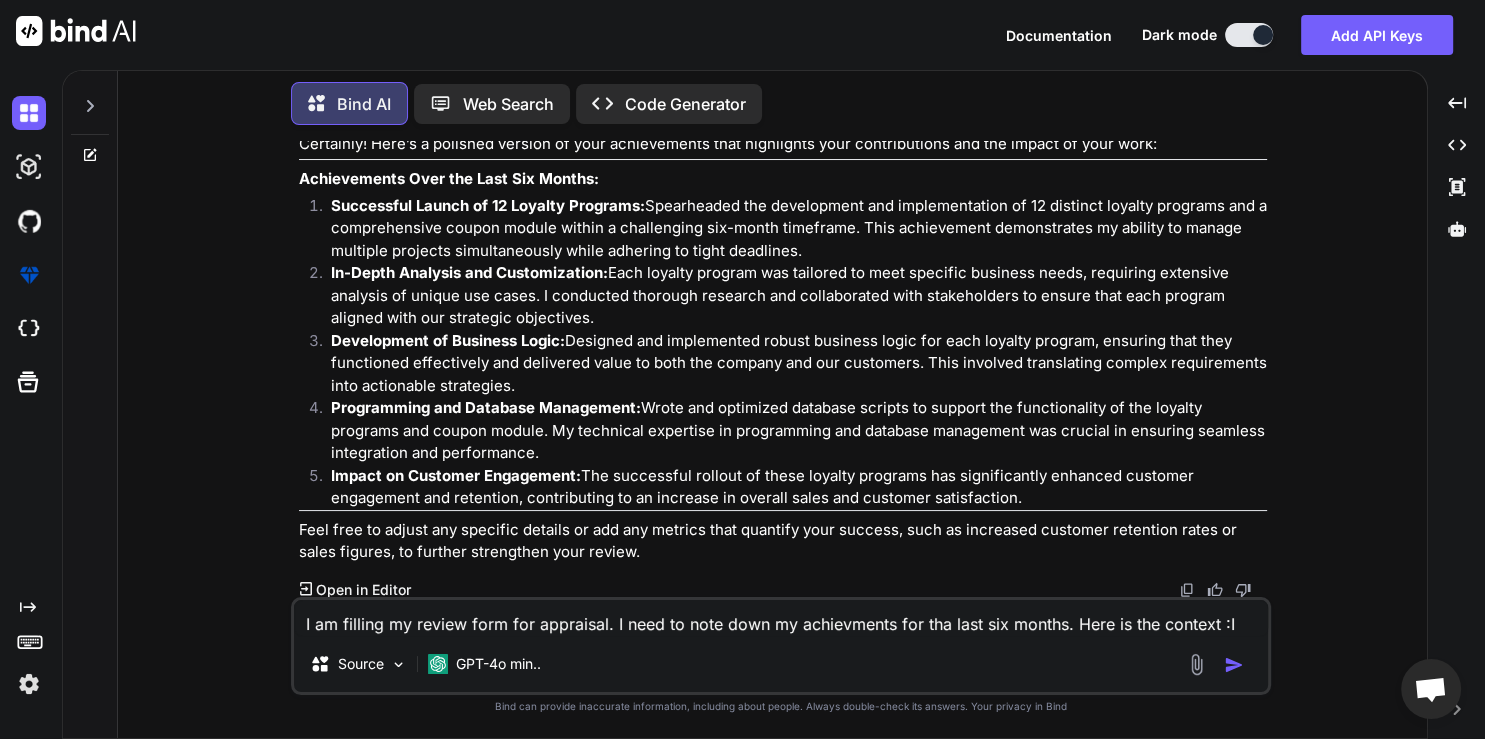 click on "Programming and Database Management:  Wrote and optimized database scripts to support the functionality of the loyalty programs and coupon module. My technical expertise in programming and database management was crucial in ensuring seamless integration and performance." at bounding box center [799, 431] 